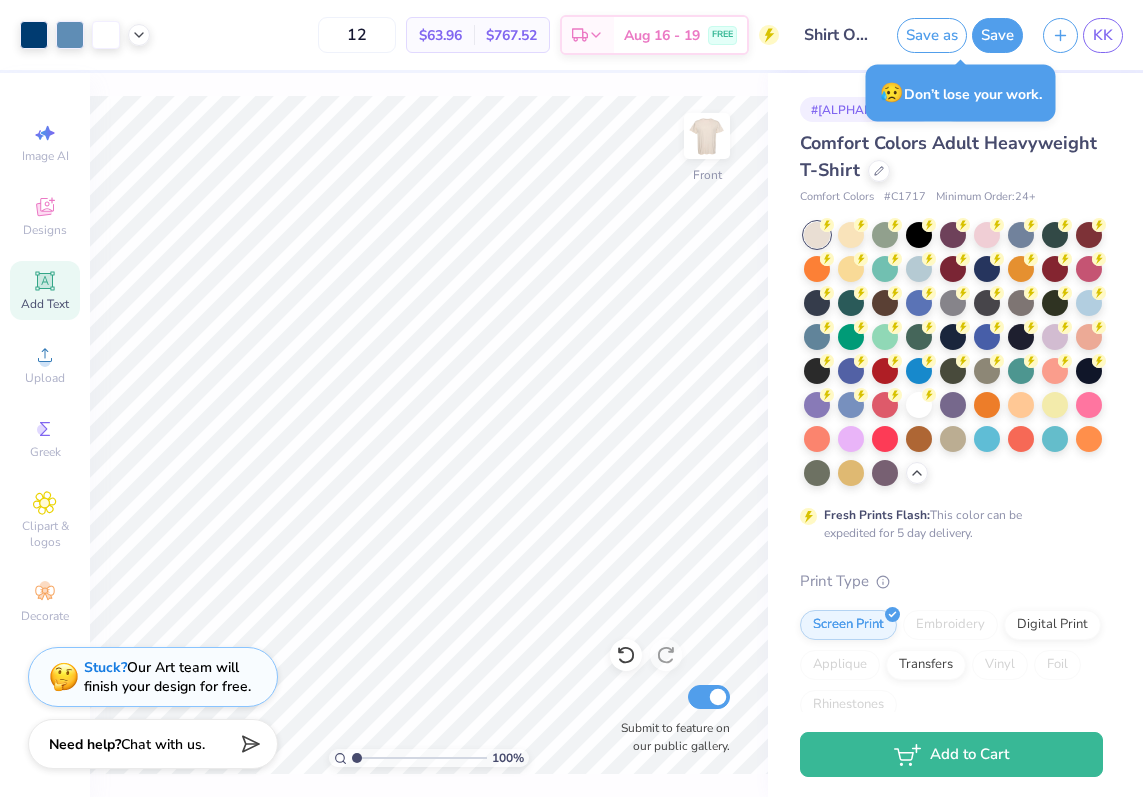scroll, scrollTop: 0, scrollLeft: 0, axis: both 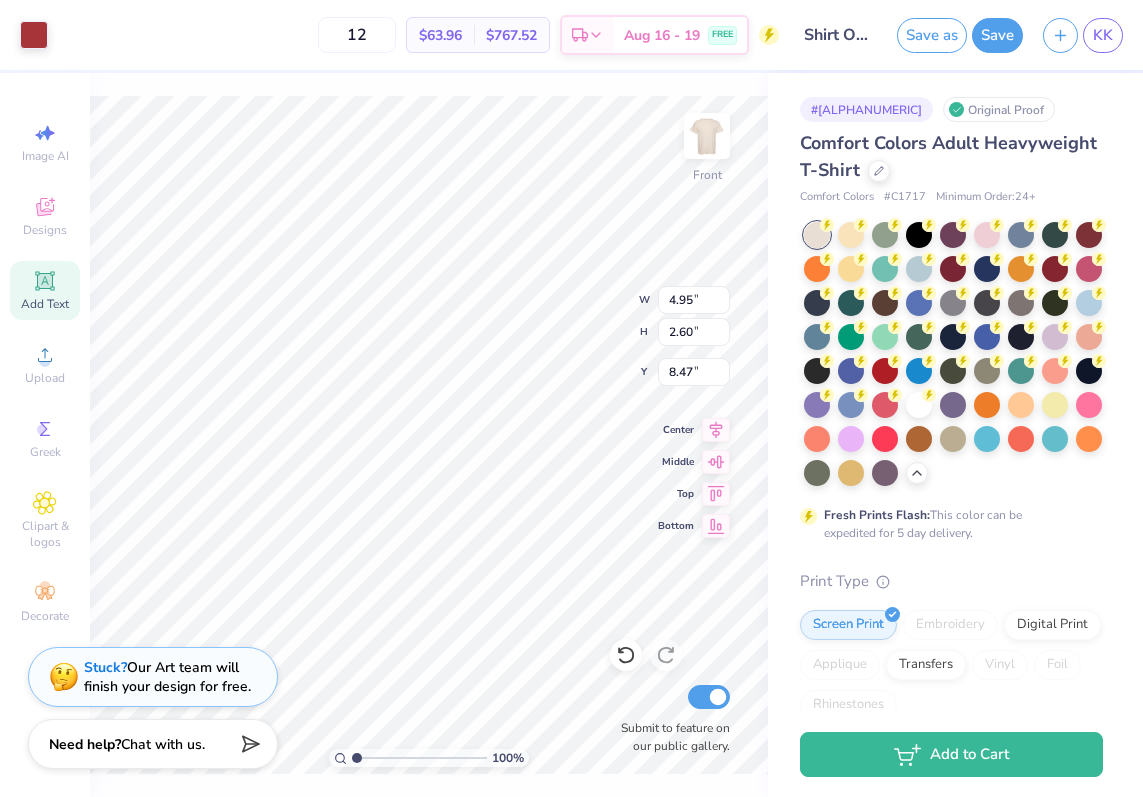type on "8.56" 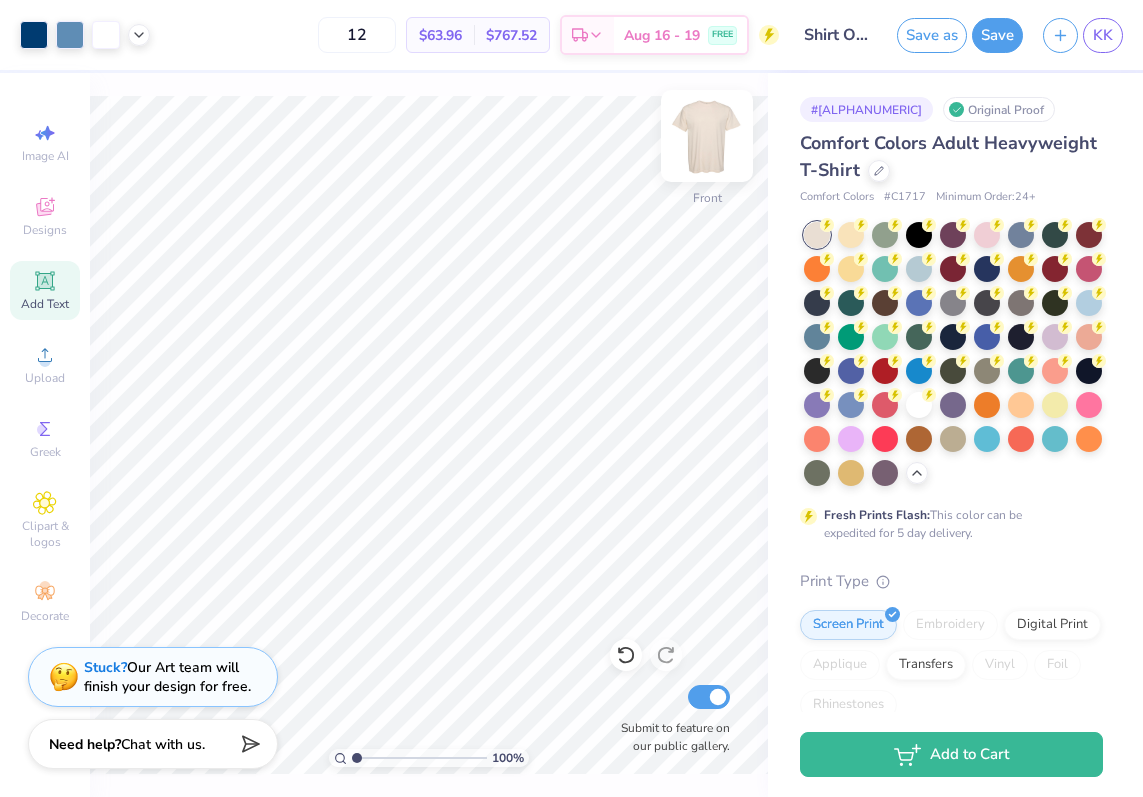 click at bounding box center (707, 136) 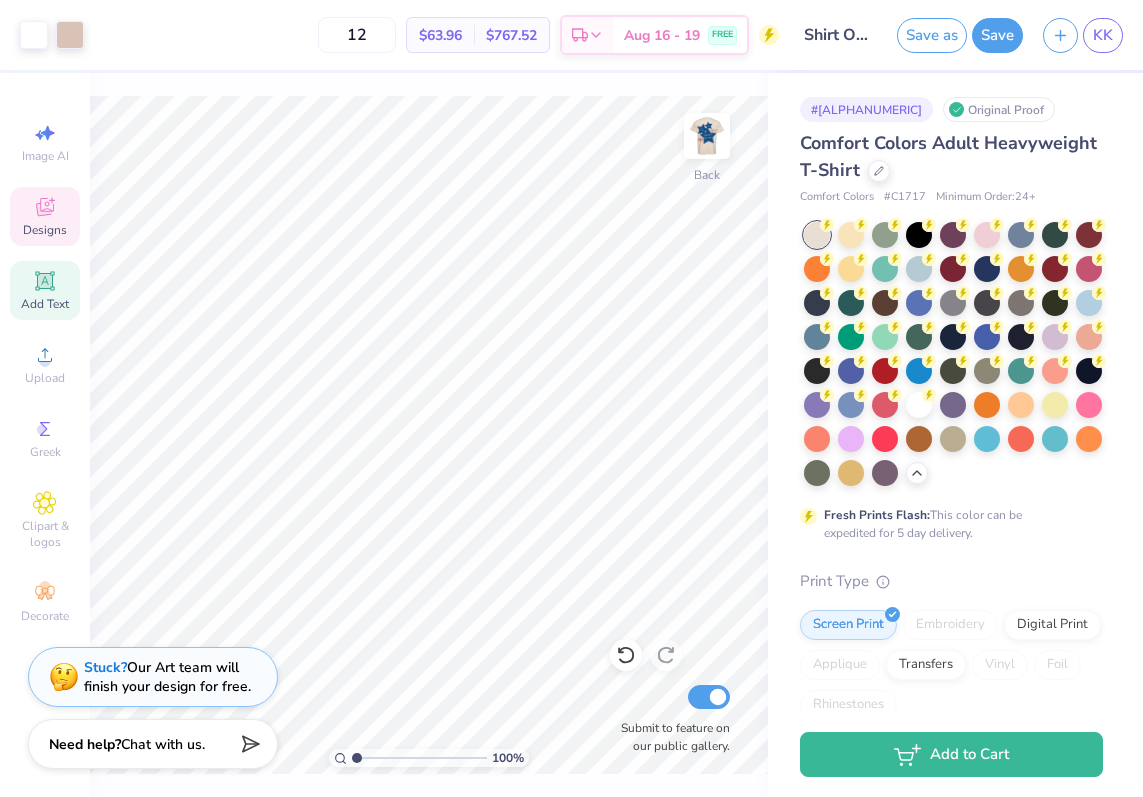 click on "Designs" at bounding box center [45, 230] 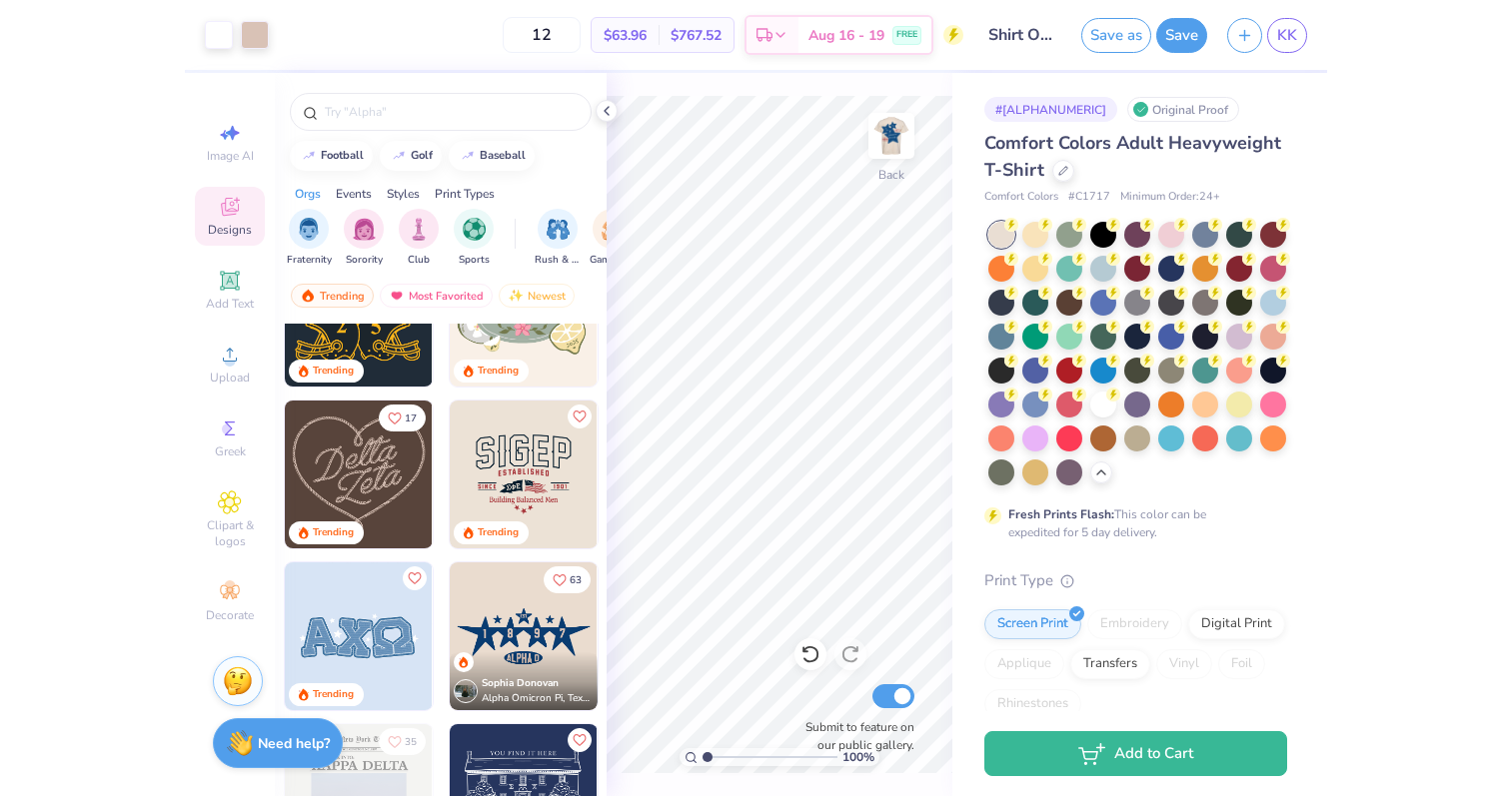 scroll, scrollTop: 574, scrollLeft: 0, axis: vertical 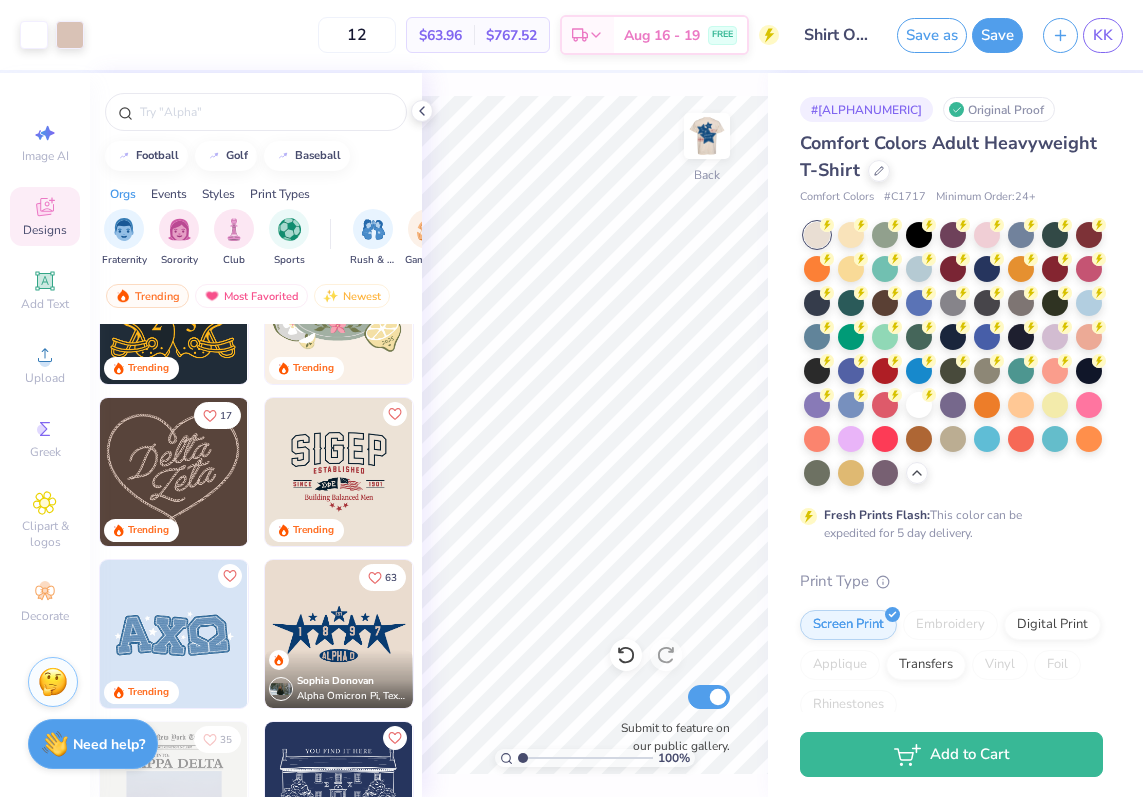 click at bounding box center (173, 472) 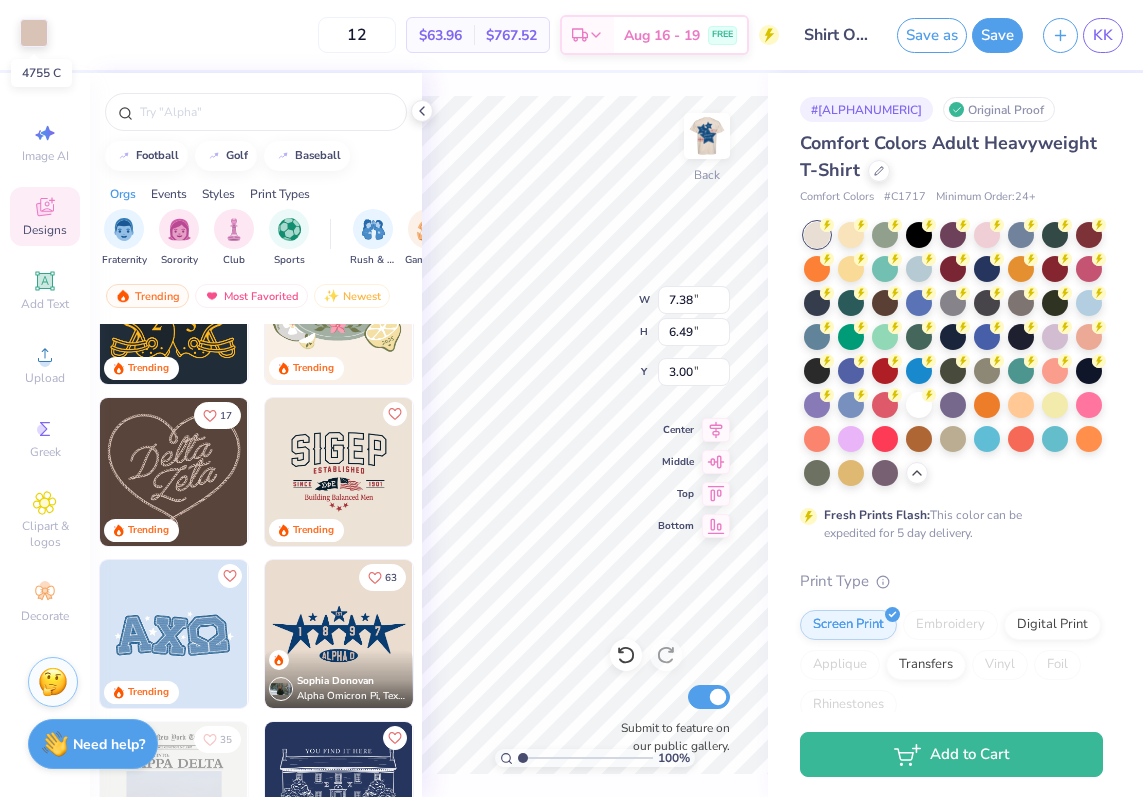 click at bounding box center (34, 33) 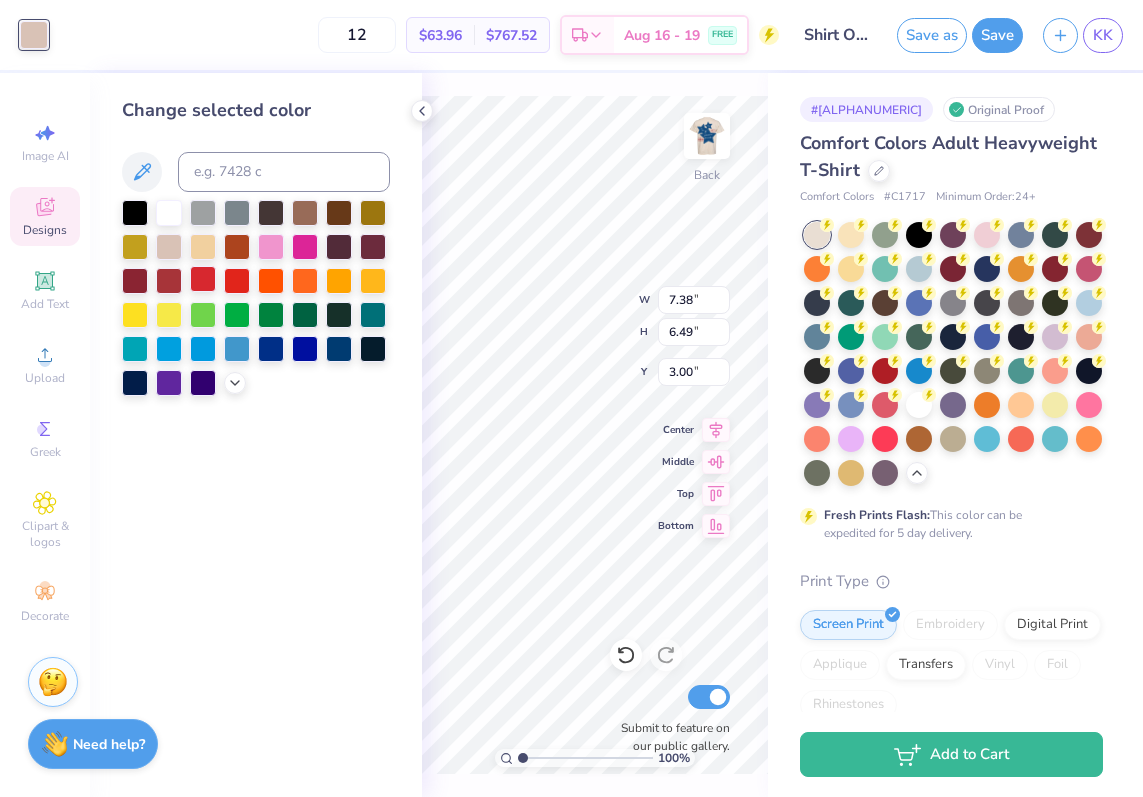 click at bounding box center [203, 279] 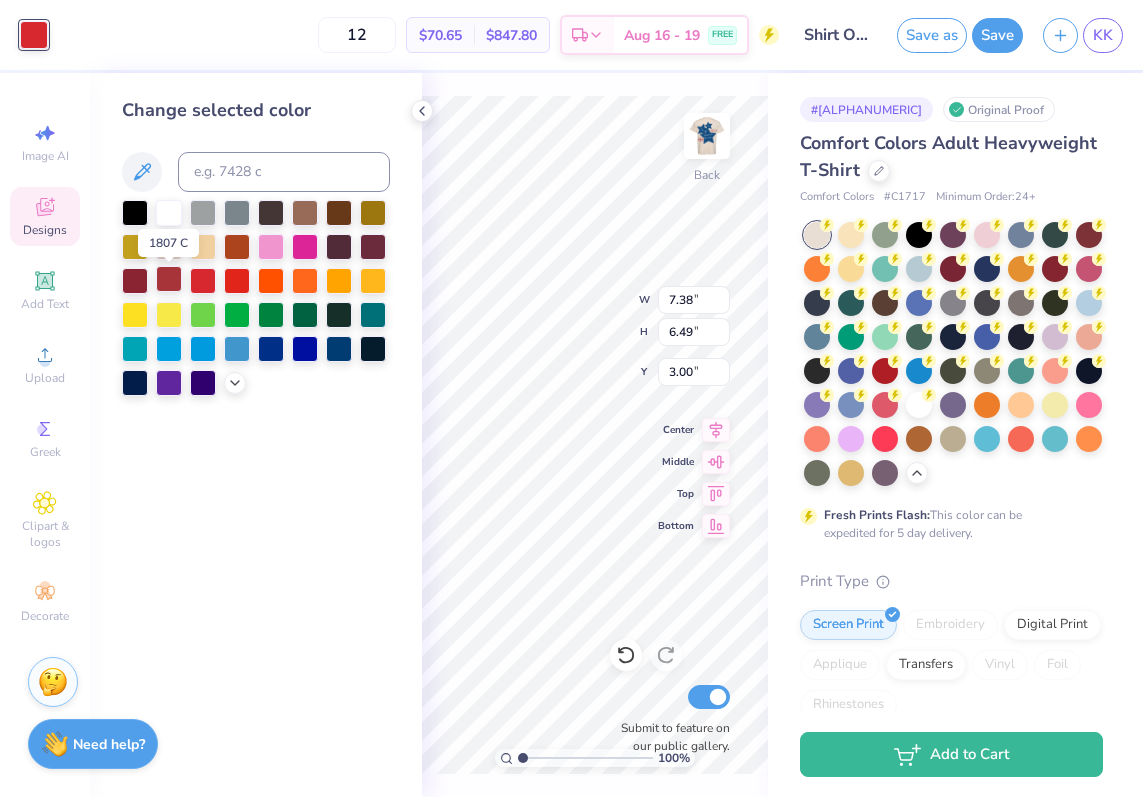 click at bounding box center (169, 279) 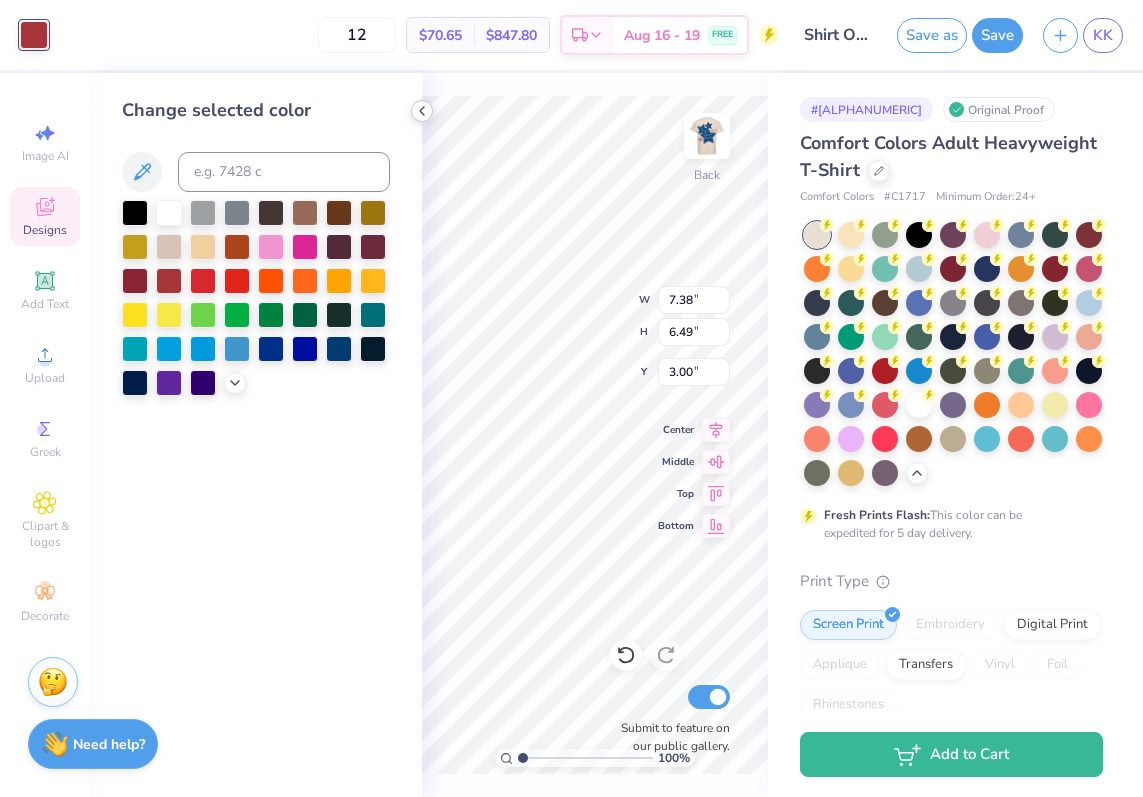 click 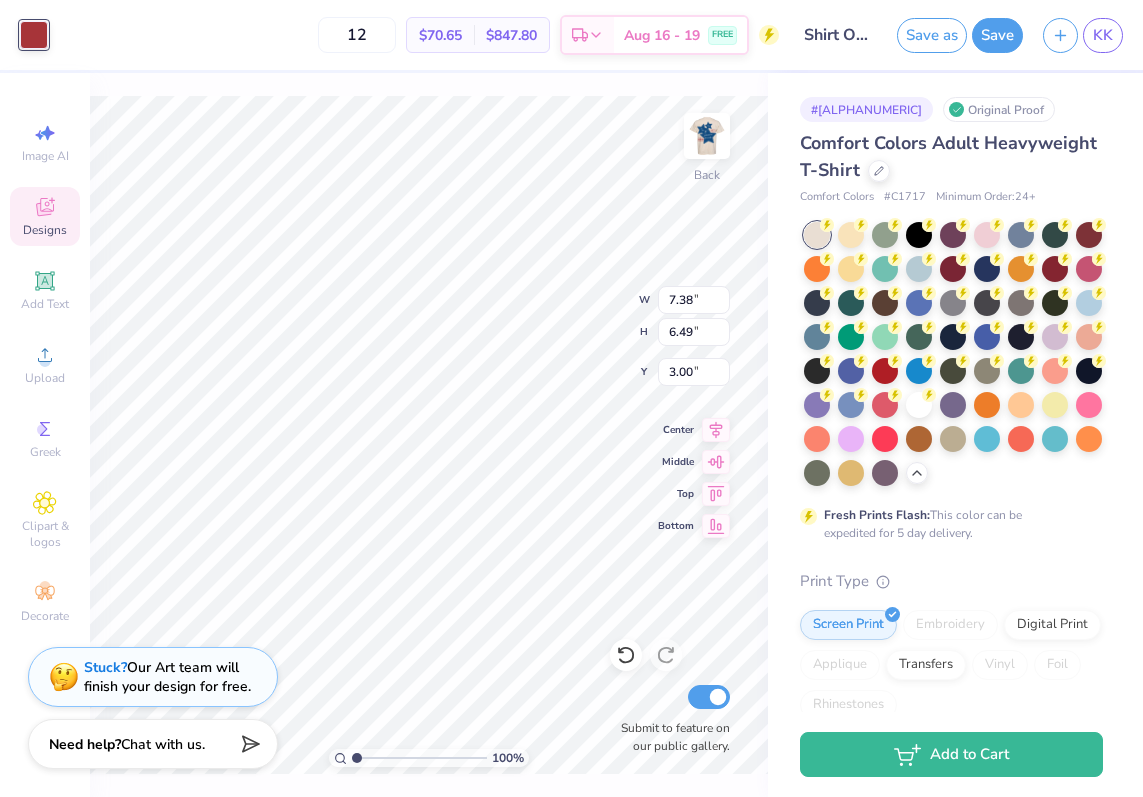 type on "4.27" 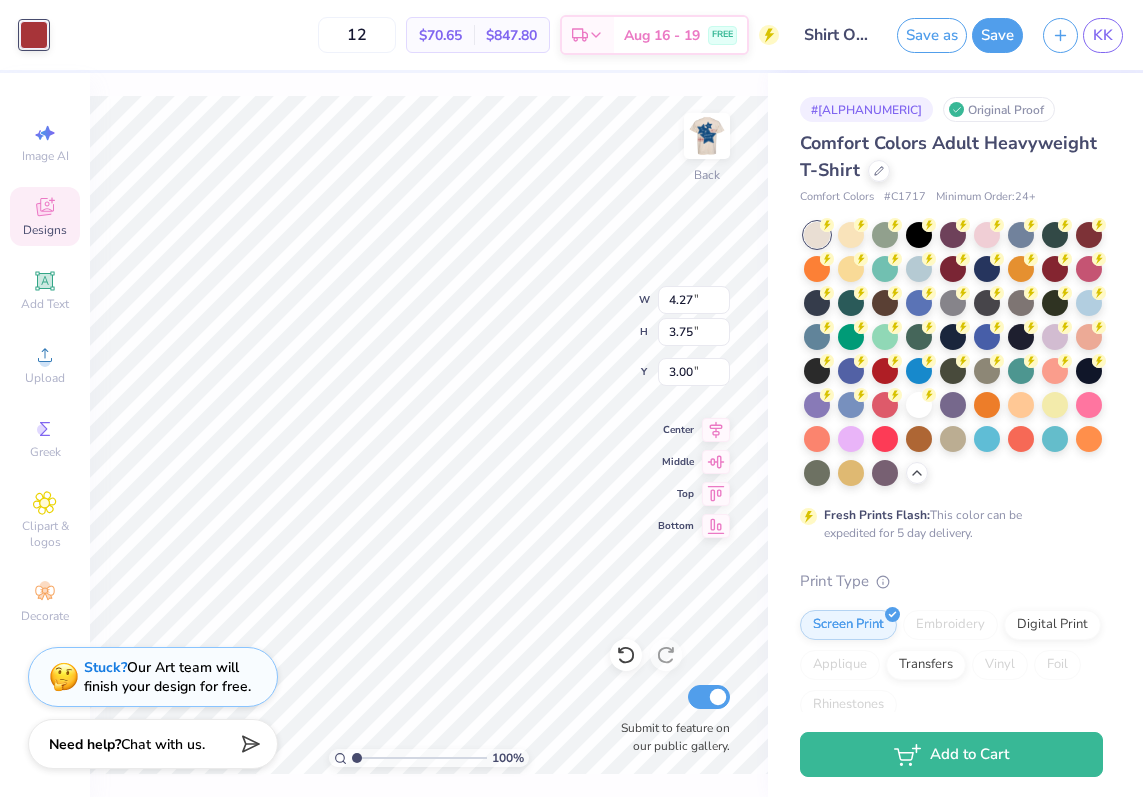 type on "4.03" 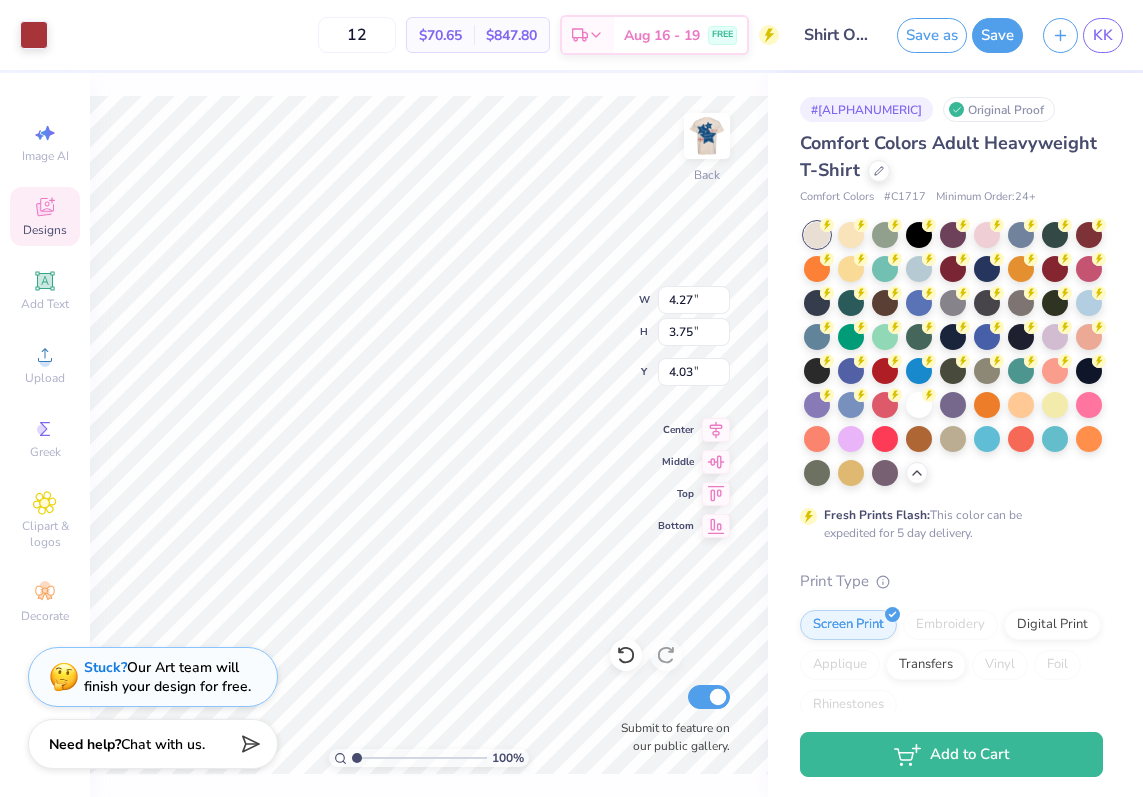 type on "3.93" 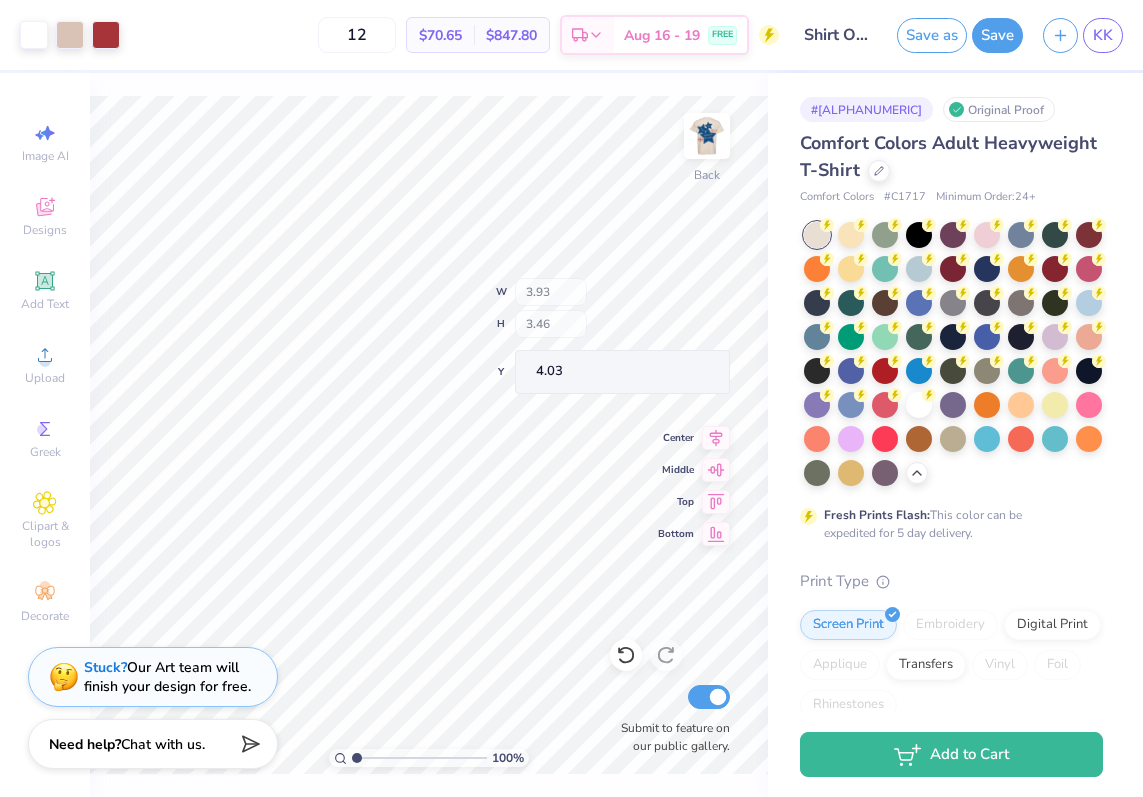 type on "1.97" 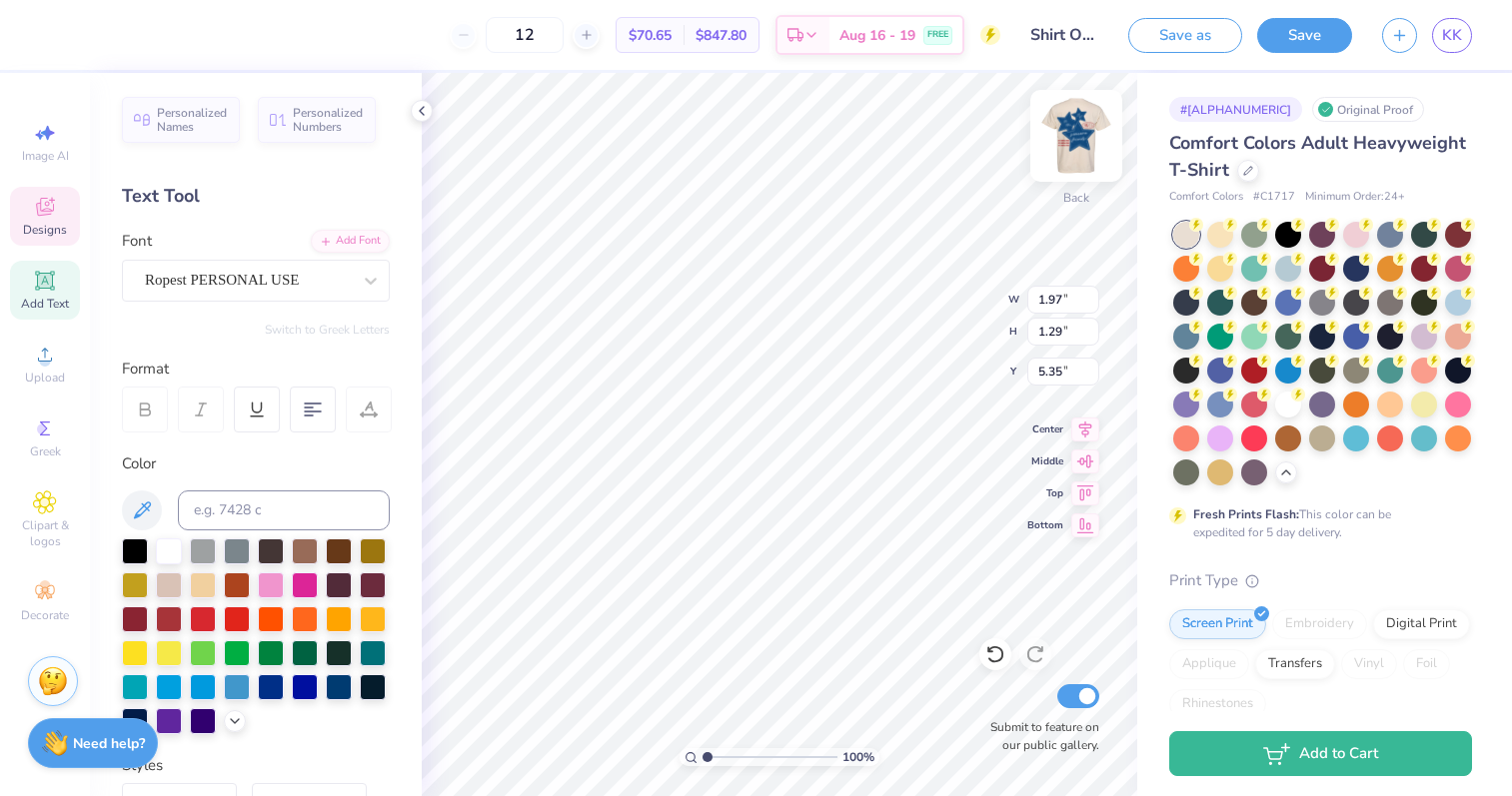 type on "Z" 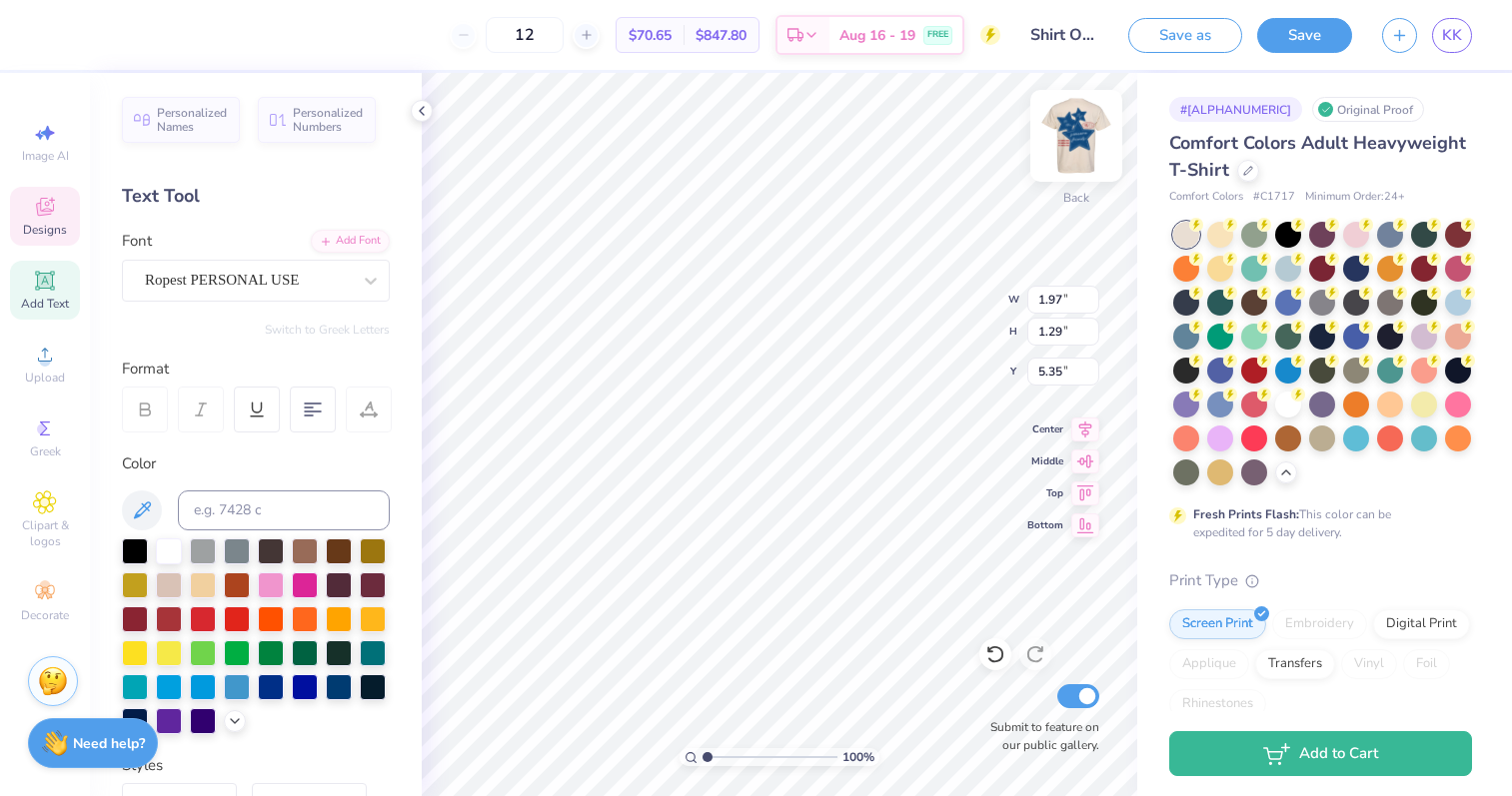 type on "Phi" 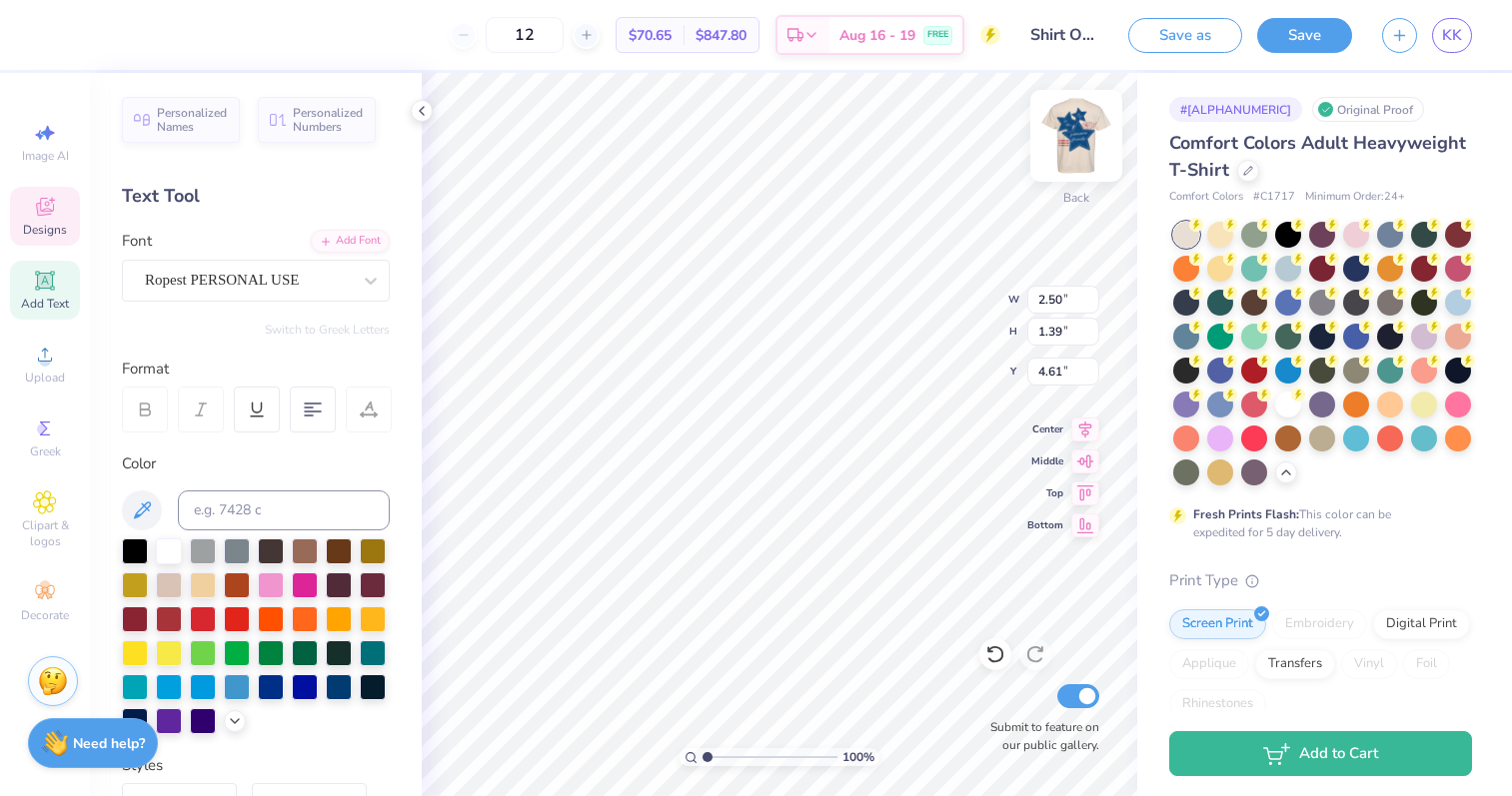 type on "1.96" 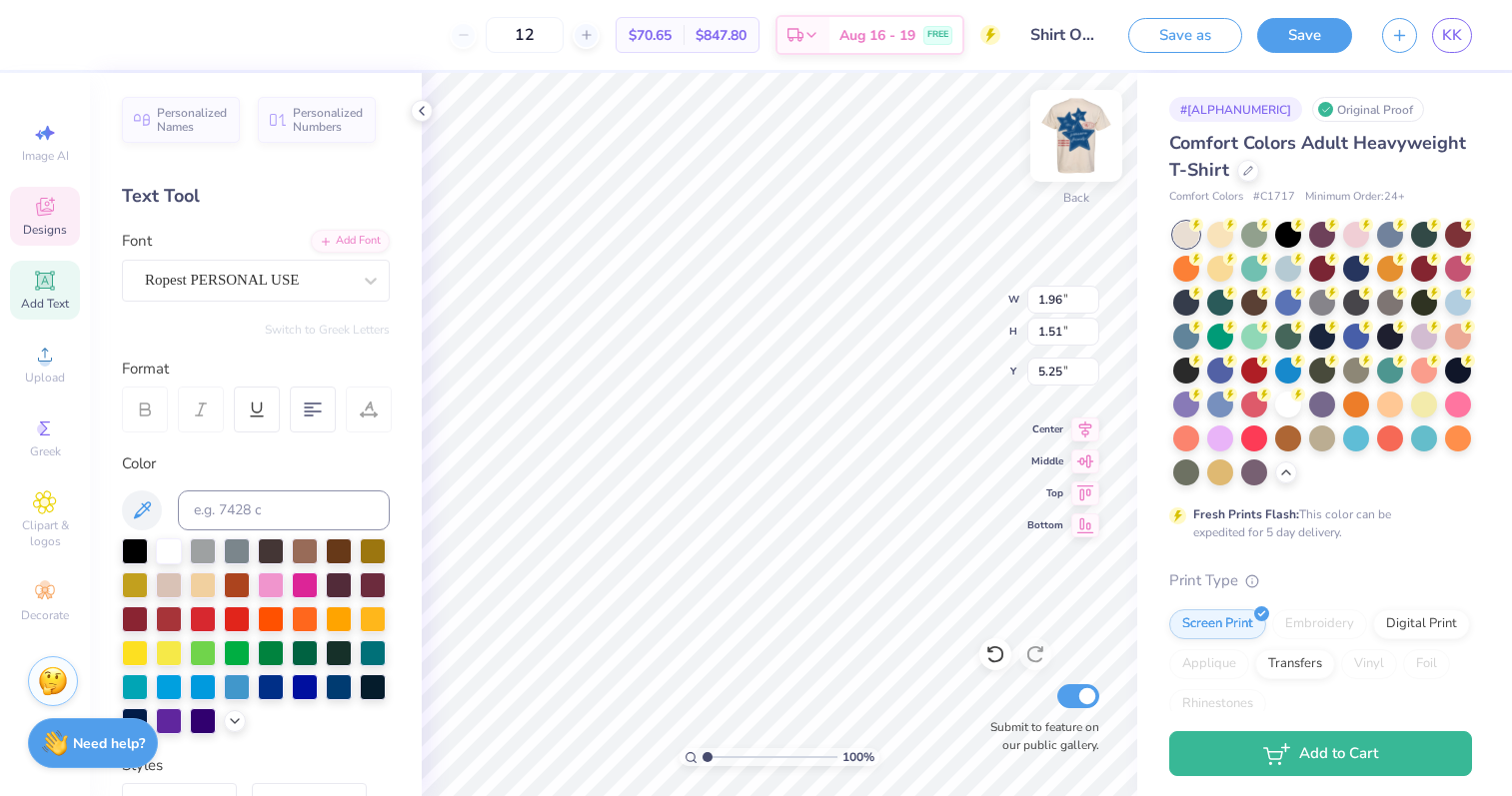 type on "2.50" 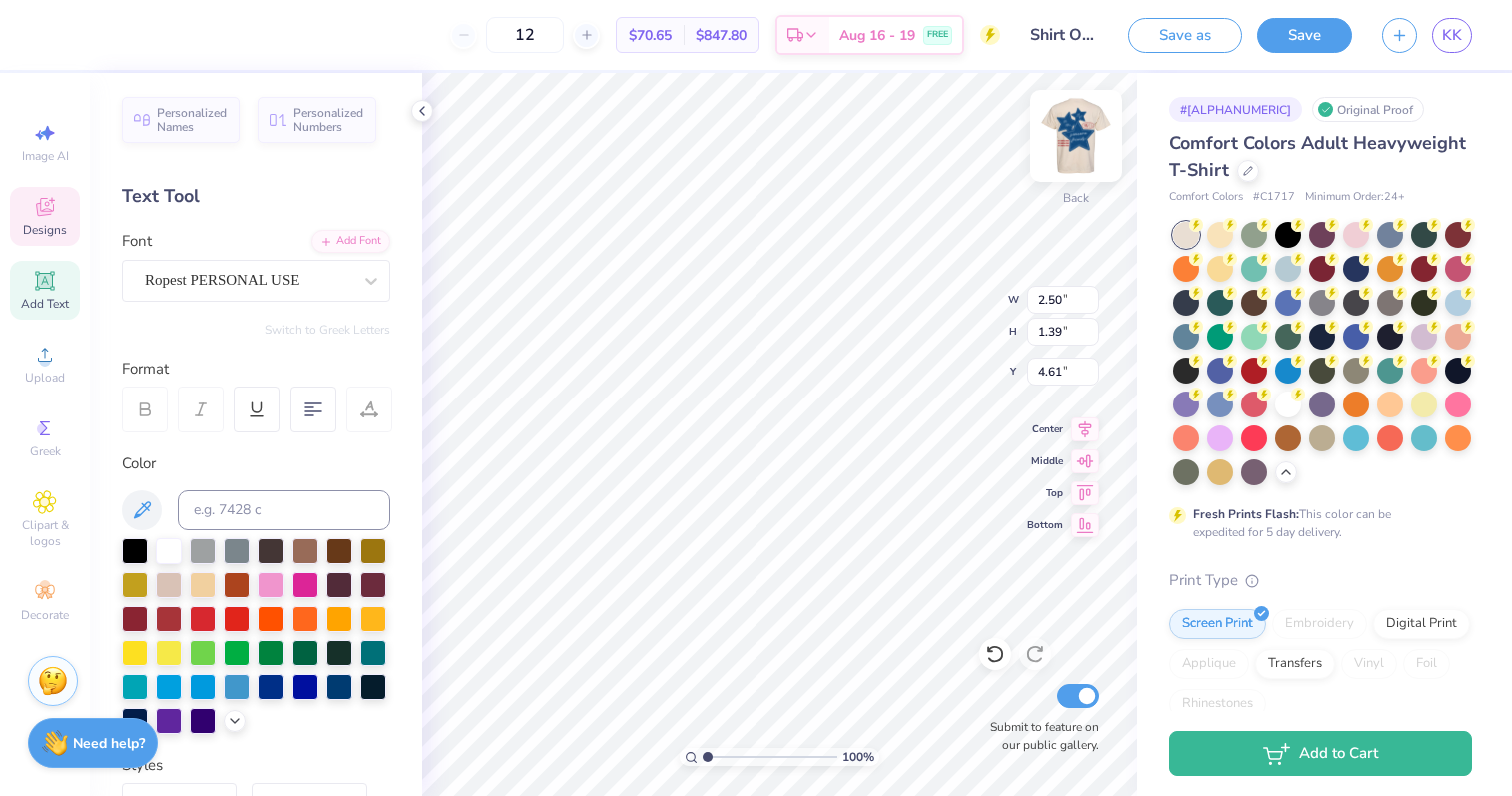 type on "1.96" 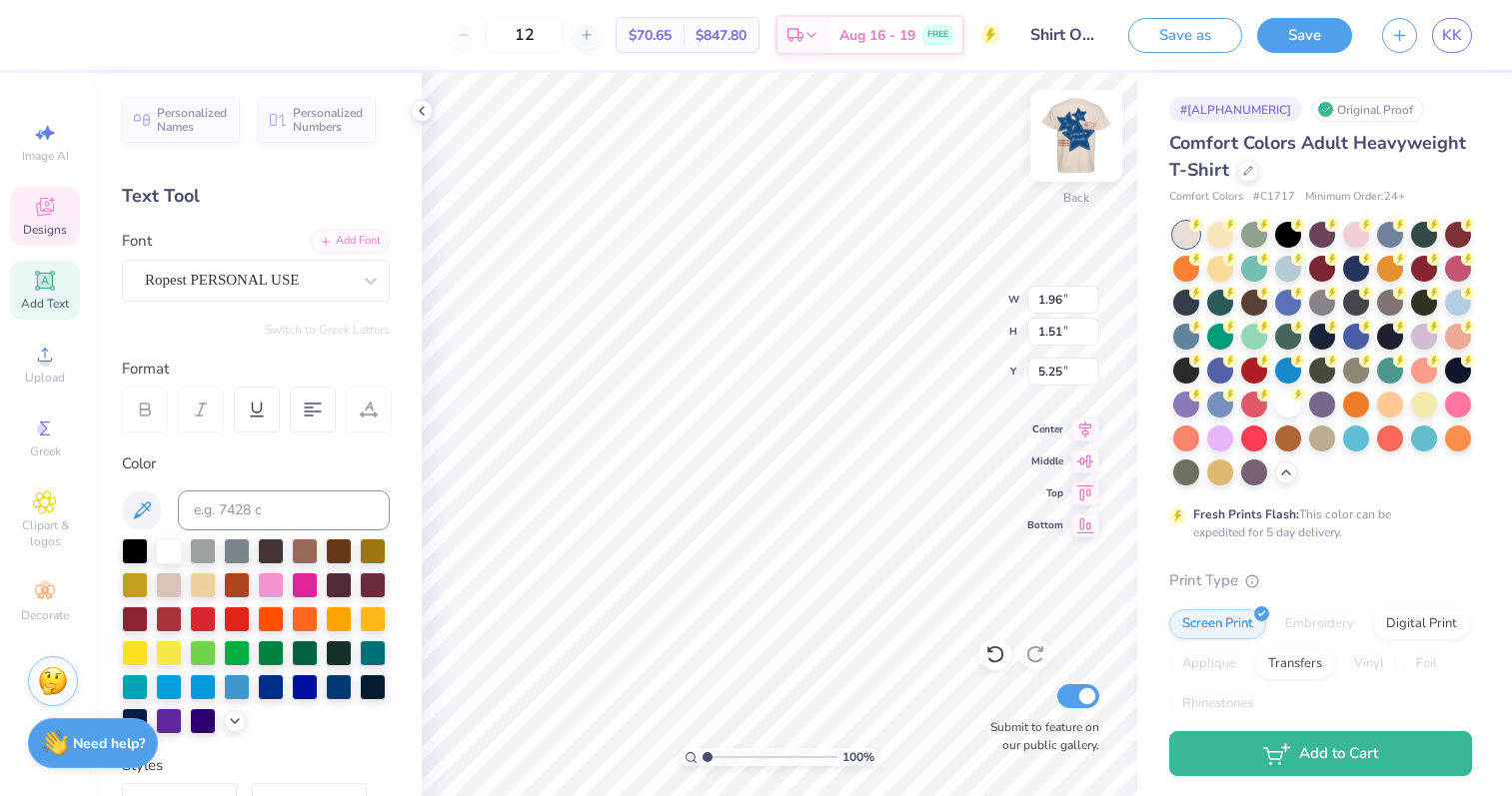 type on "2.50" 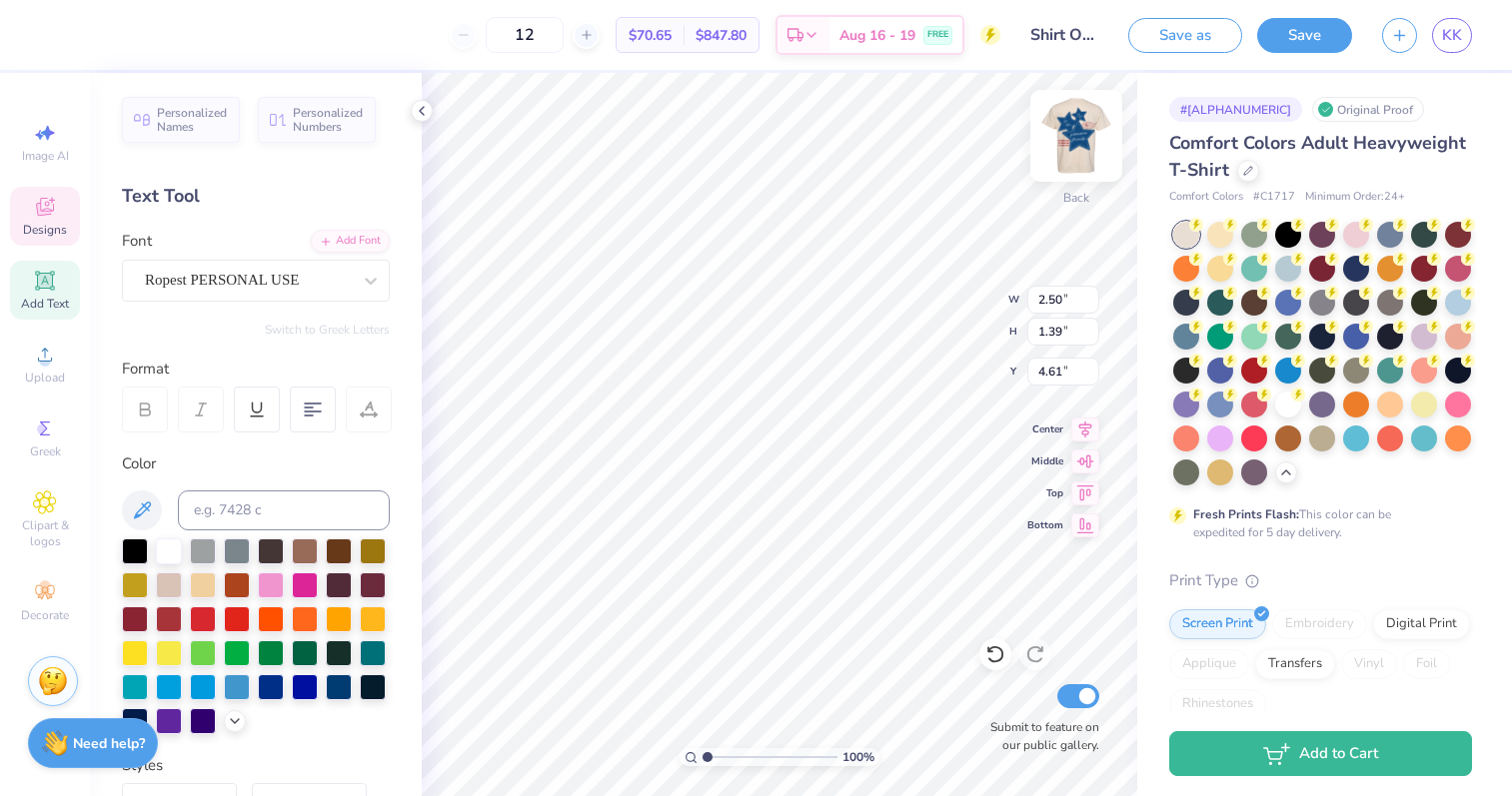 type on "D" 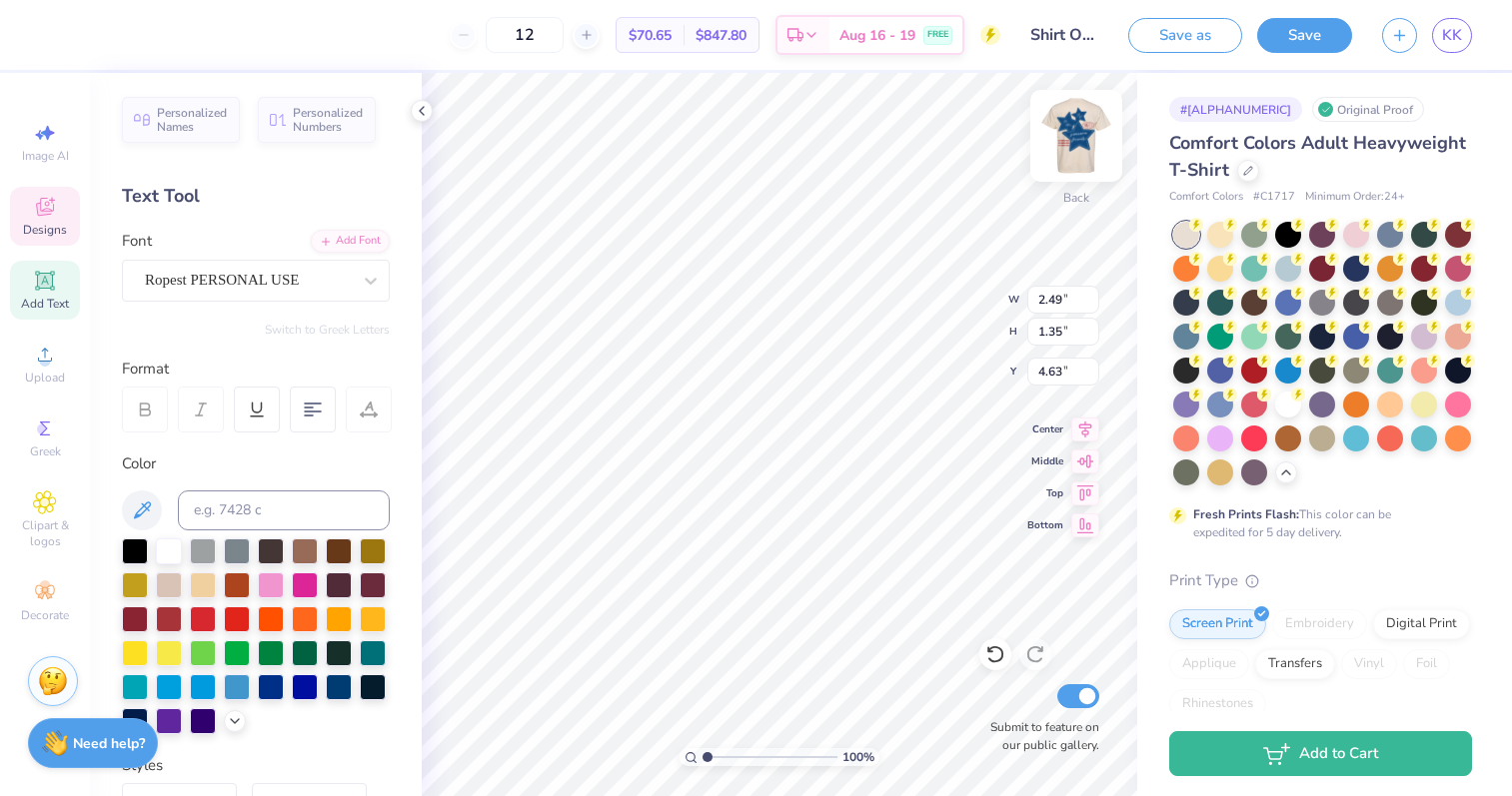type on "4.65" 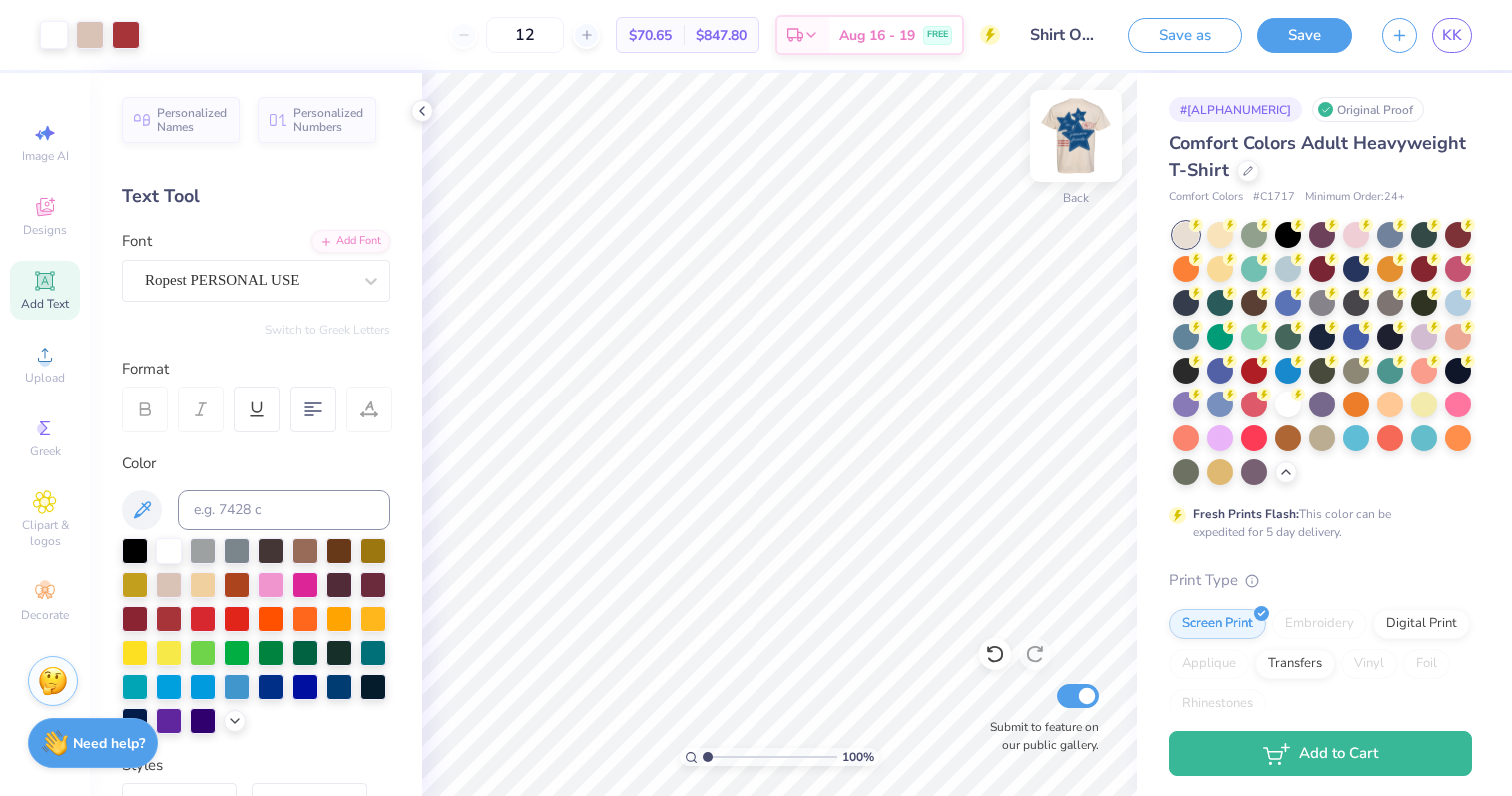click at bounding box center [1076, 136] 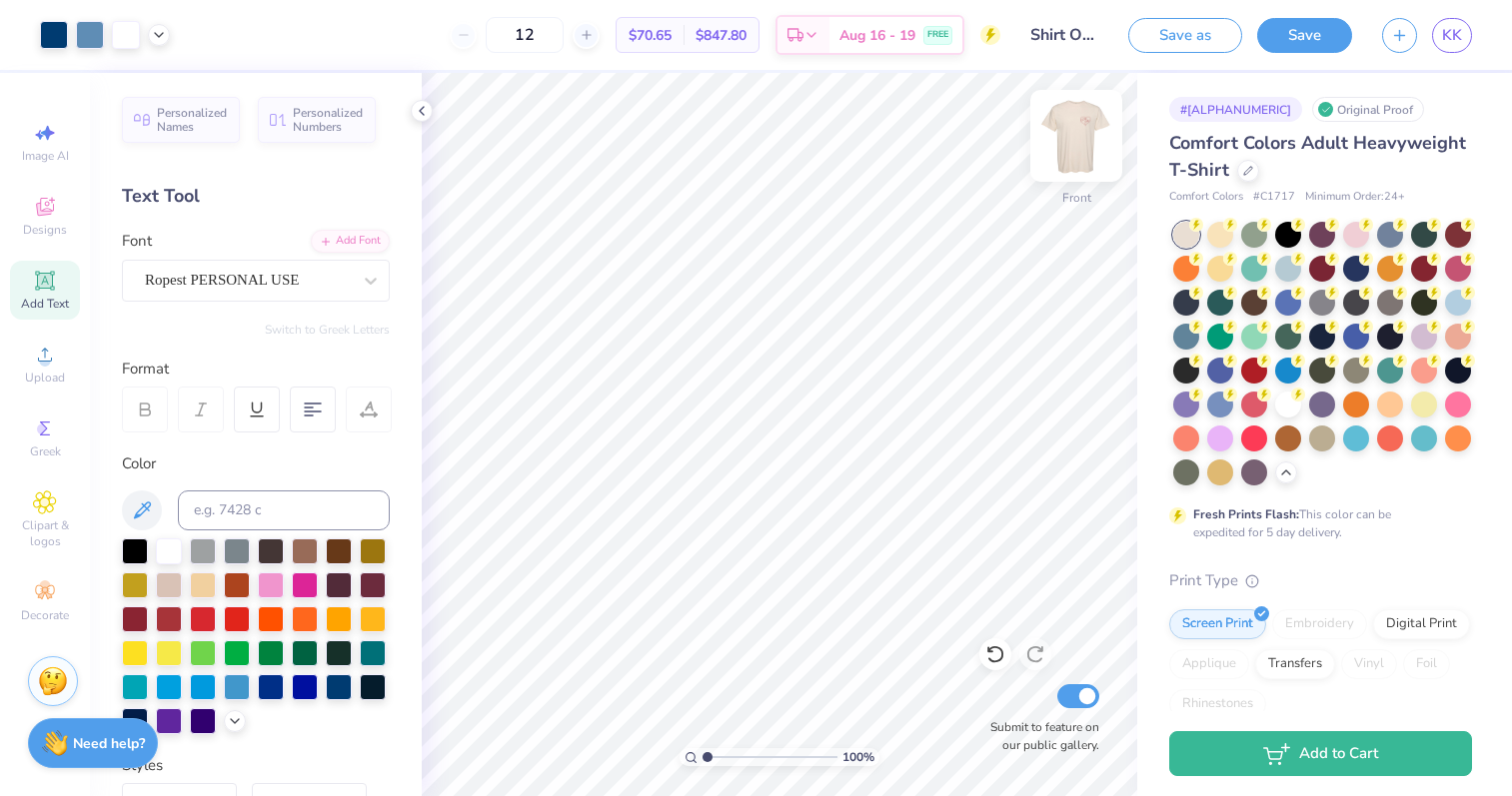 click at bounding box center [1076, 136] 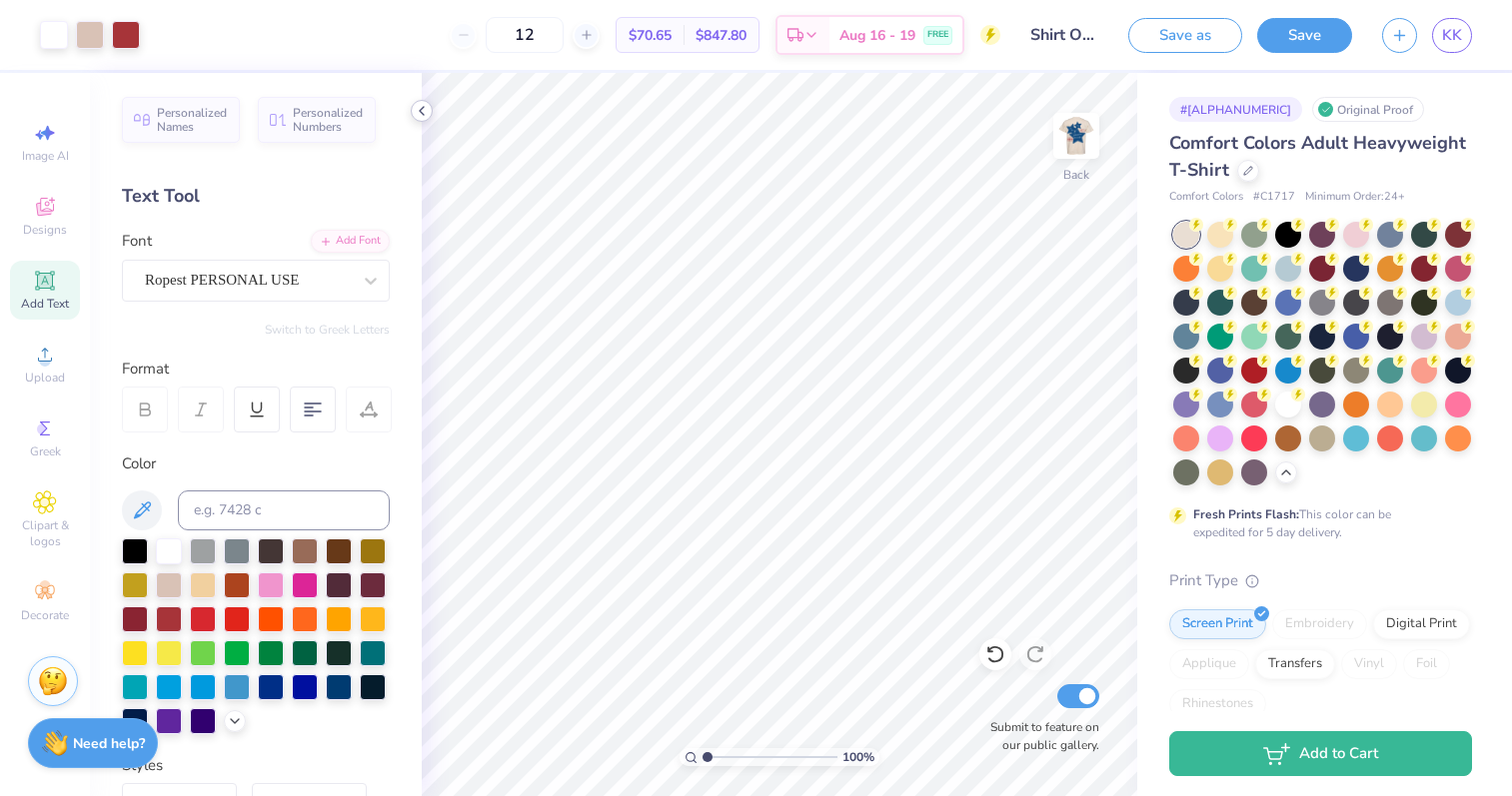click 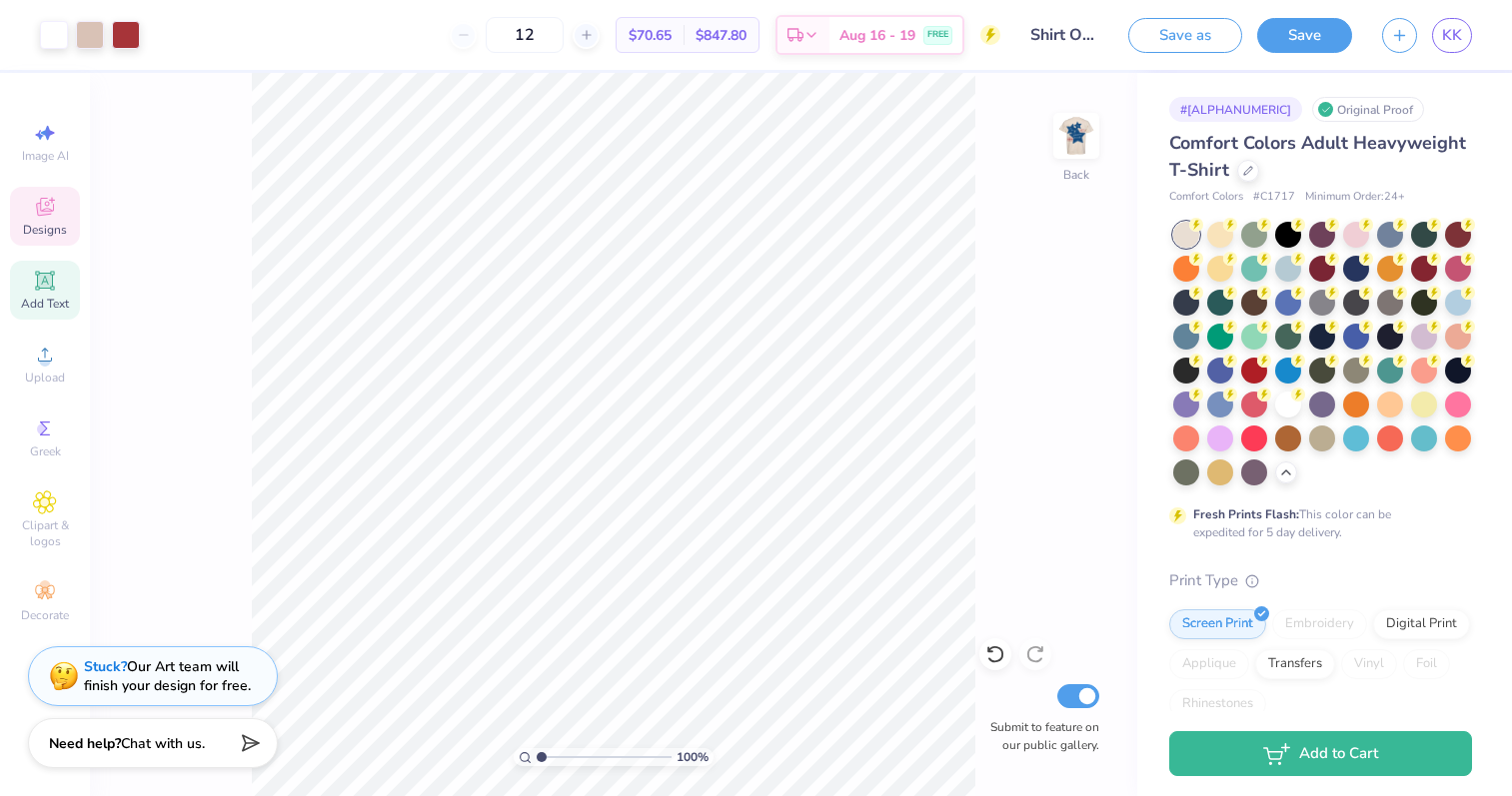 click on "Designs" at bounding box center [45, 216] 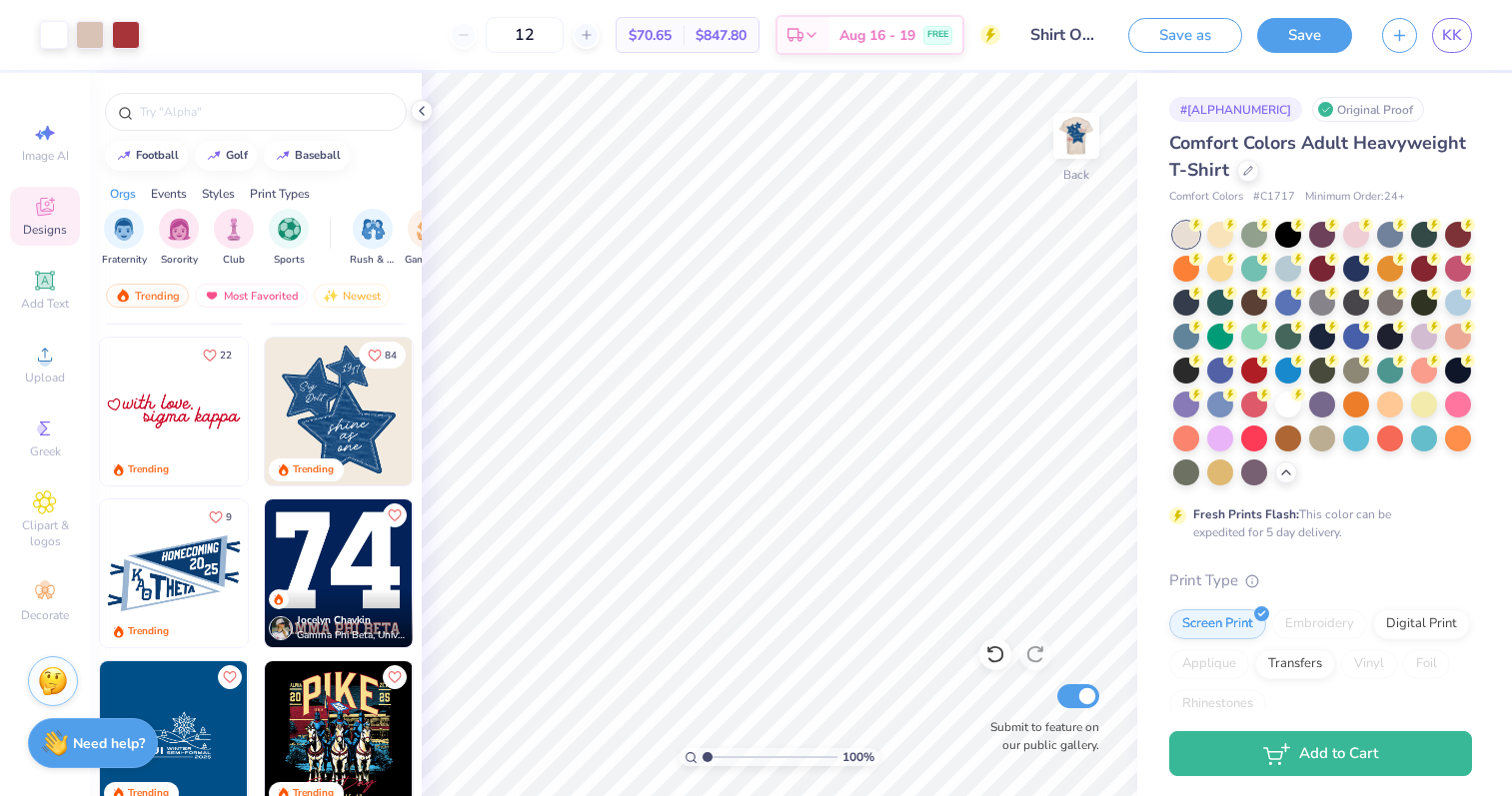 scroll, scrollTop: 1825, scrollLeft: 0, axis: vertical 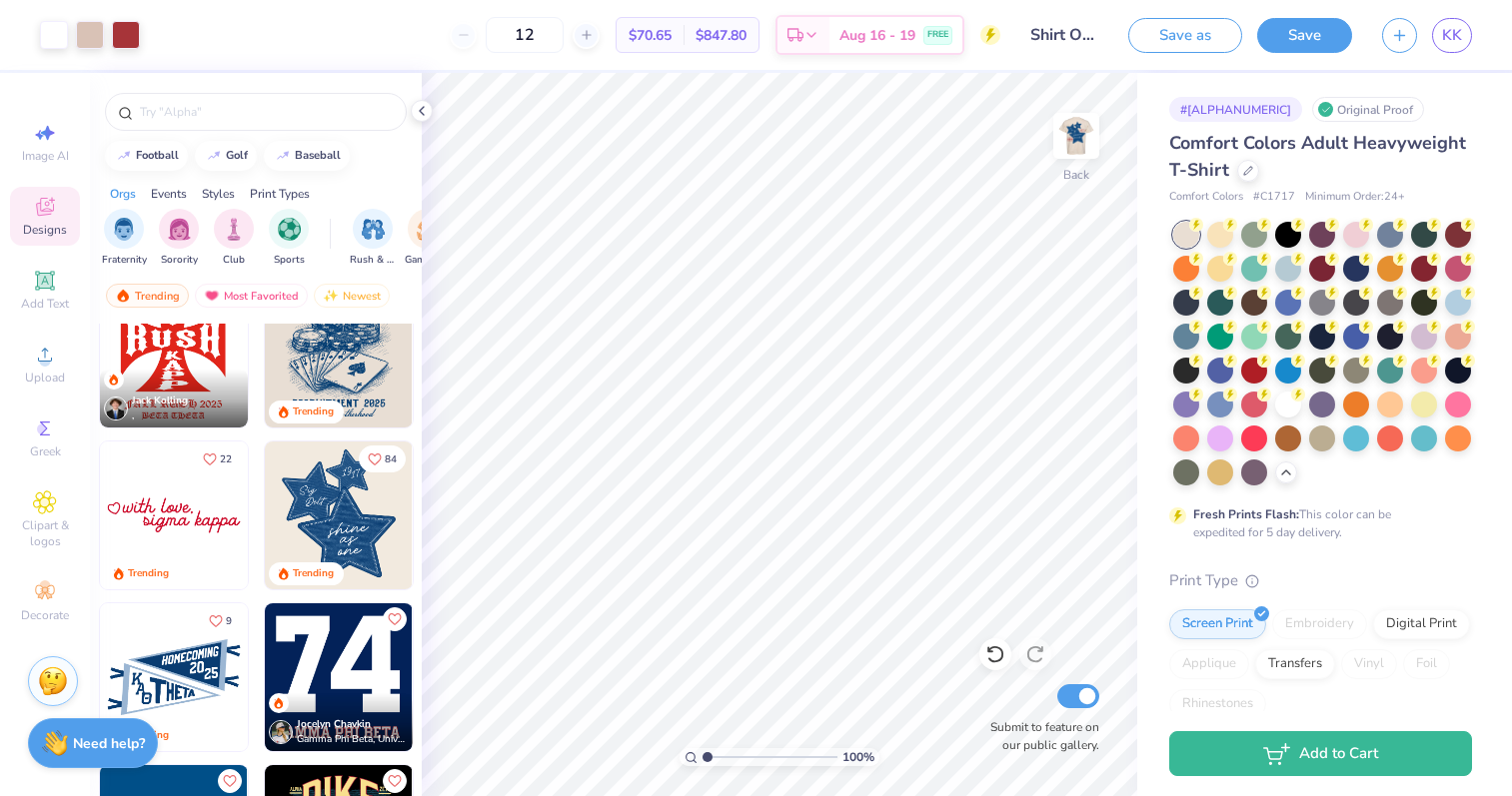 click at bounding box center (339, 515) 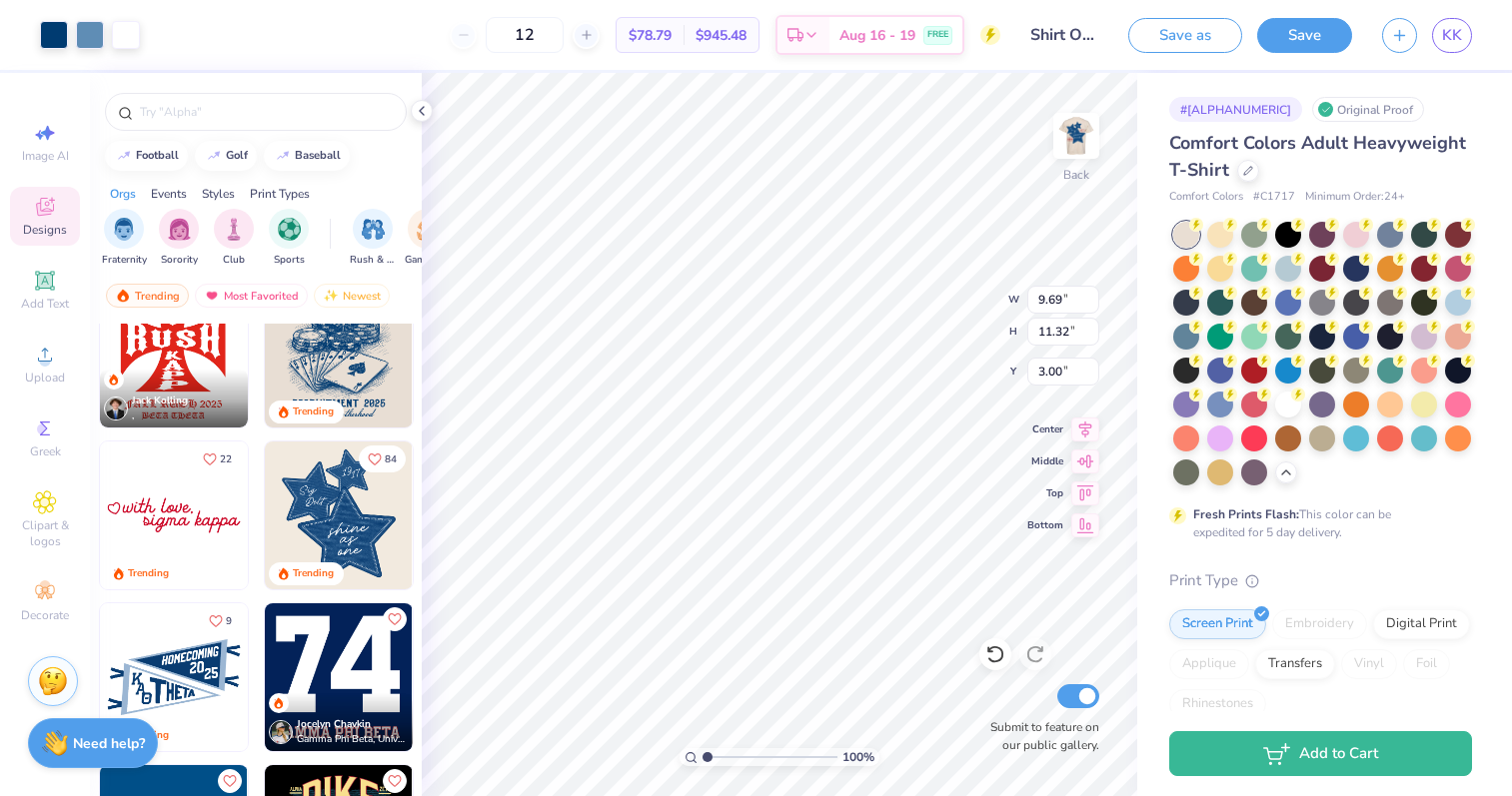 type on "1.88" 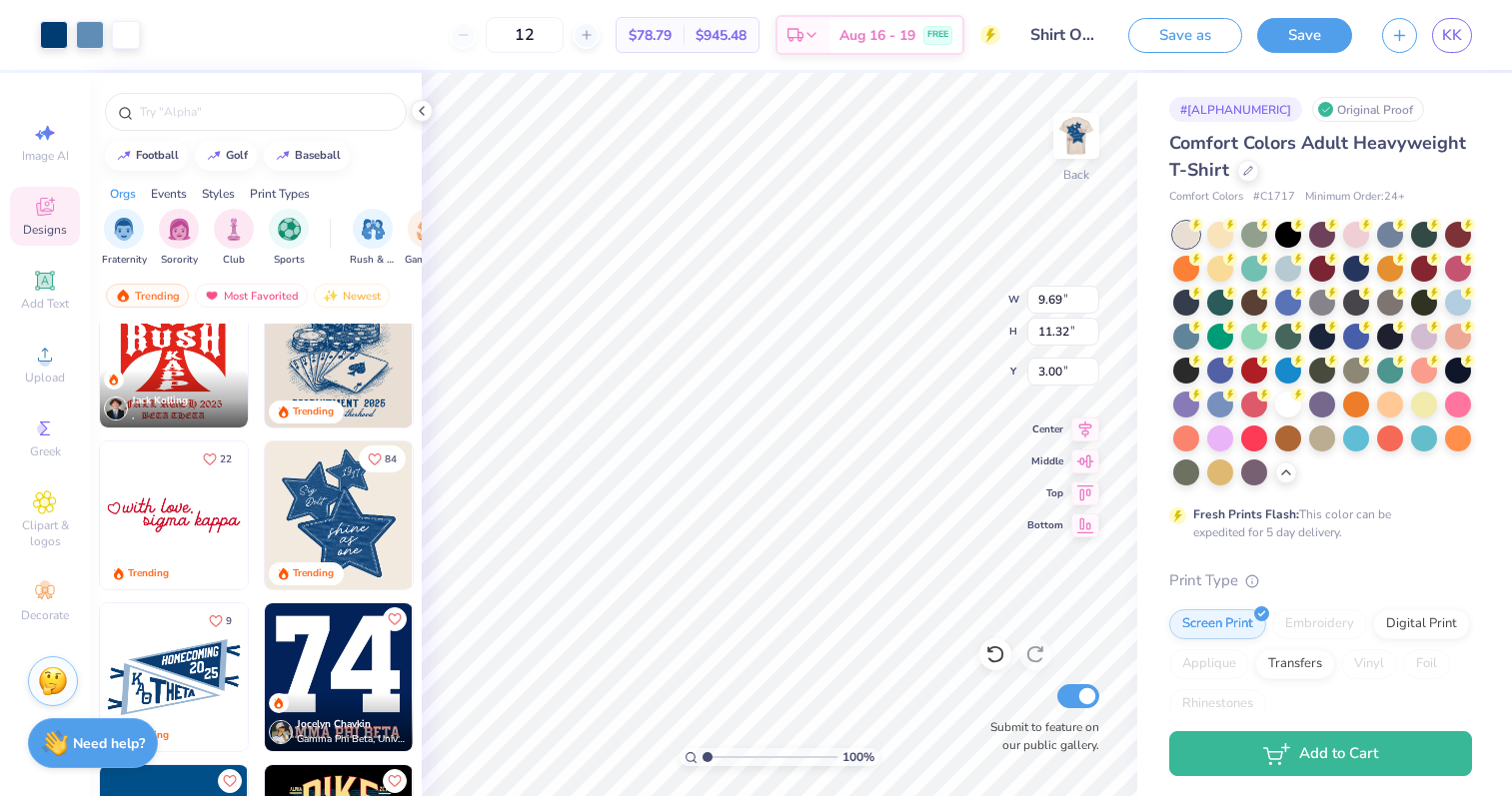 type on "2.19" 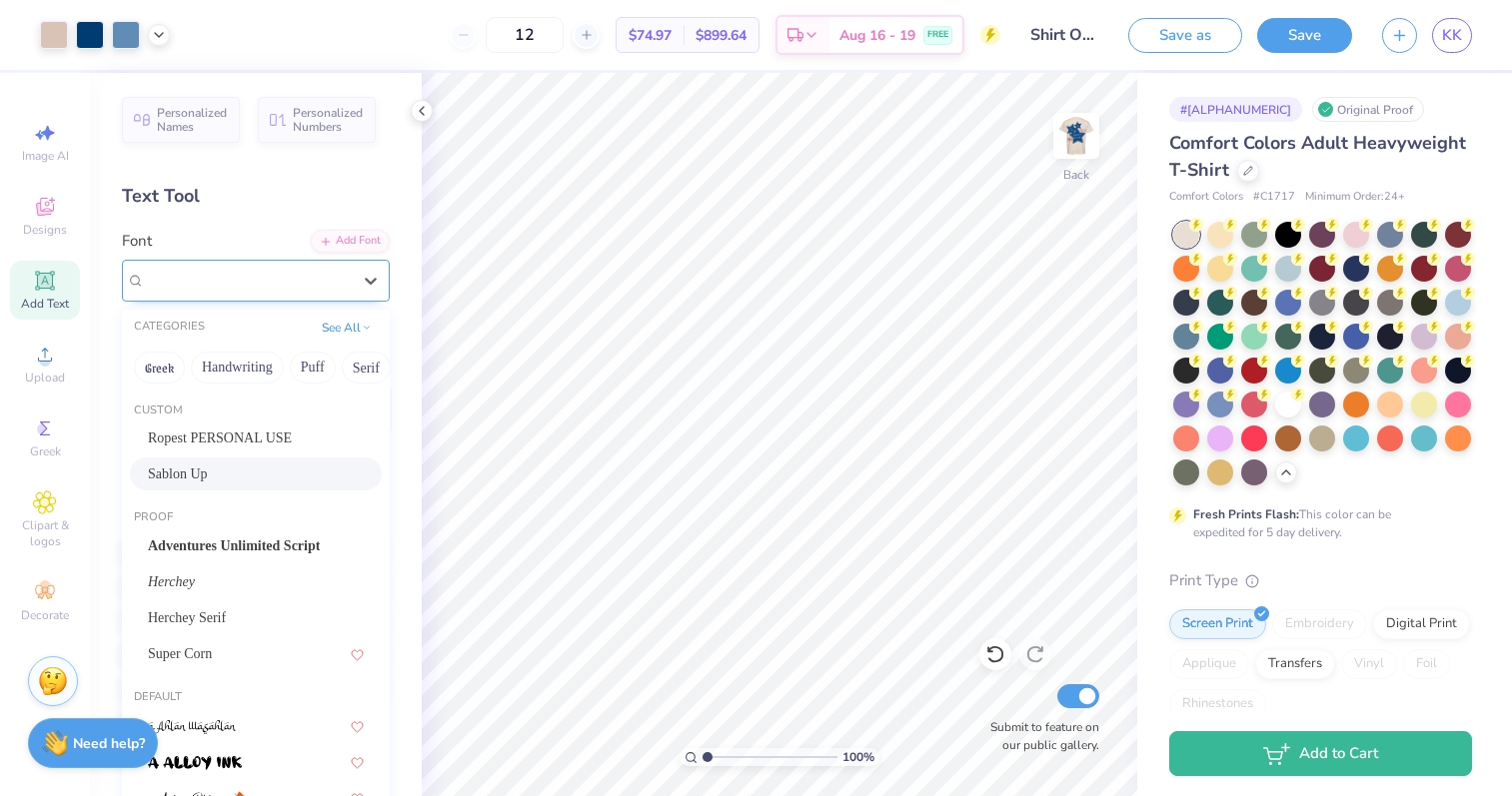 click on "Sablon Up" at bounding box center (248, 280) 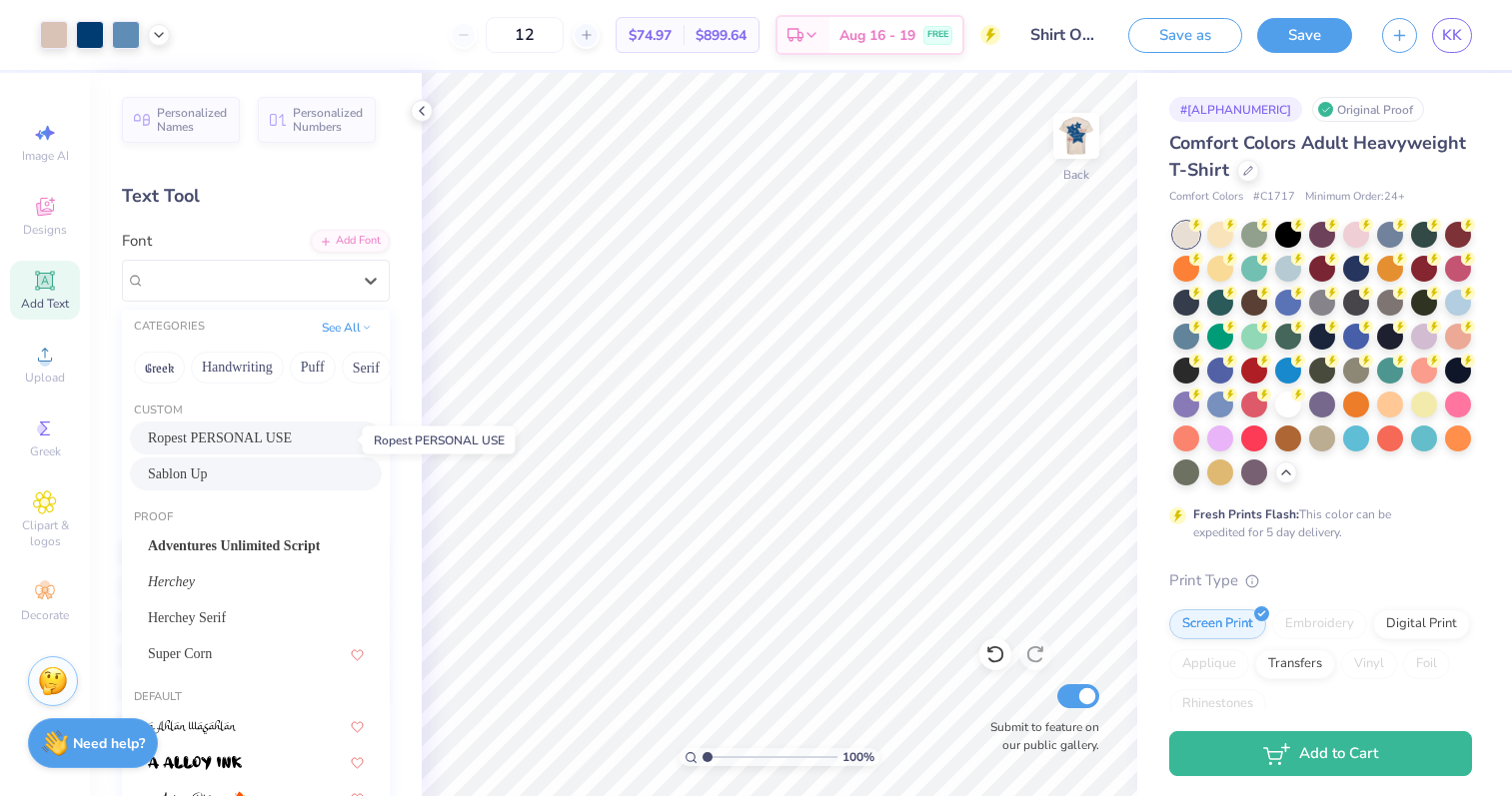 click on "Ropest PERSONAL USE" at bounding box center (220, 437) 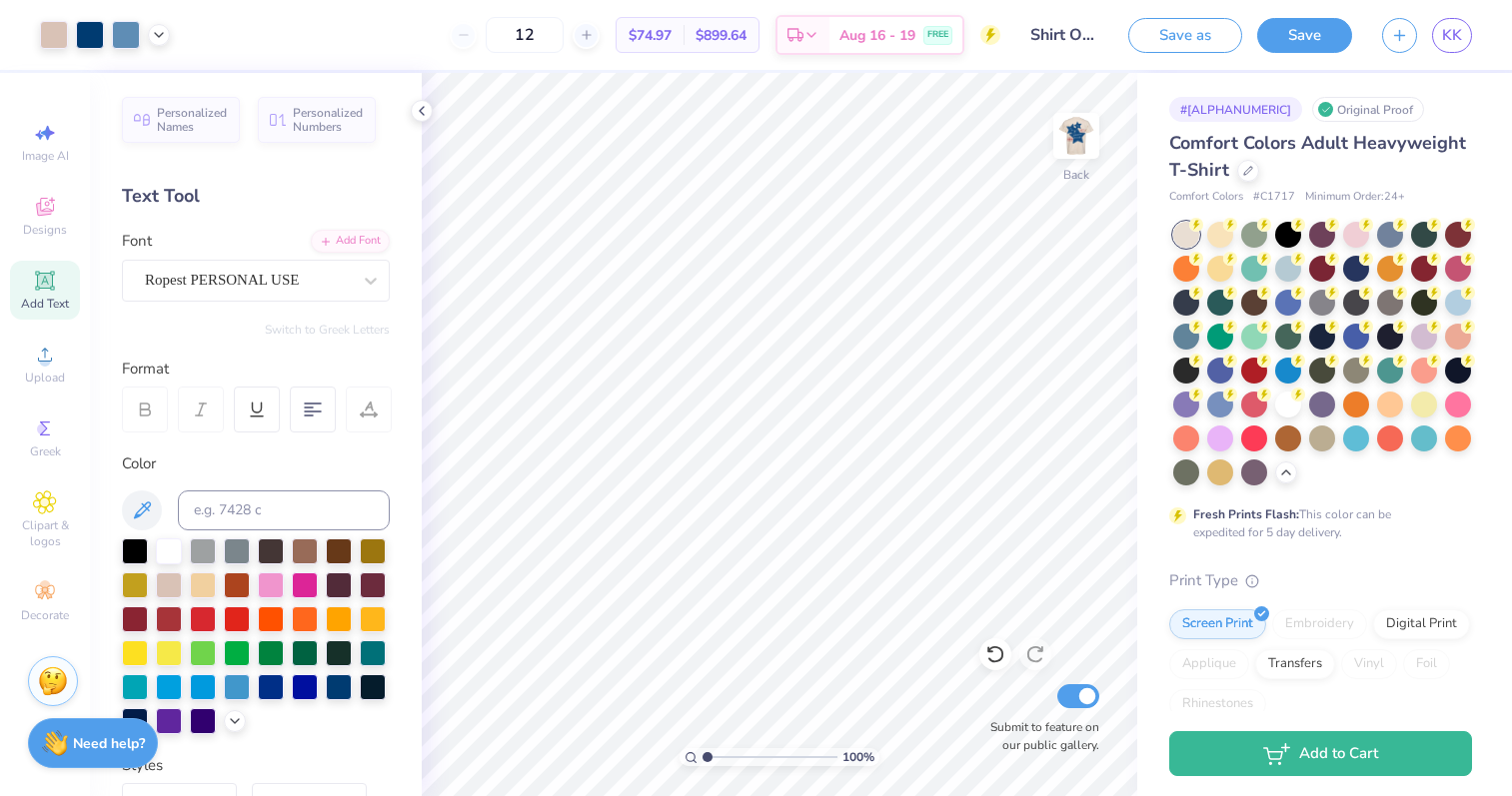 scroll, scrollTop: 0, scrollLeft: 0, axis: both 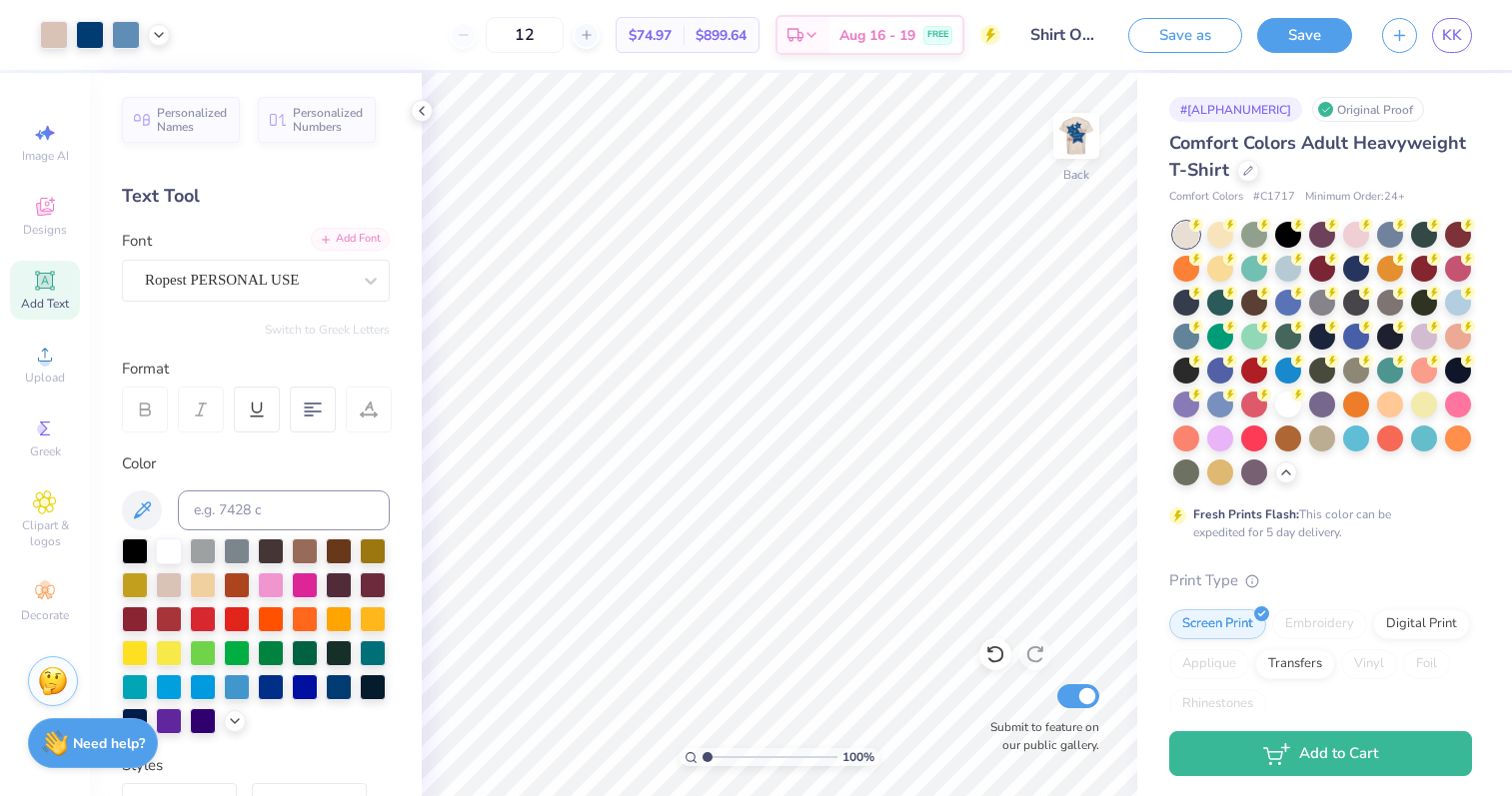 click on "Add Font" at bounding box center [350, 239] 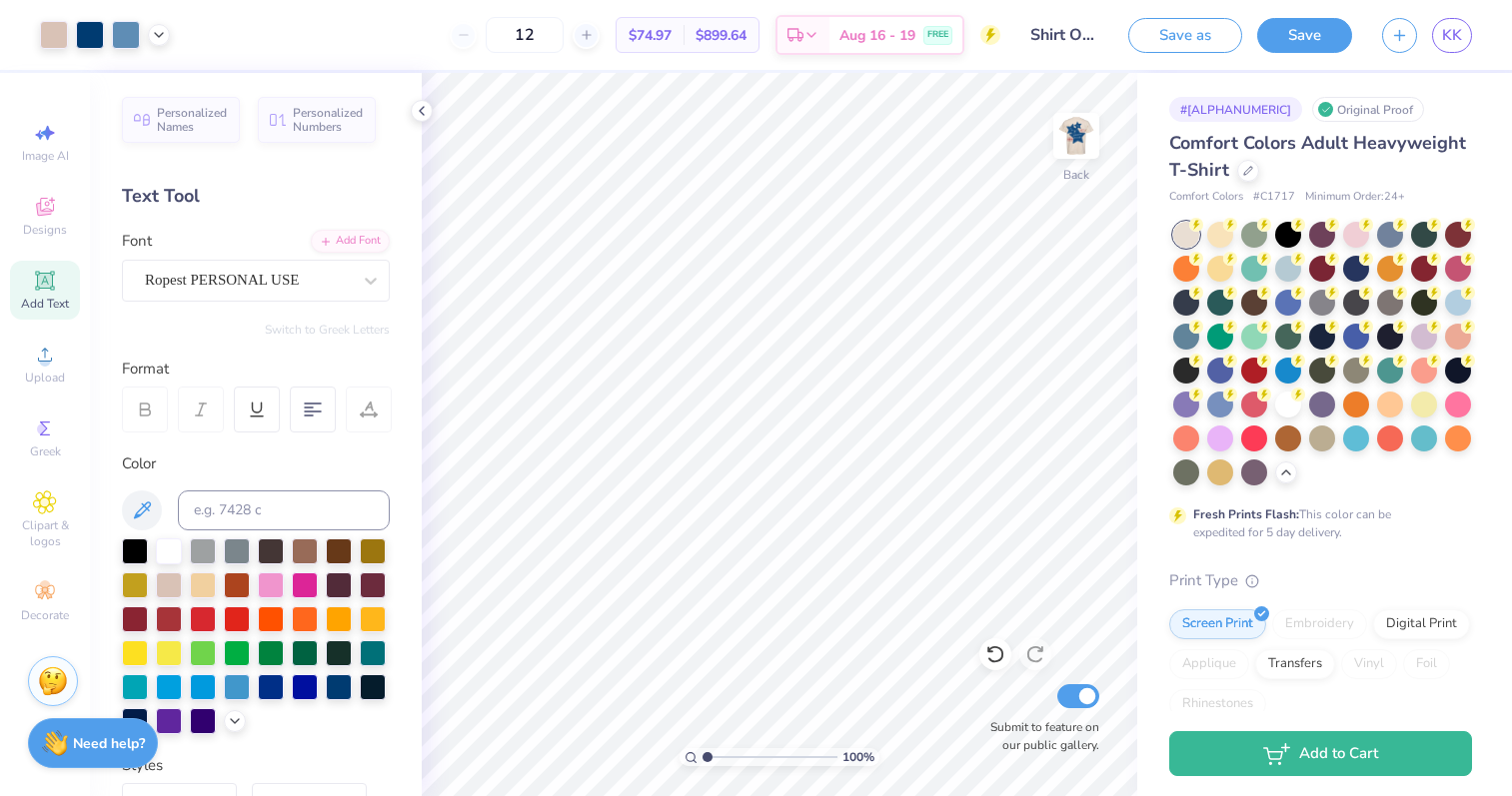 click 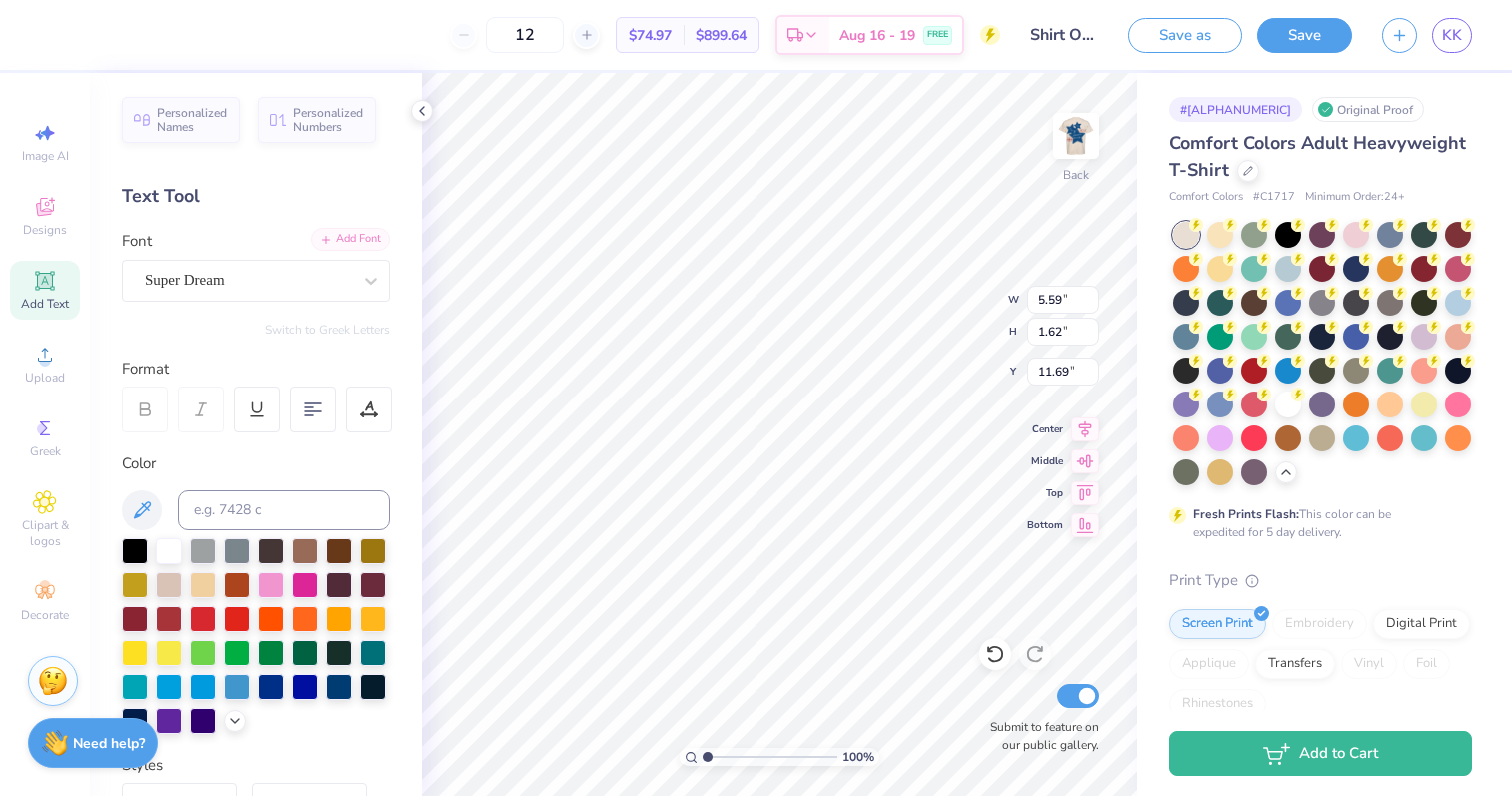 type on "T" 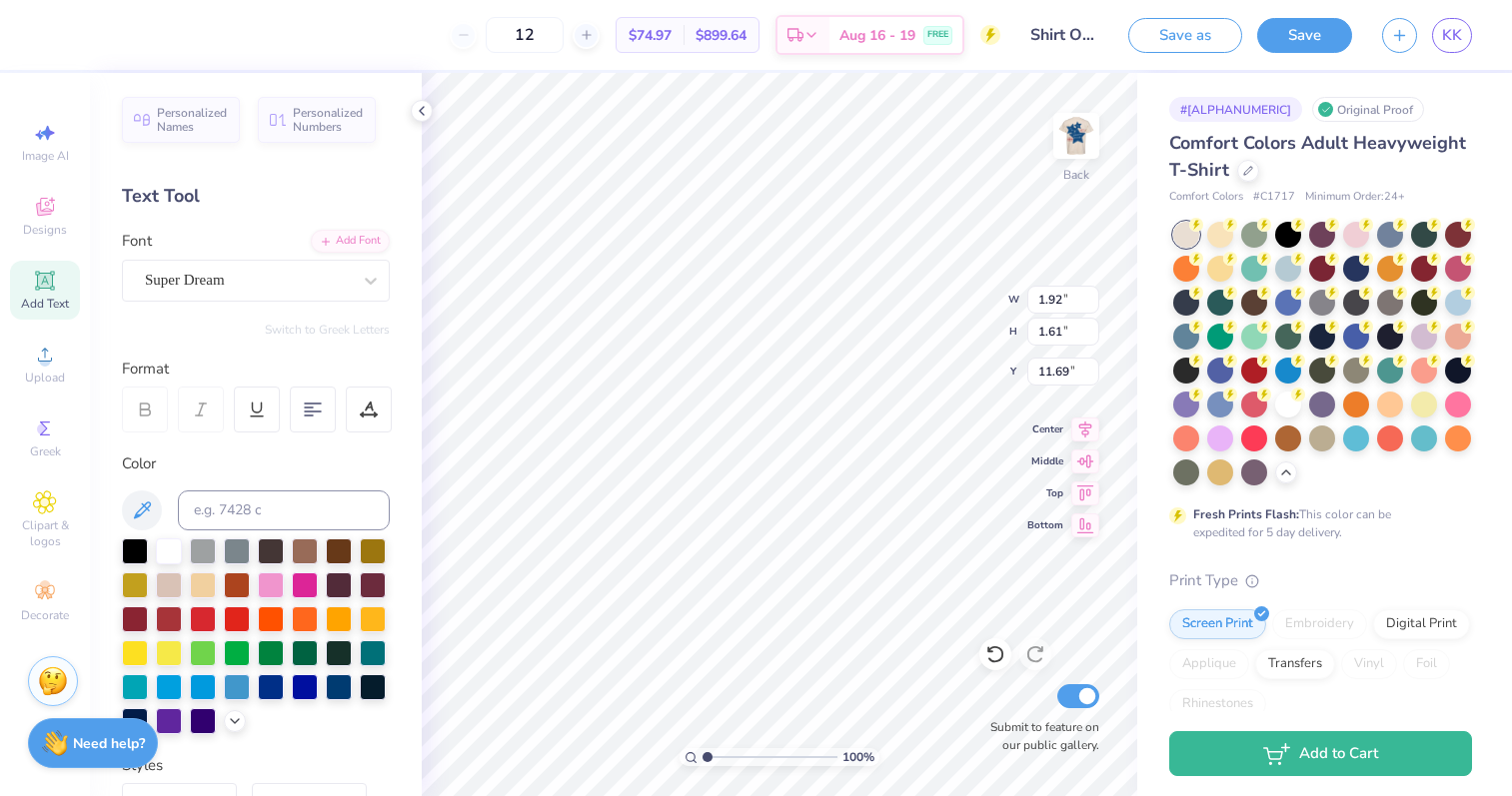 type on "3.00" 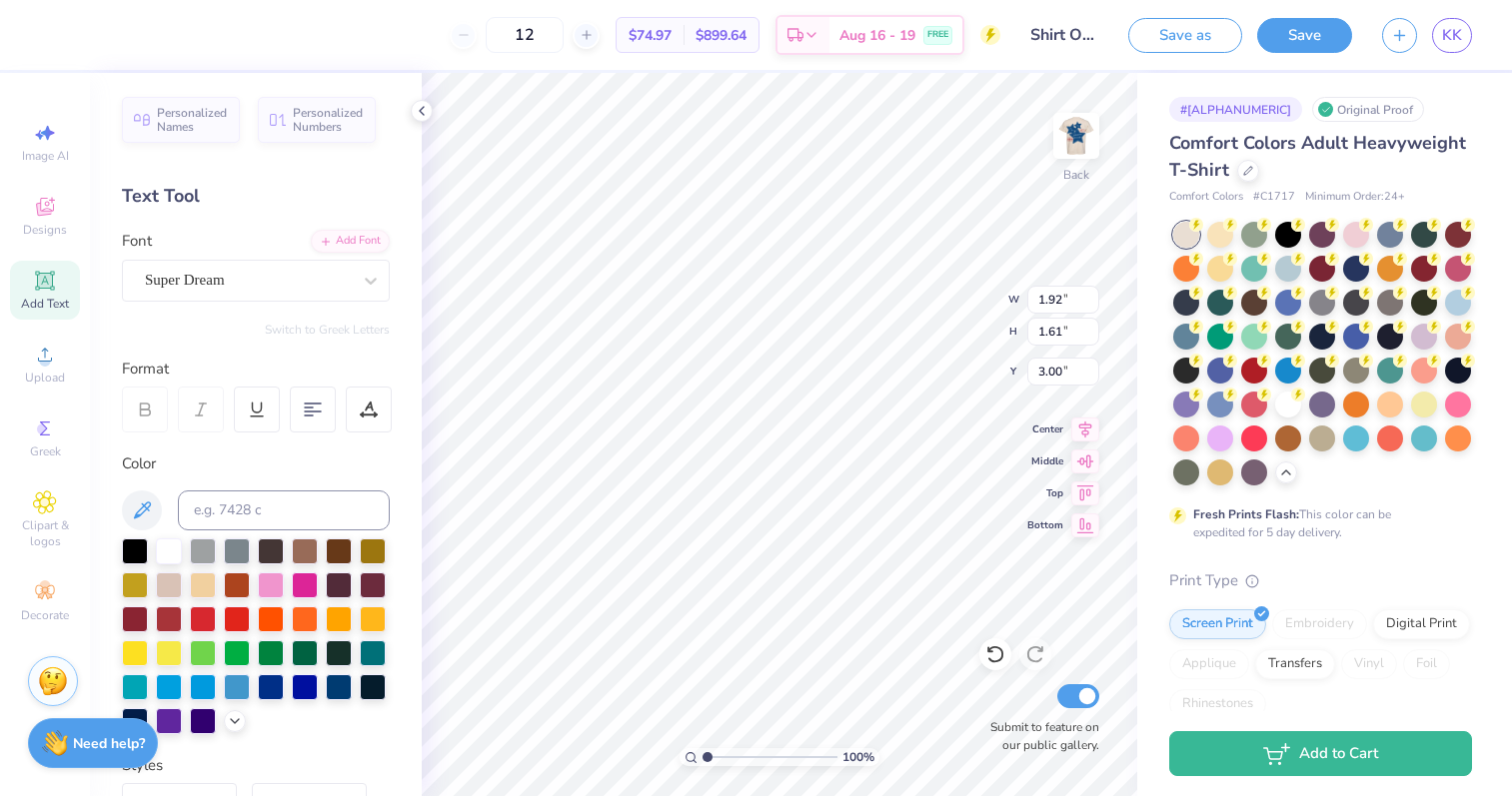 click on "Add Text" at bounding box center (45, 290) 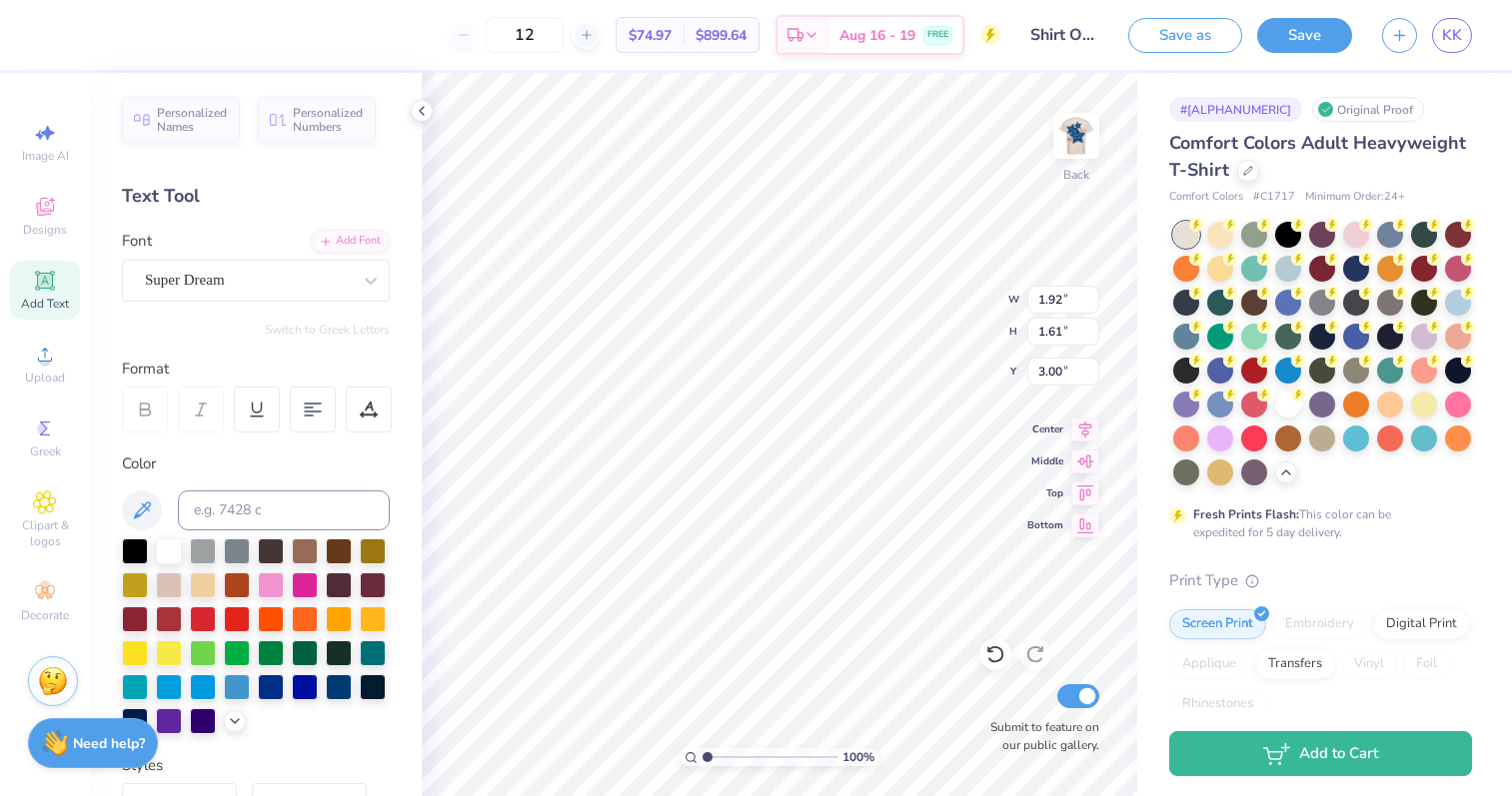 type on "5.59" 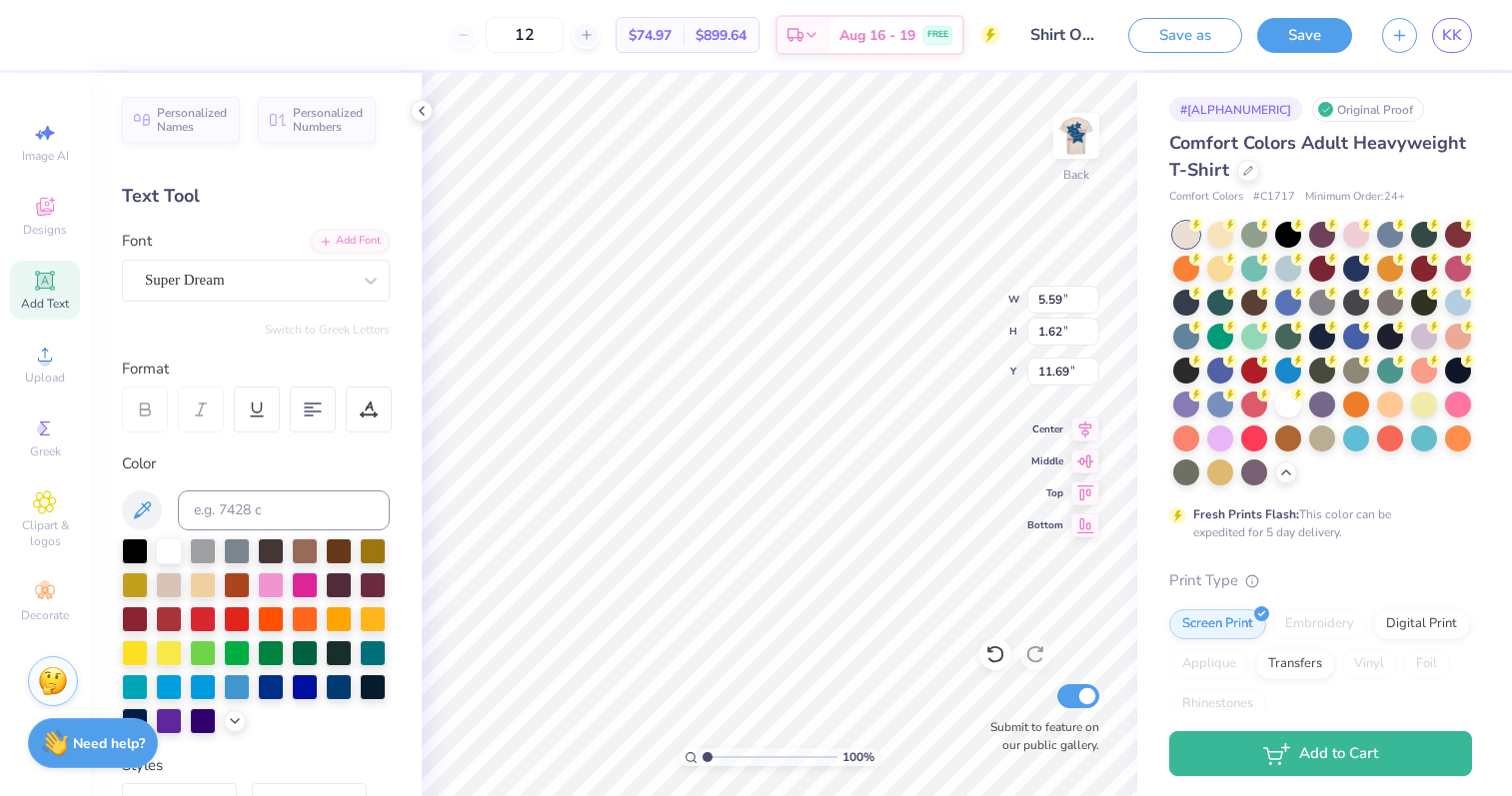 type on "T" 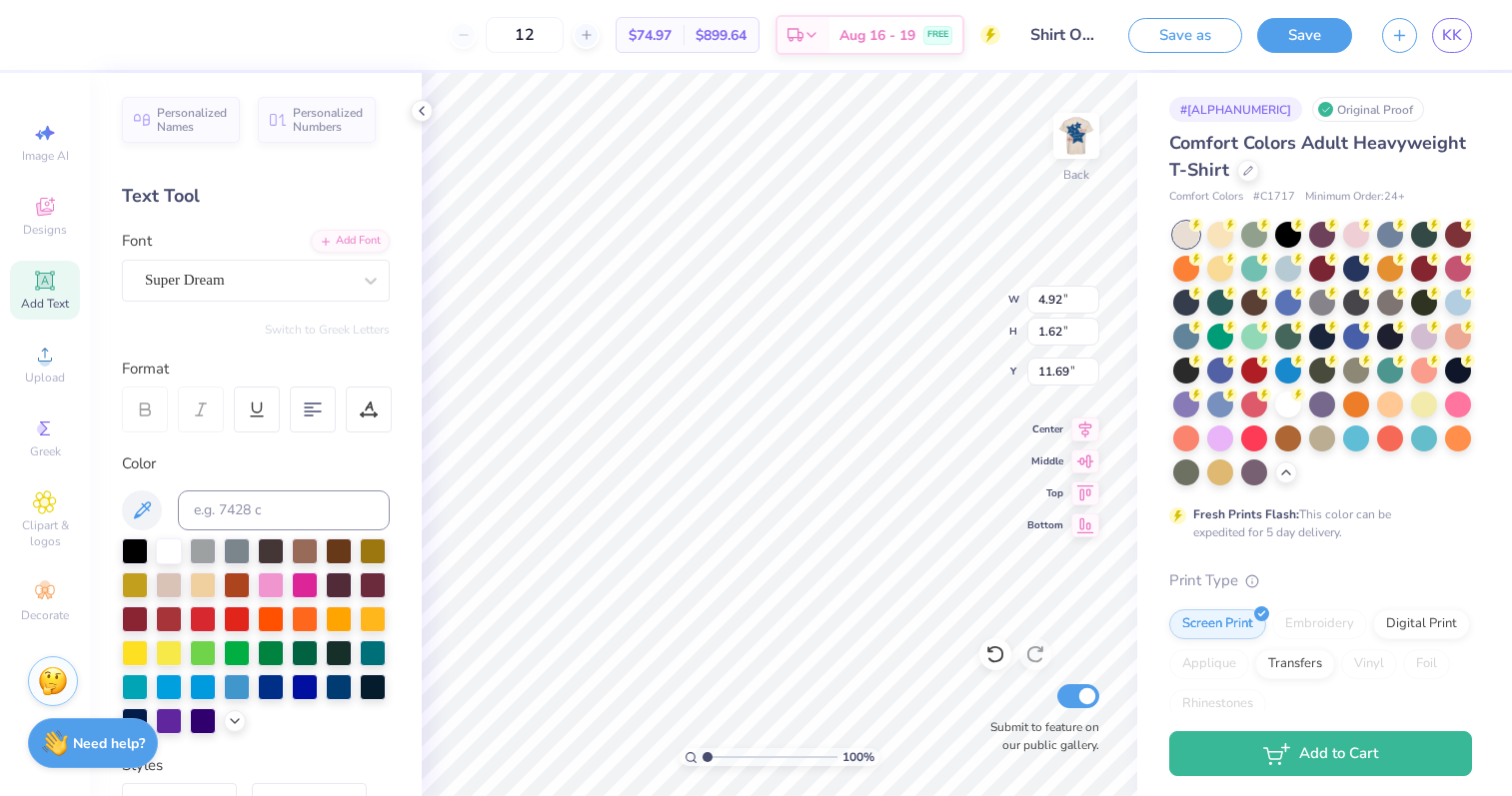 type on "4.95" 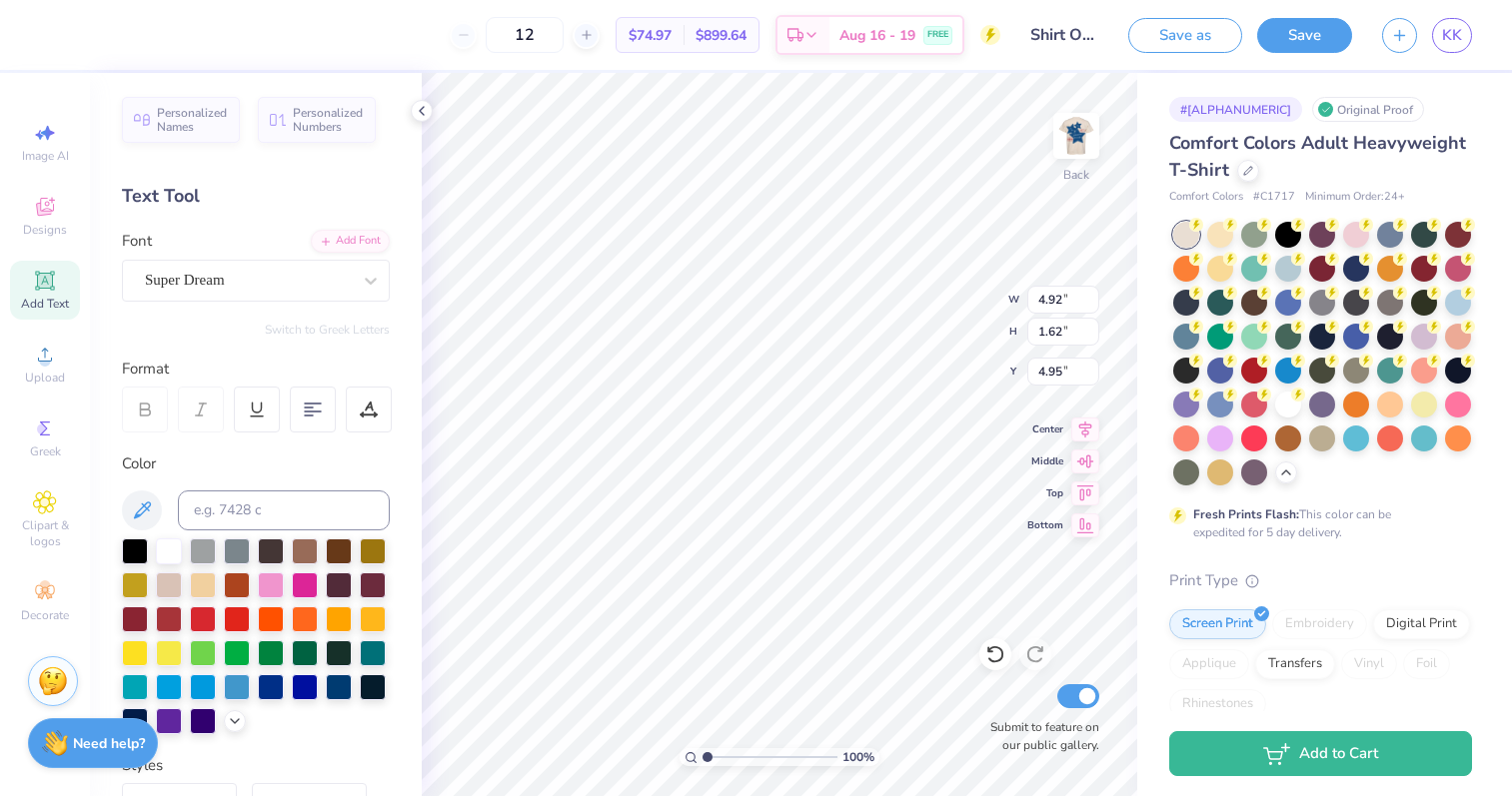 type on "6.86" 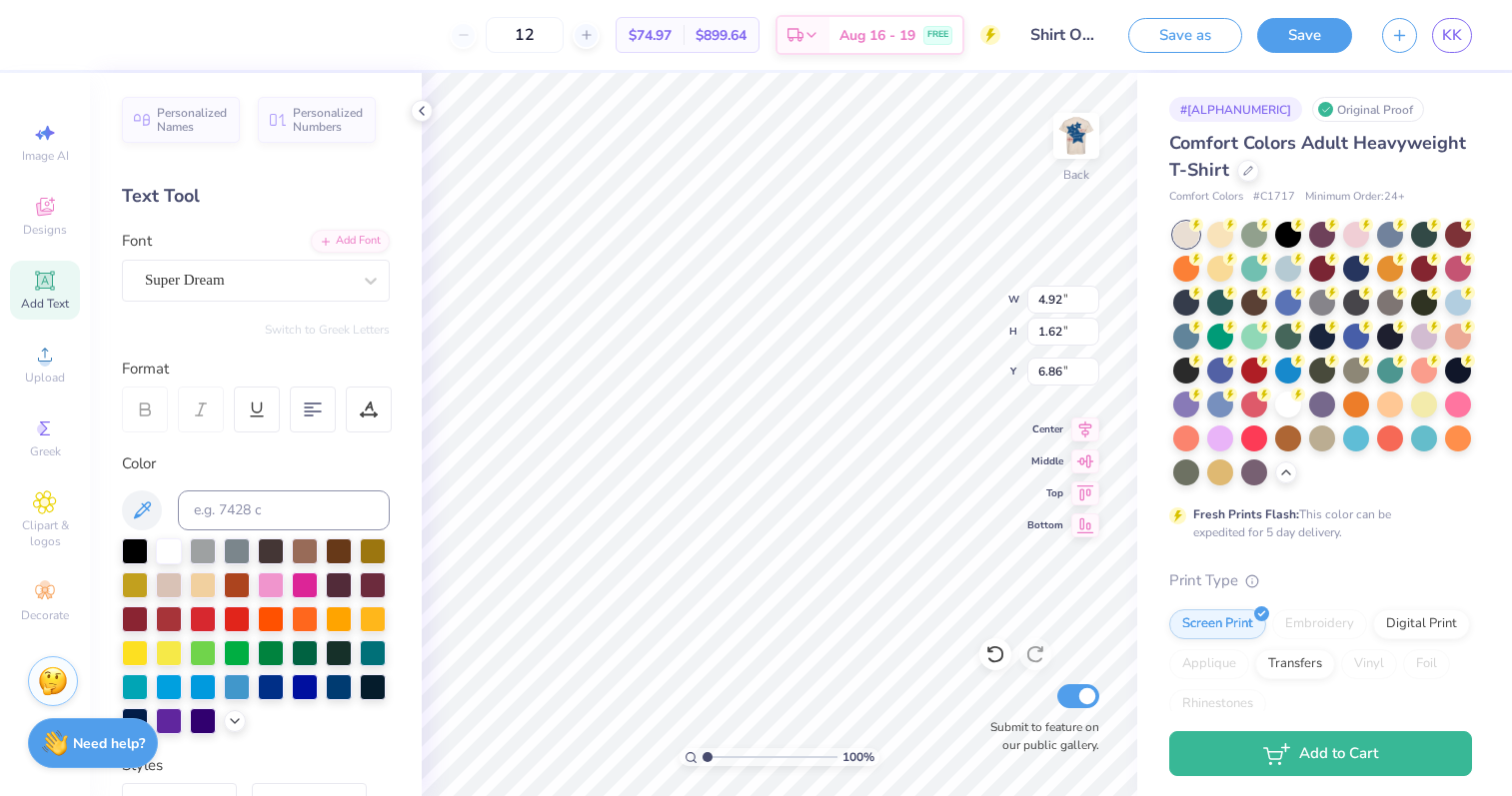 type on "B" 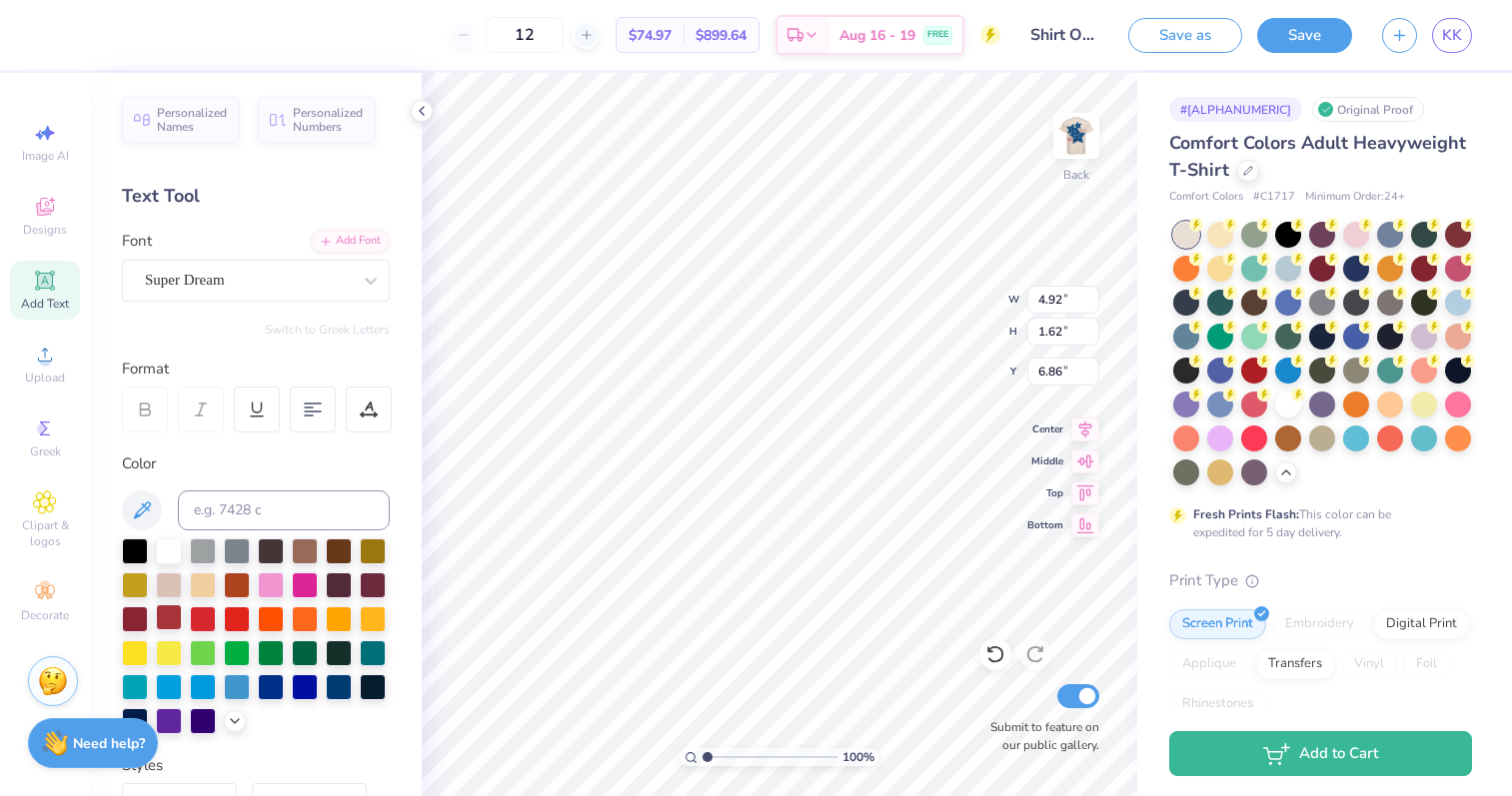type on "Phi" 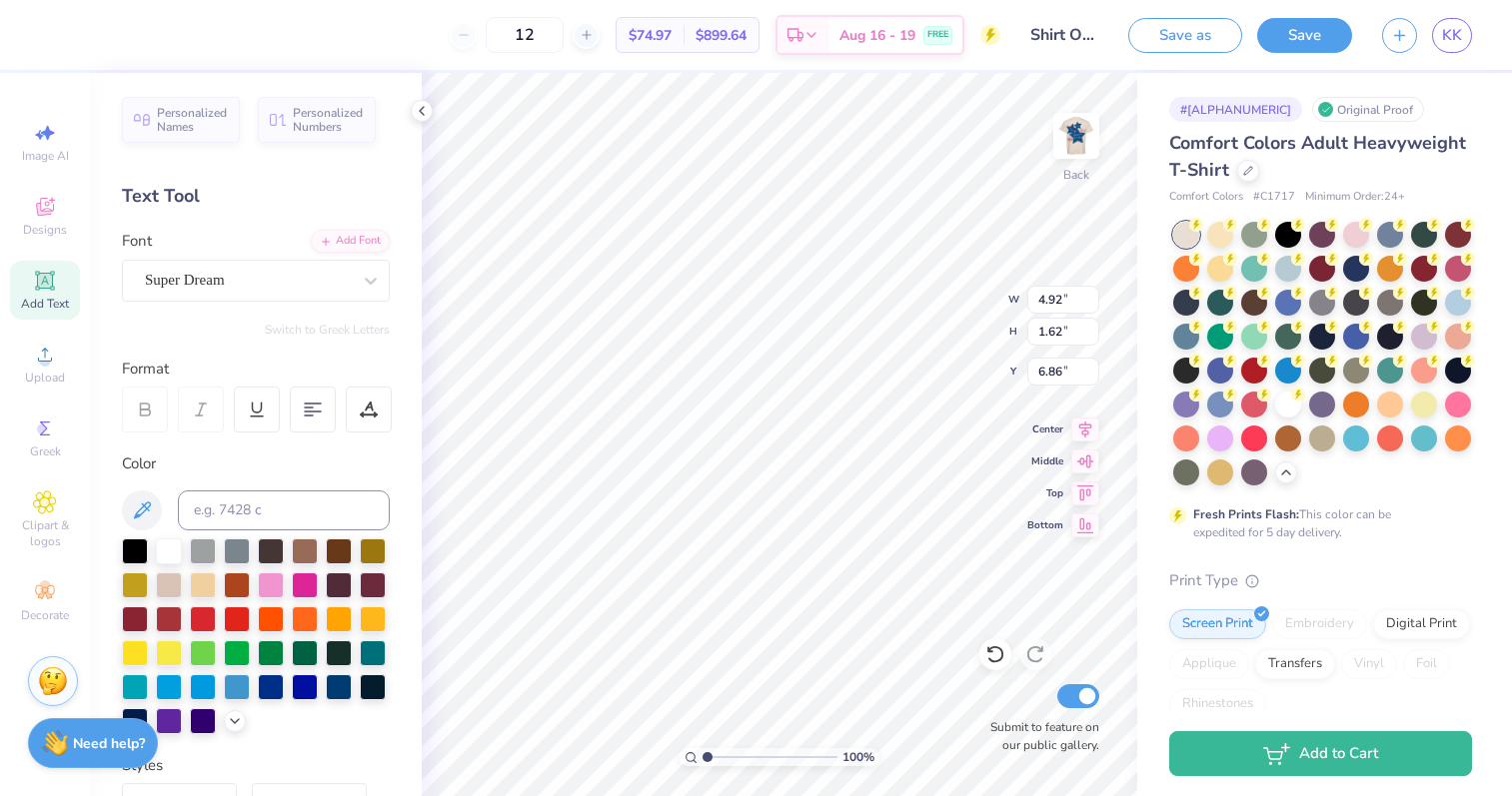 type on "4.95" 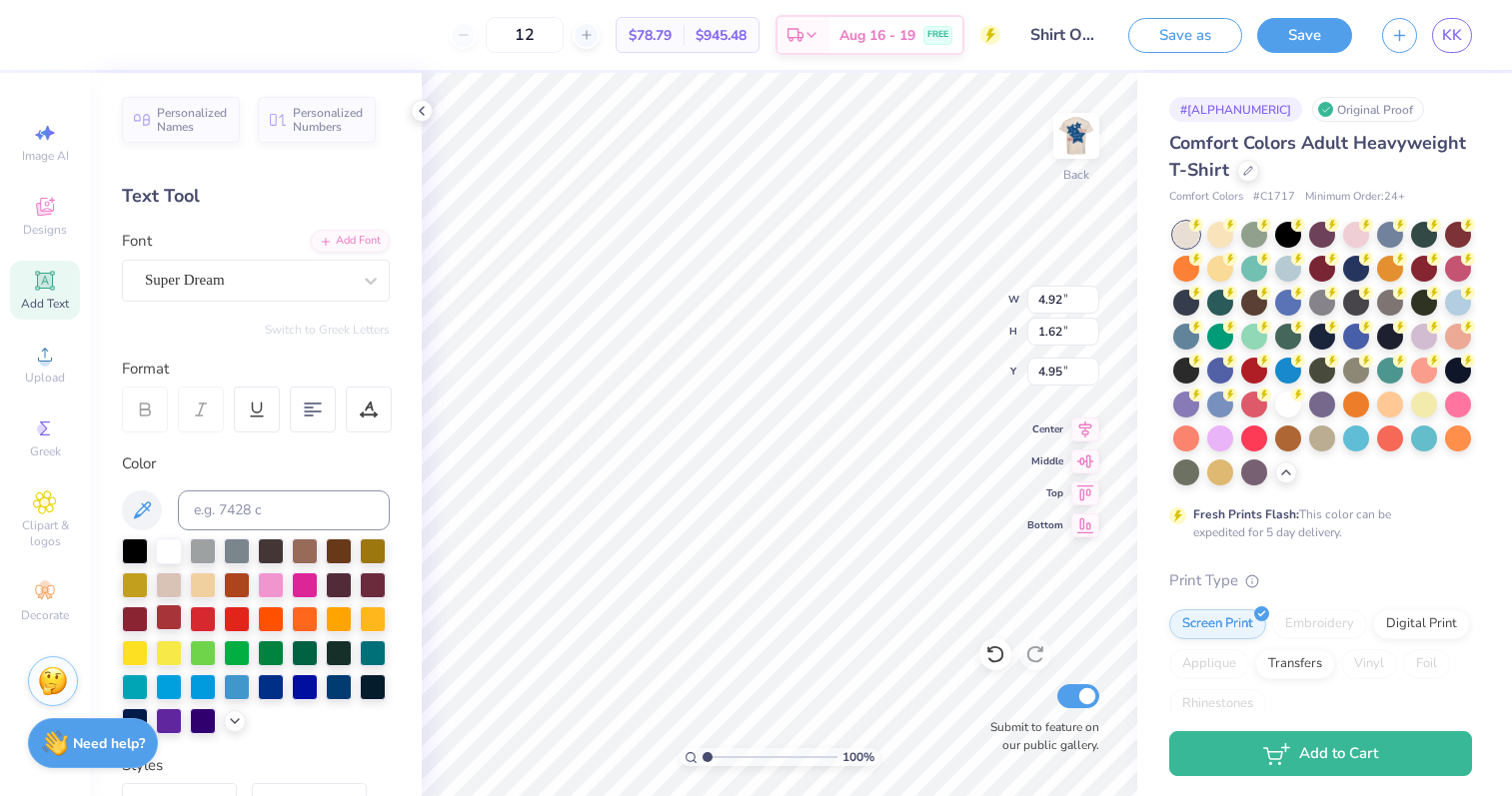 click at bounding box center [169, 617] 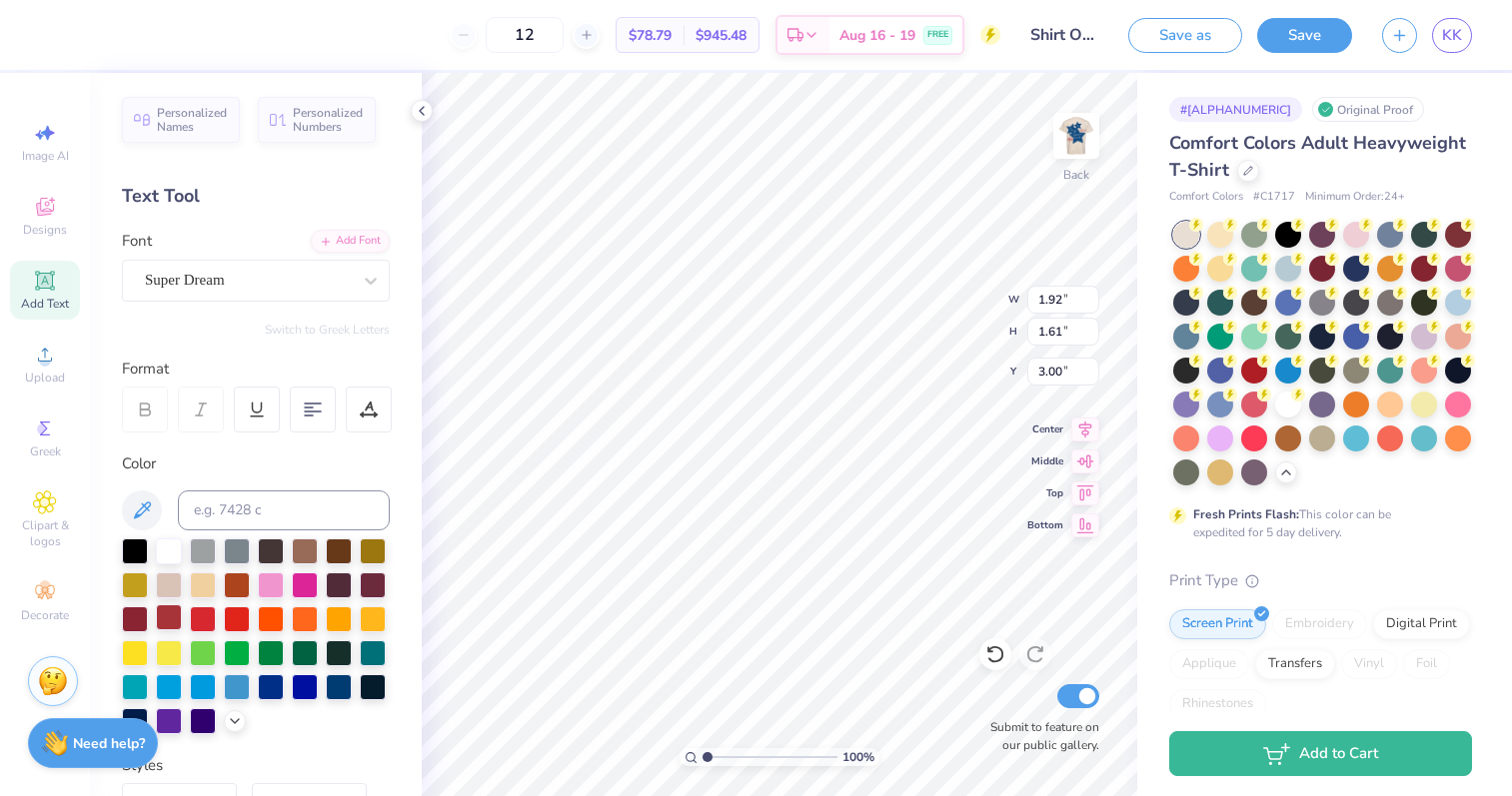 click at bounding box center [169, 617] 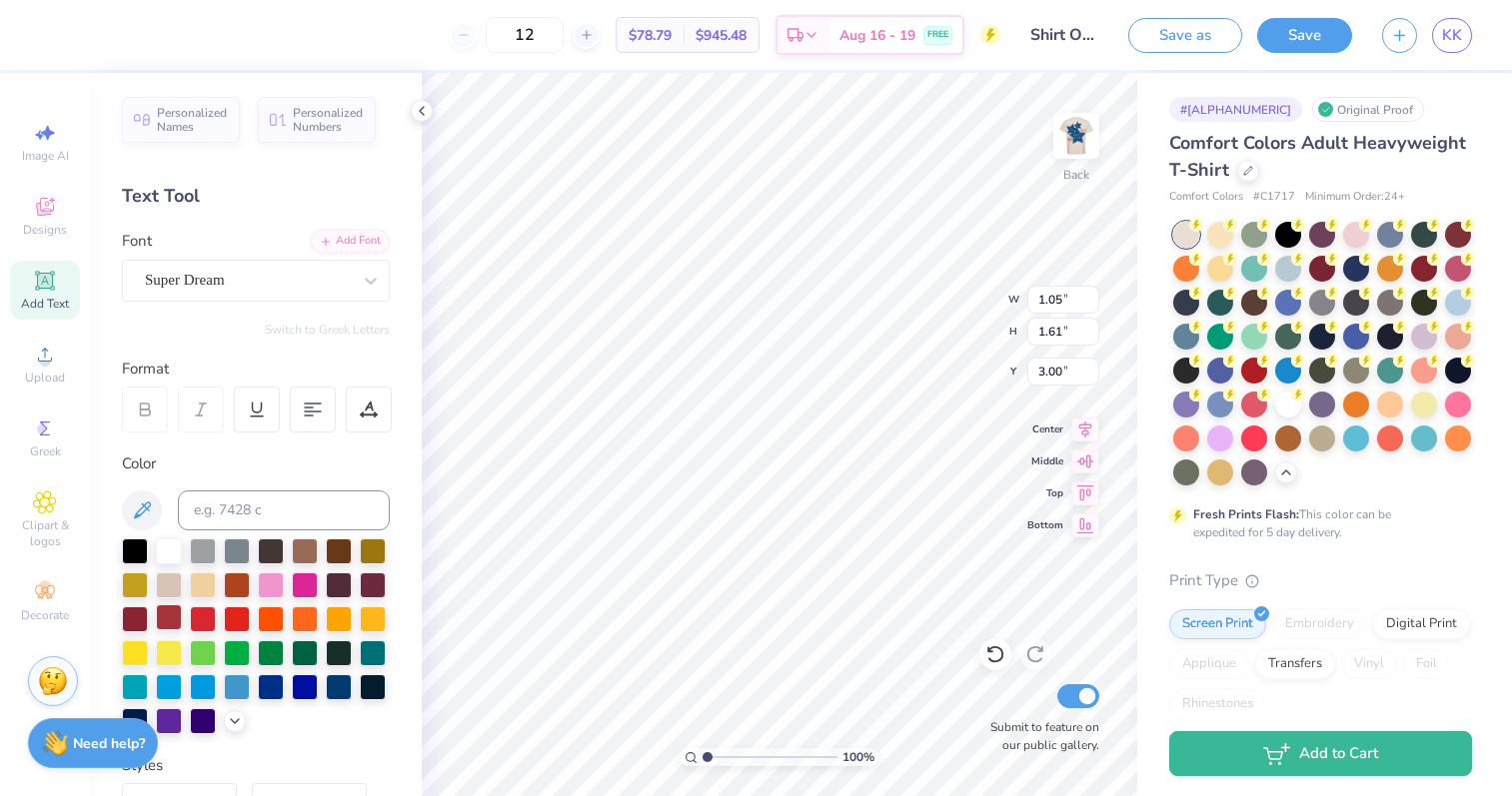 type on "0.89" 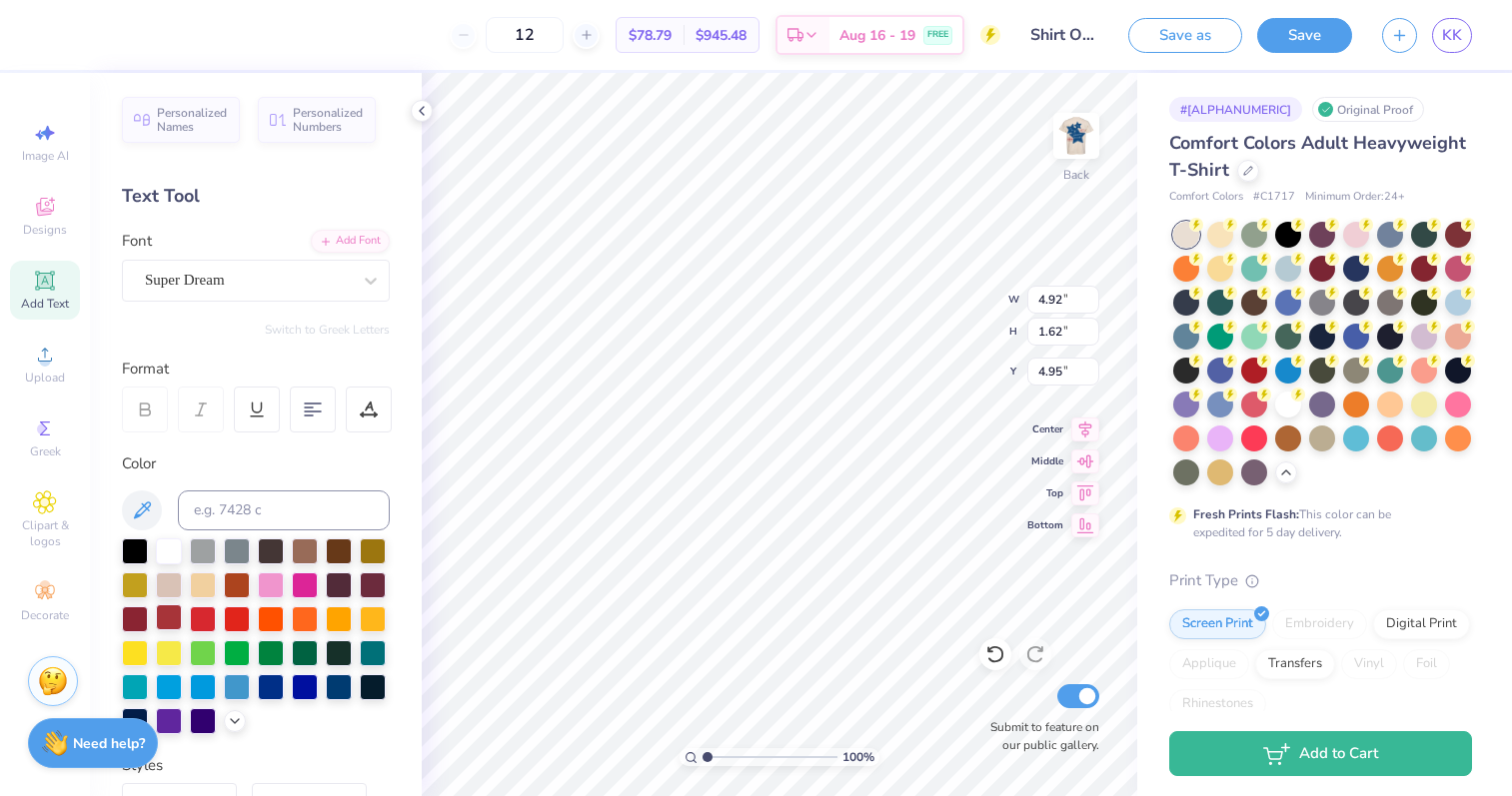 type on "2.70" 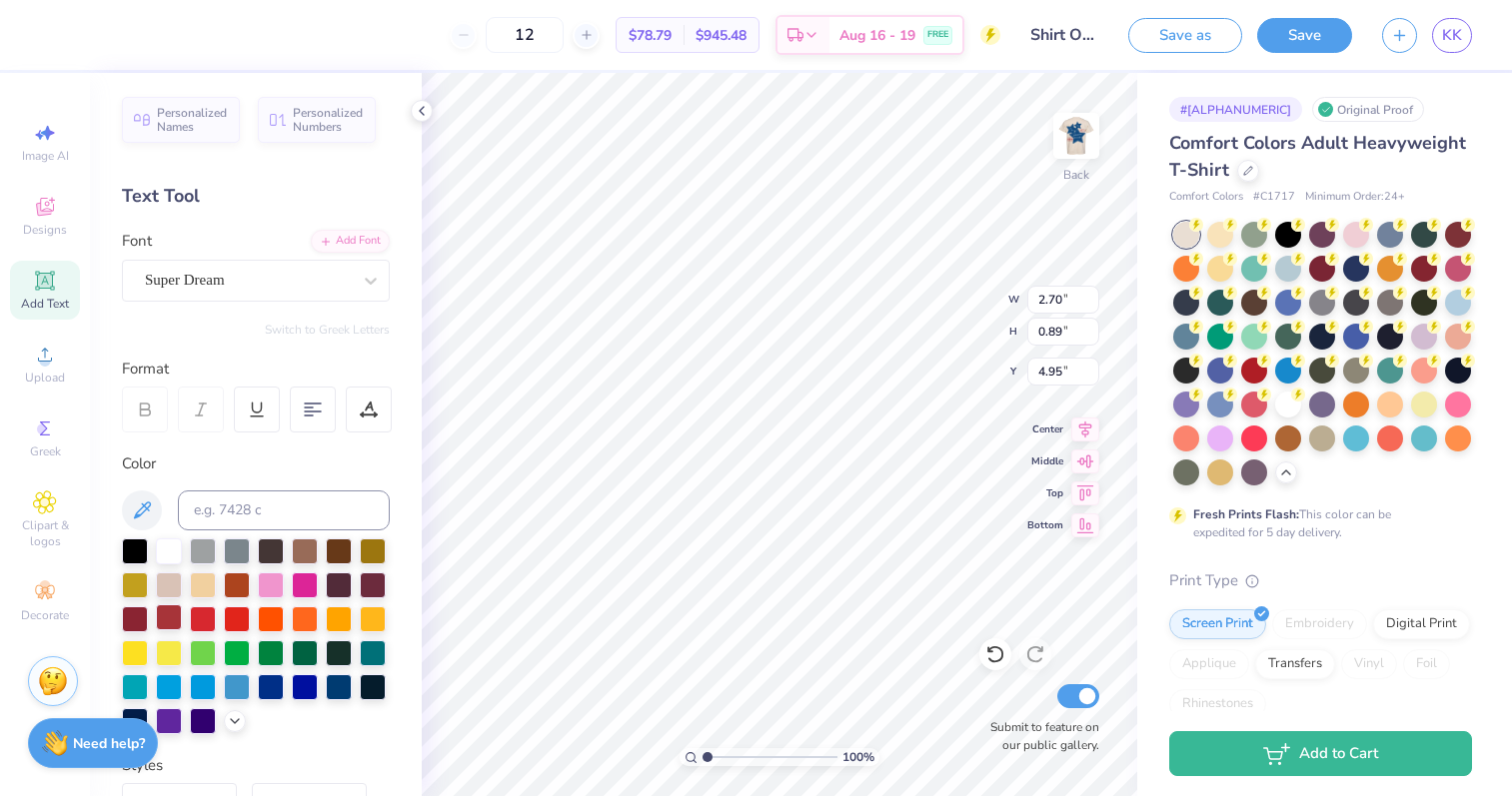 type on "5.32" 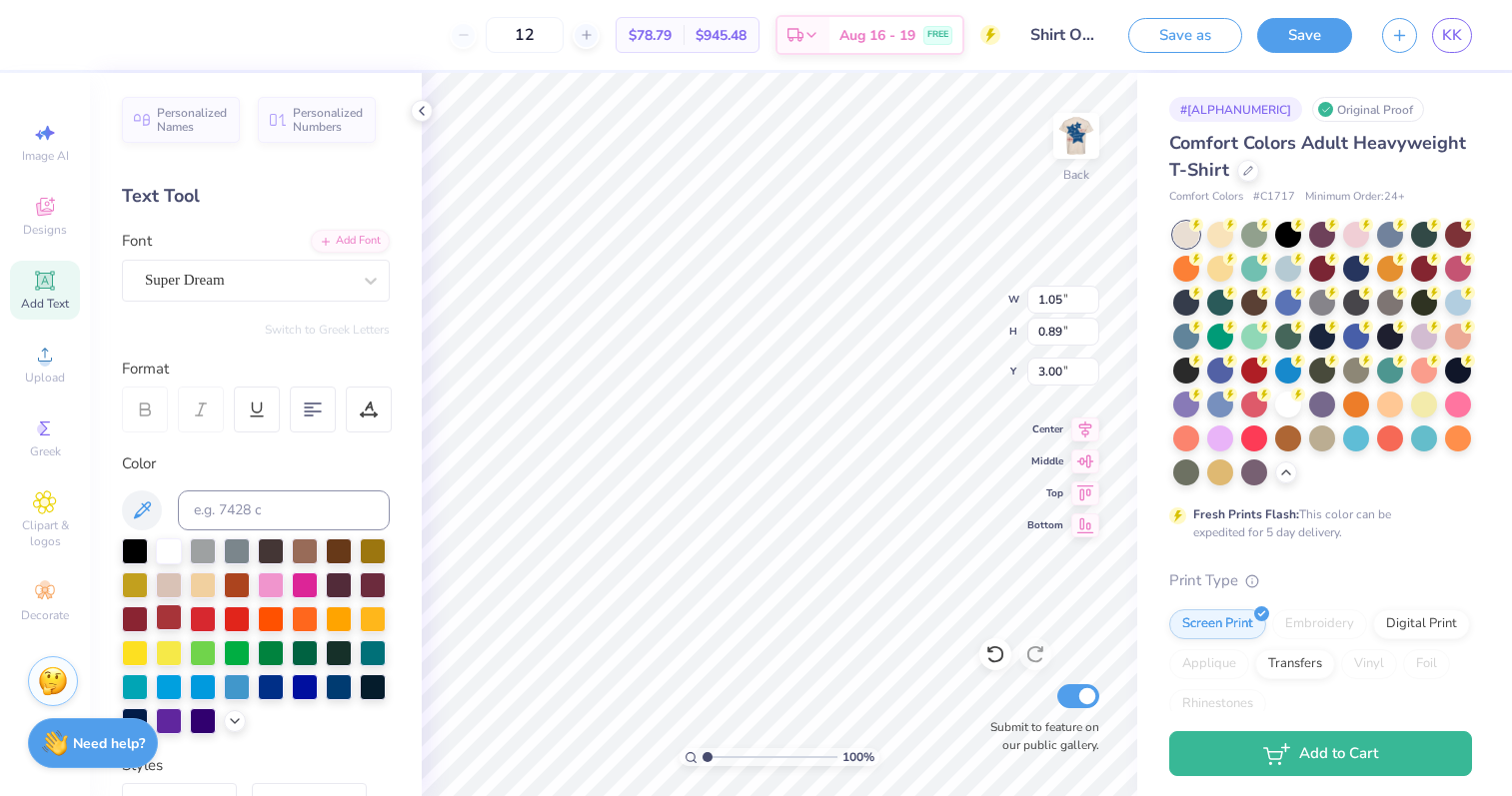 type on "3.78" 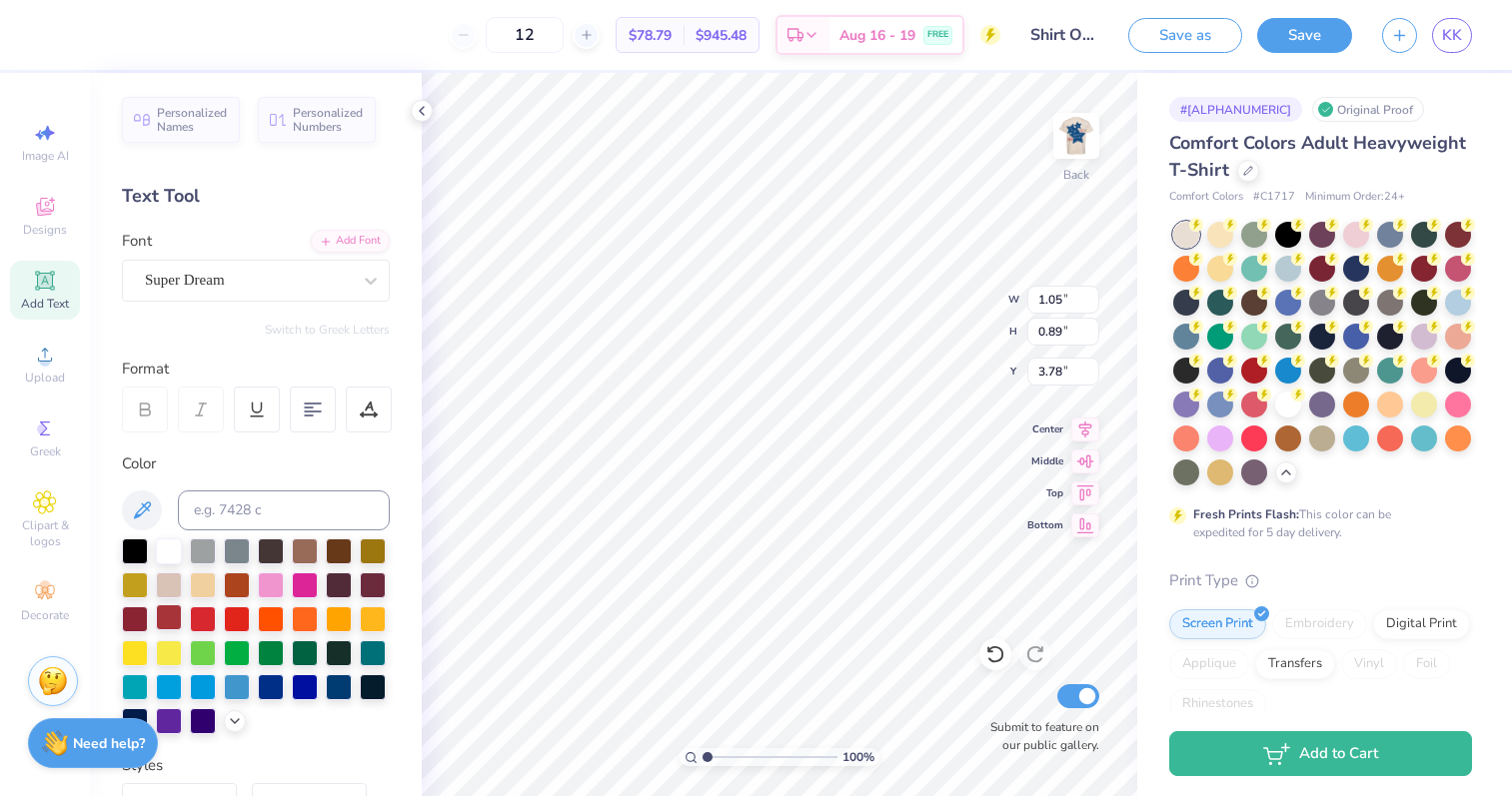 type on "3.21" 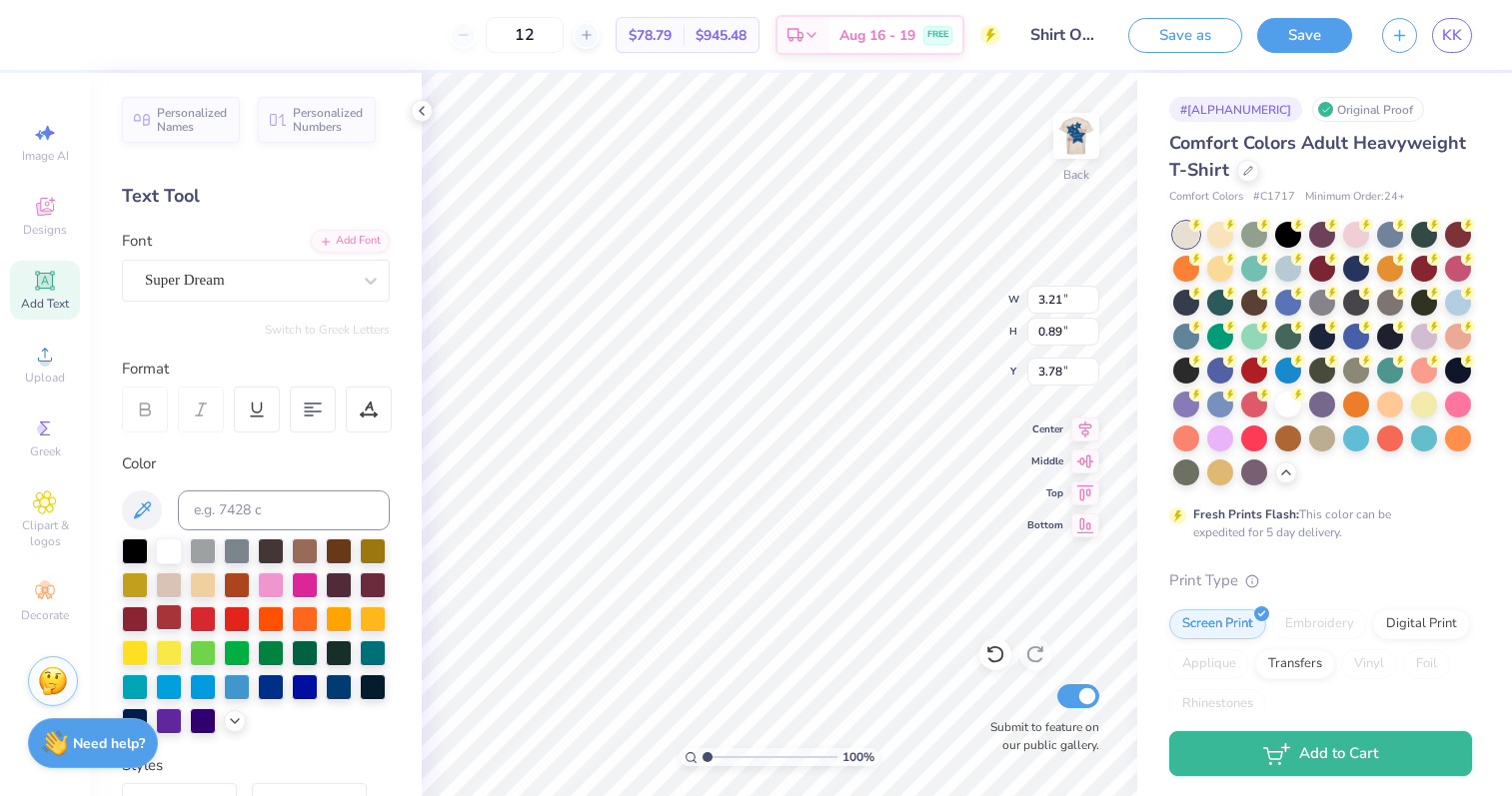 type on "1.62" 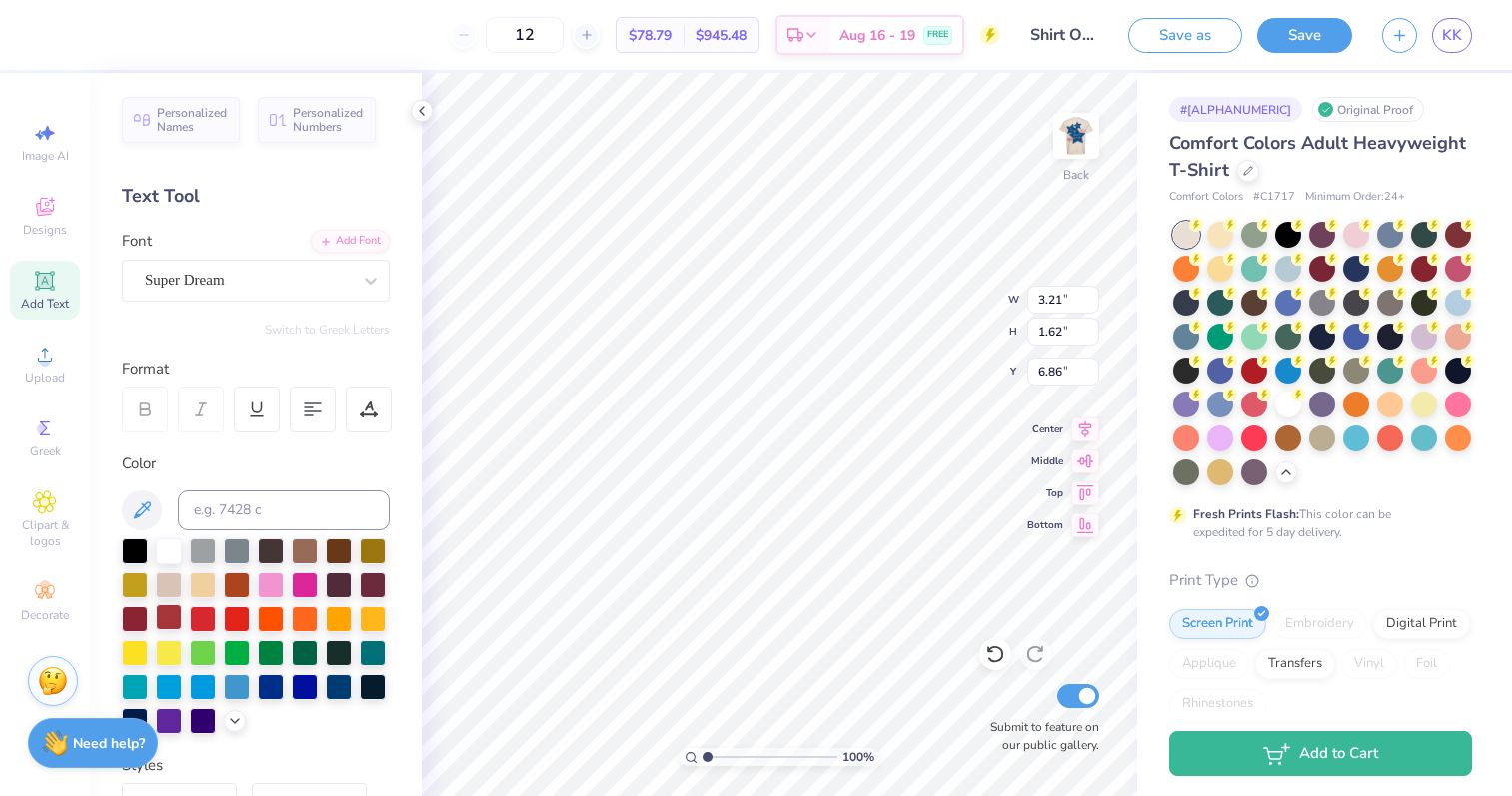 type on "1.73" 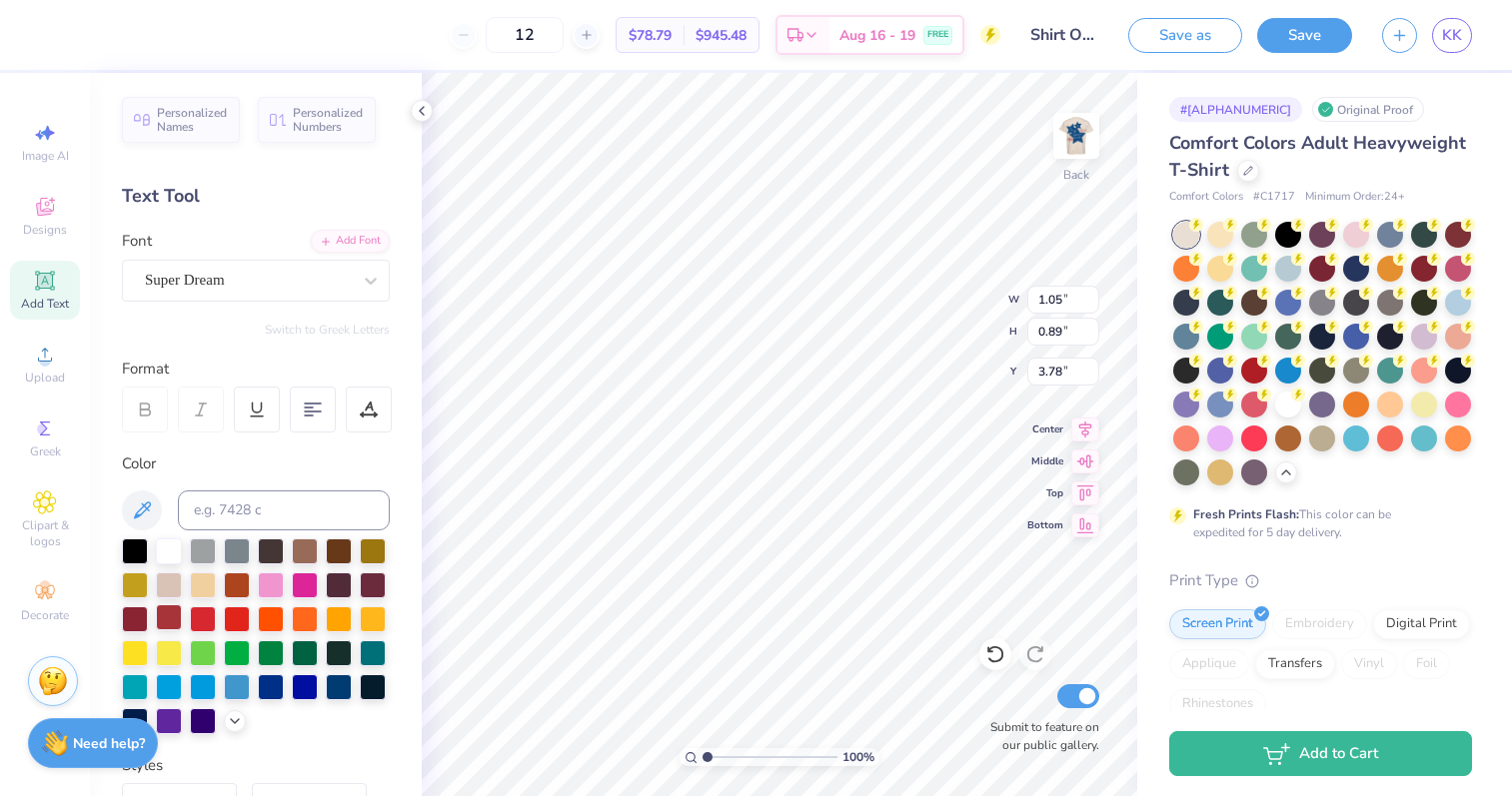 type on "0.80" 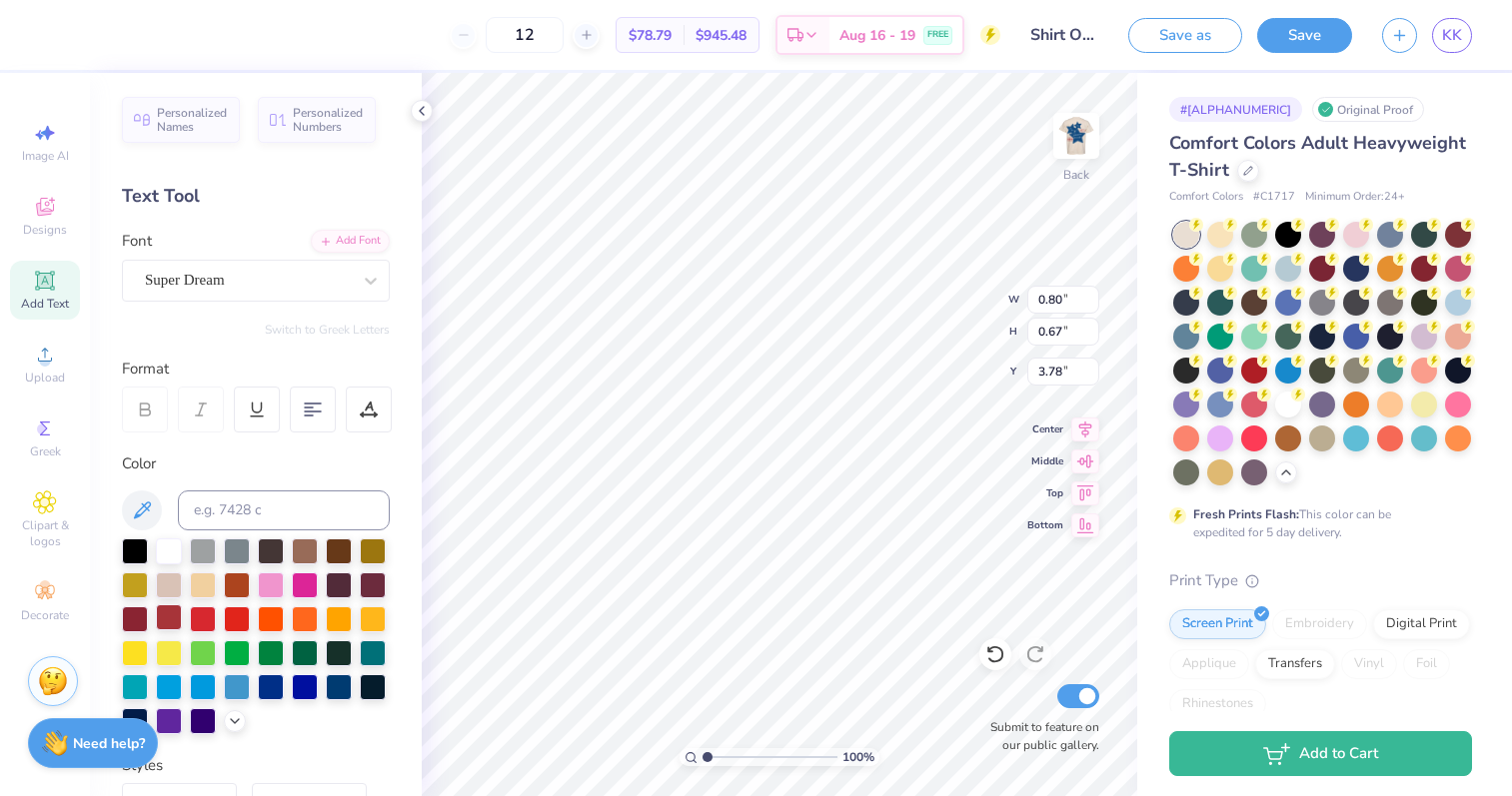 type on "4.33" 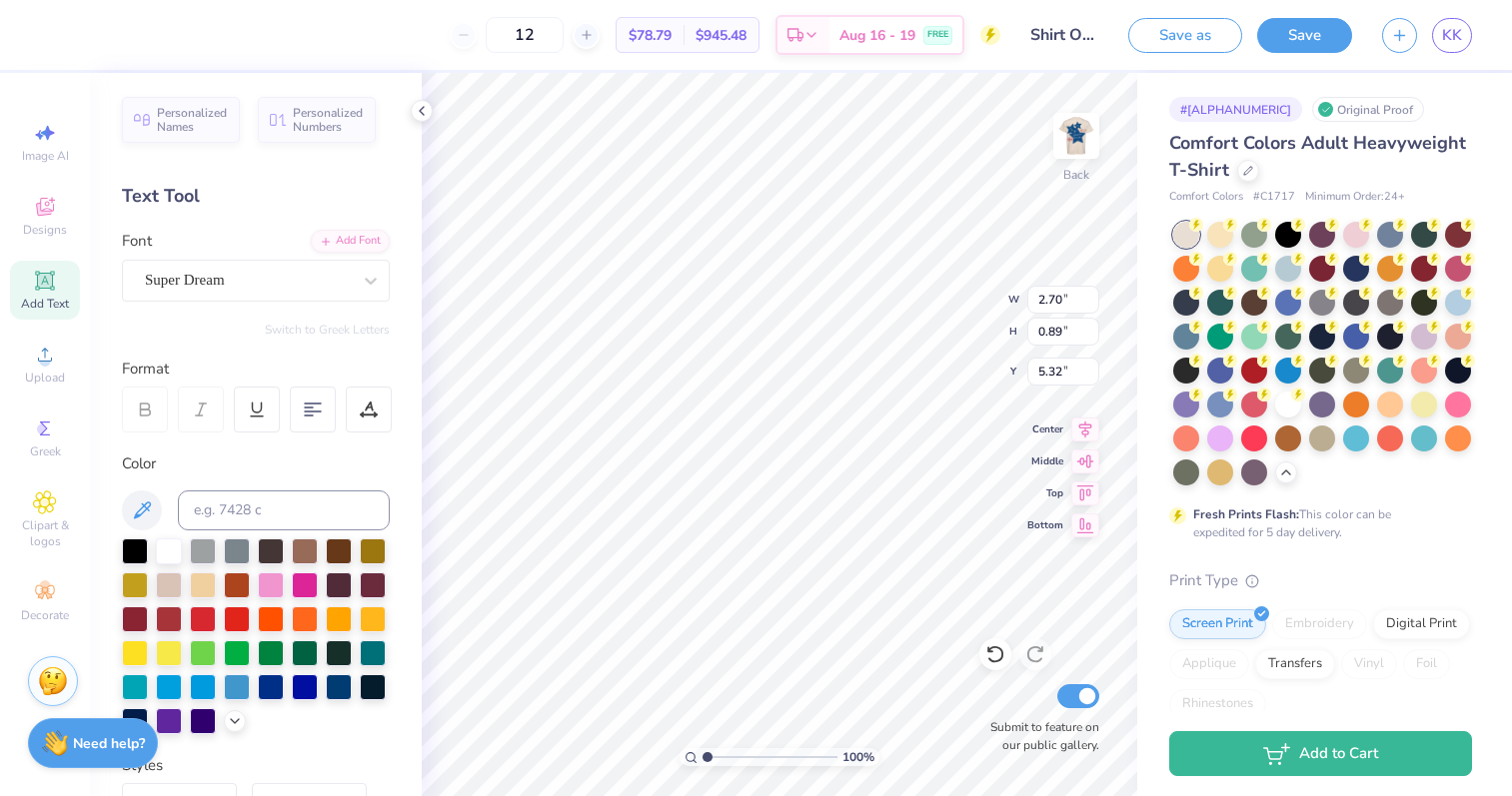 type on "1.97" 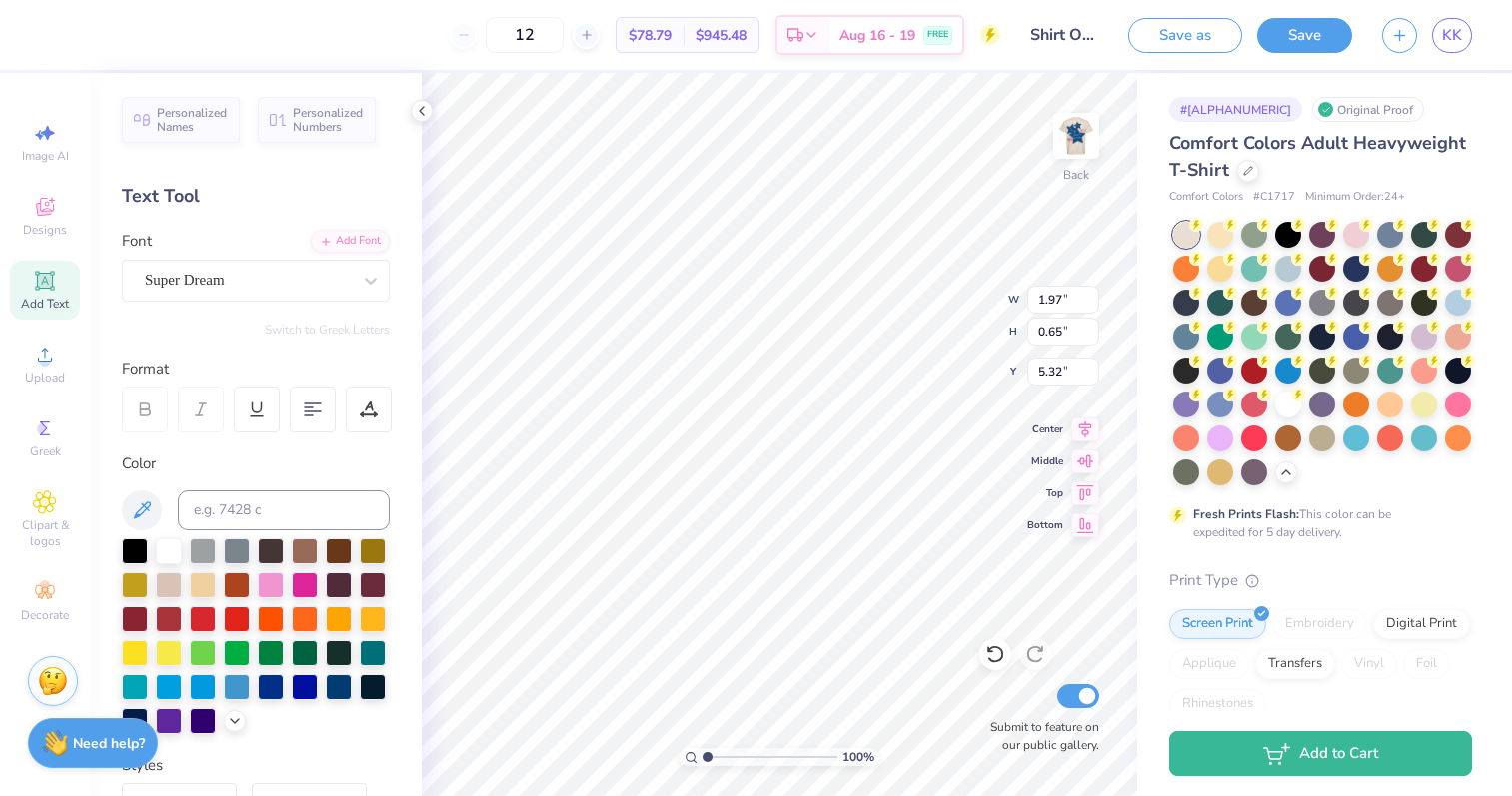 type on "5.11" 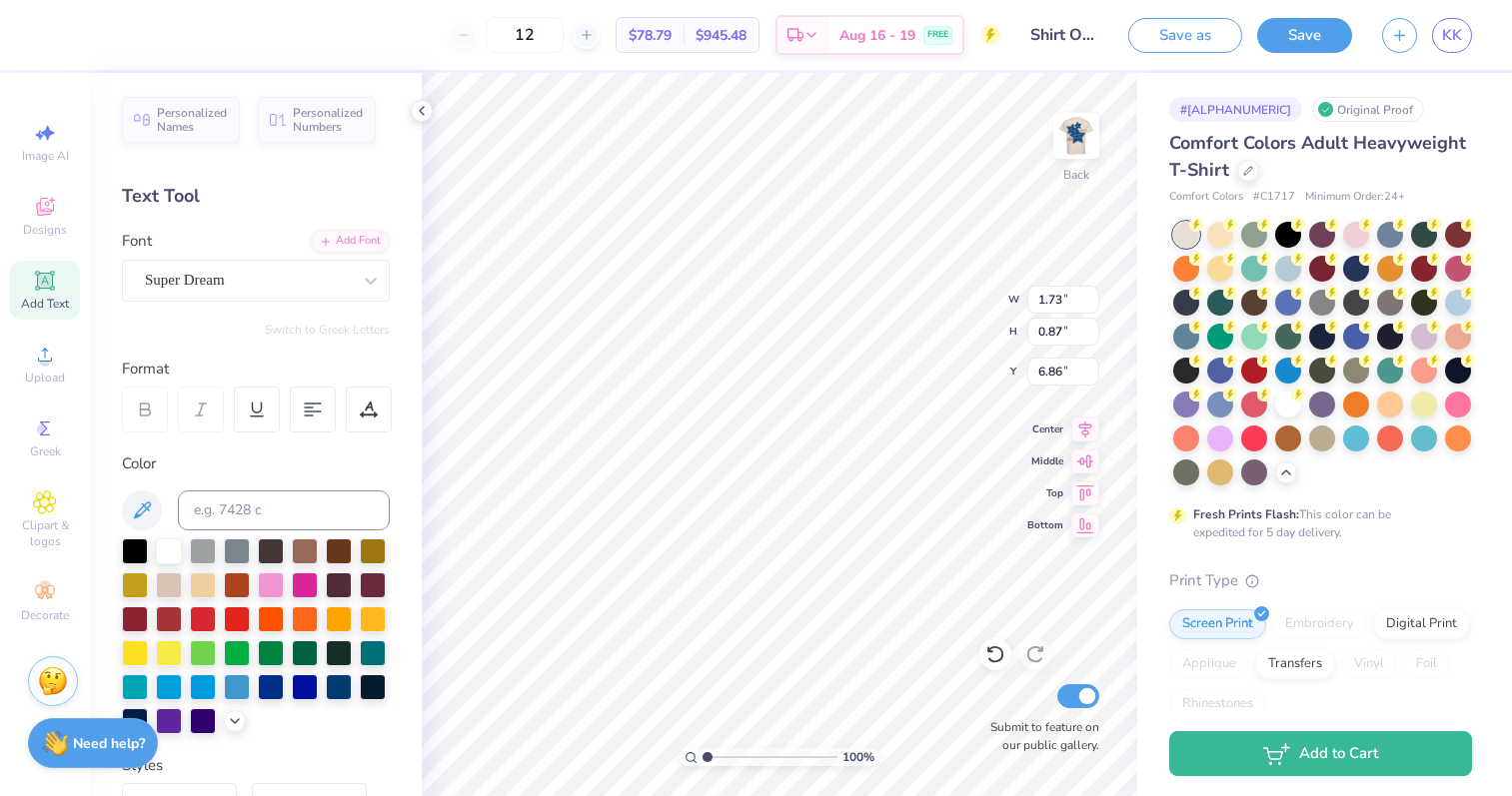 type on "1.31" 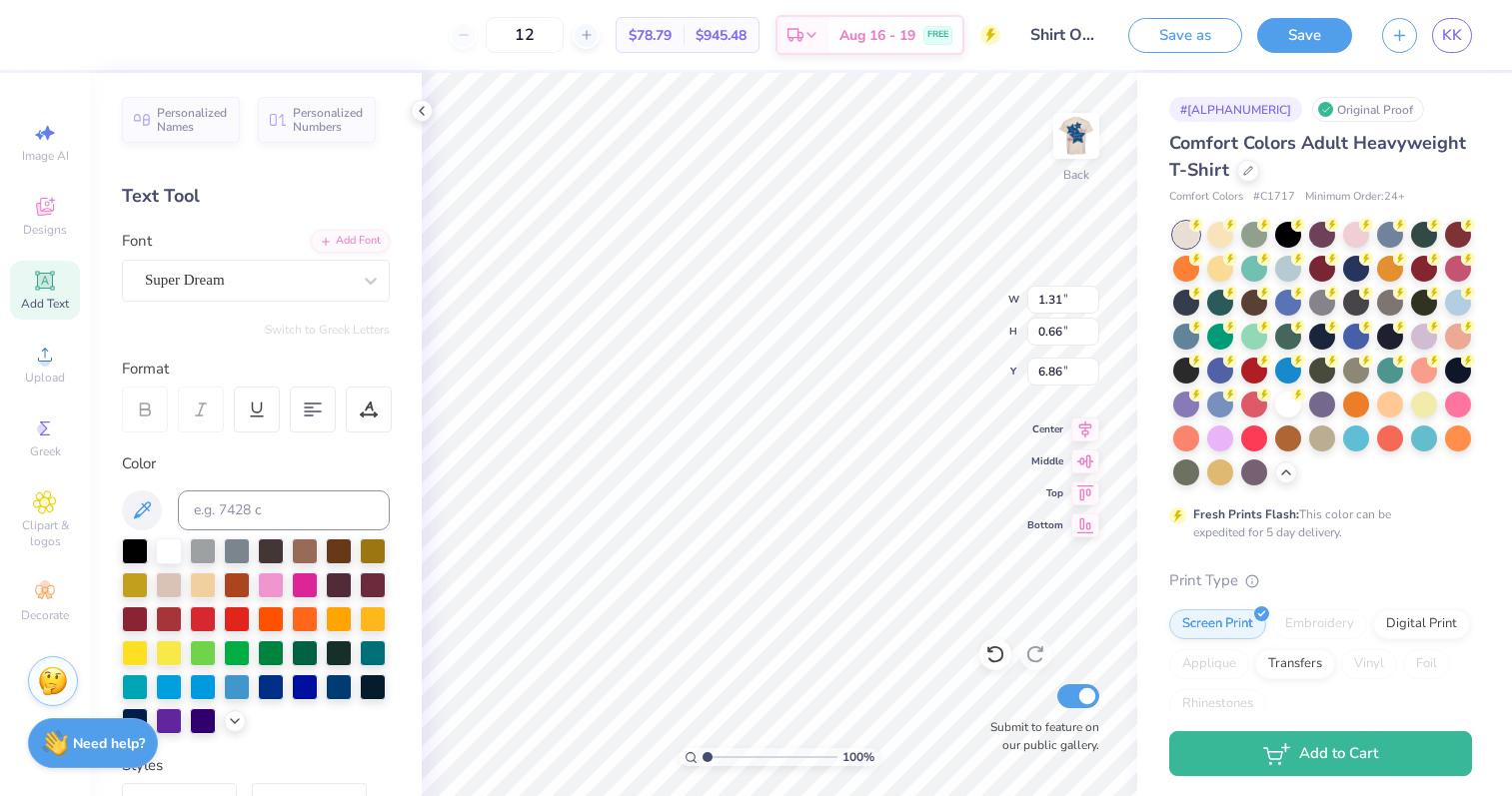 type on "5.97" 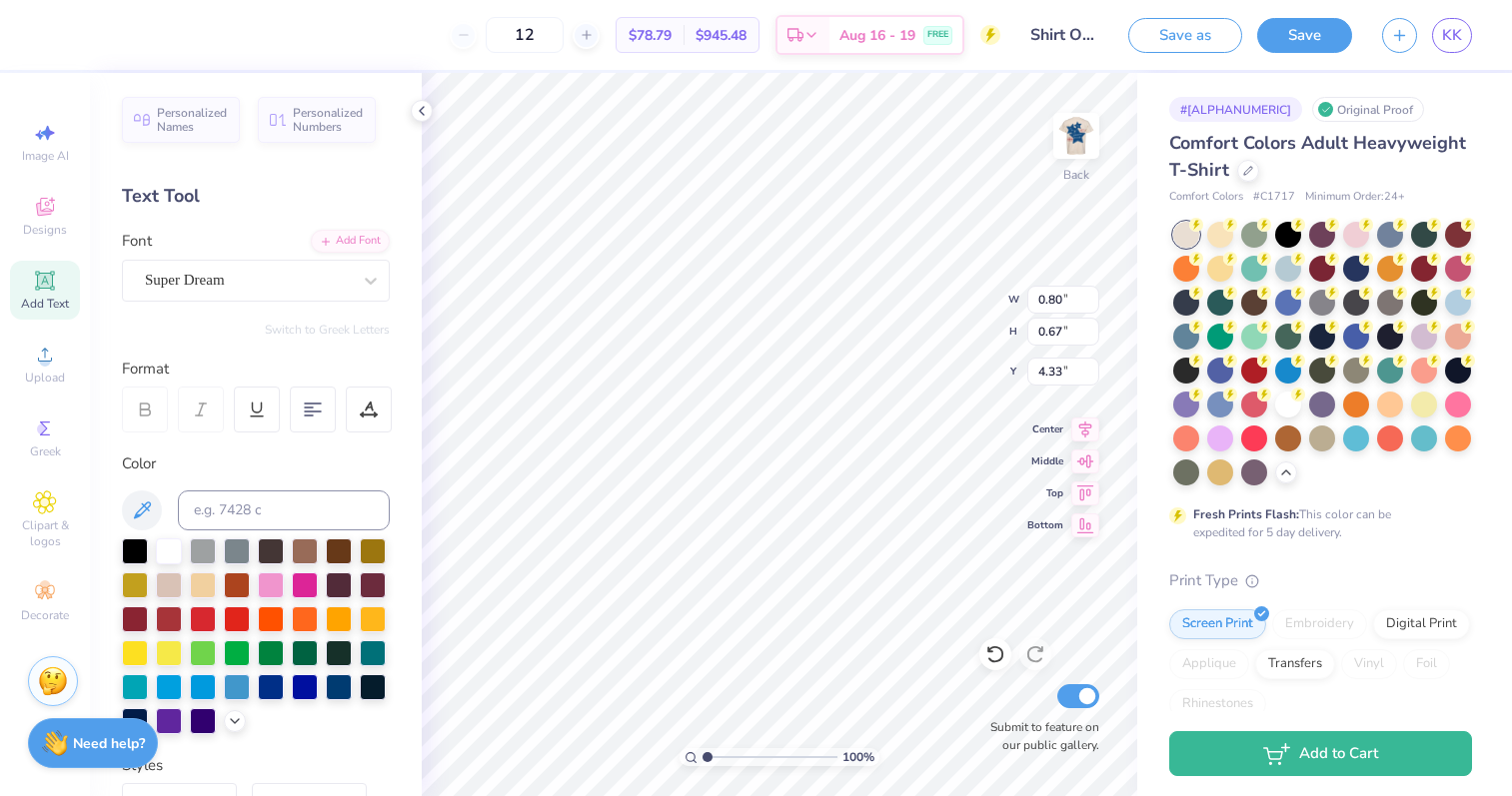 type on "4.44" 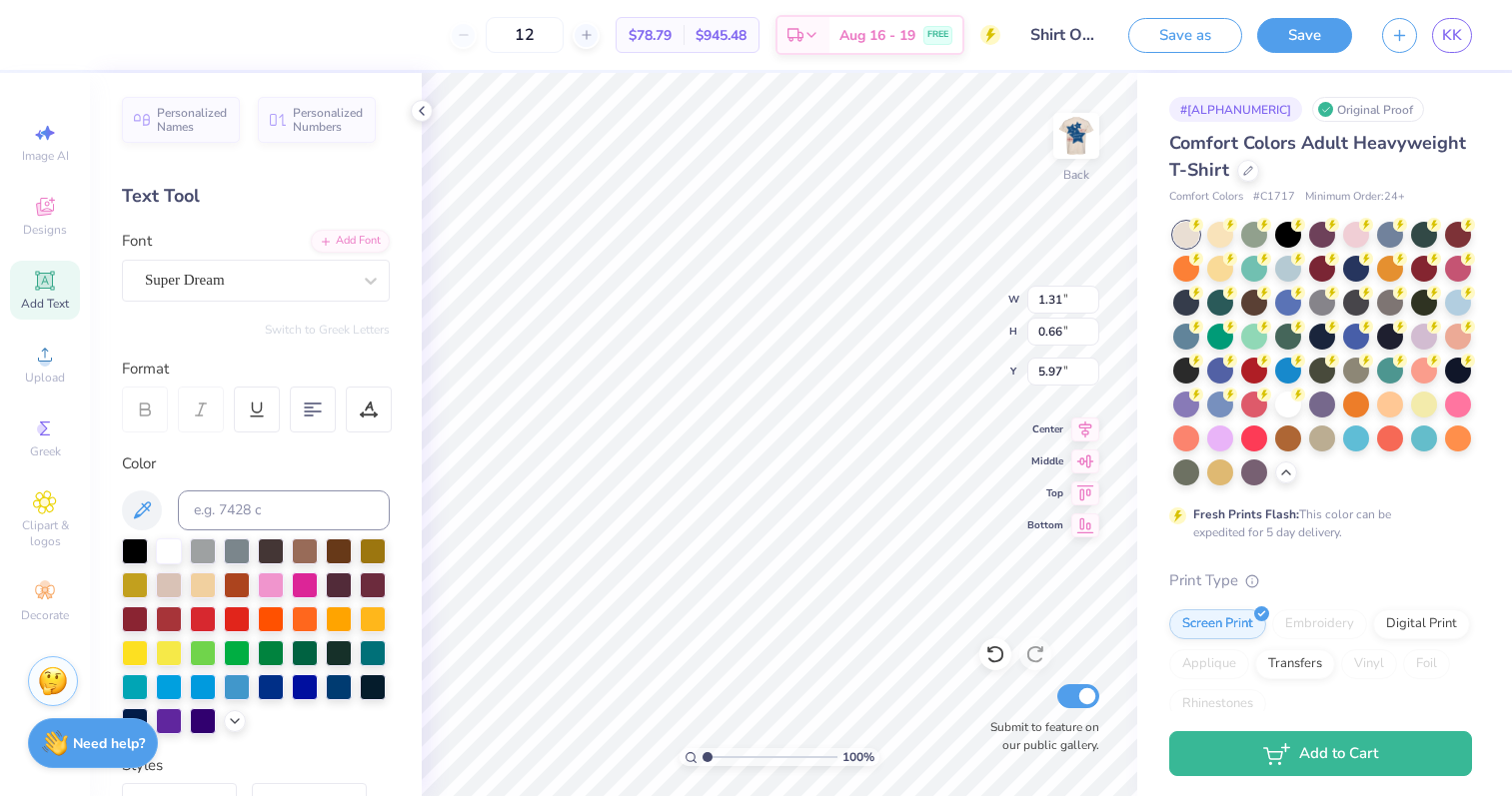 type on "5.76" 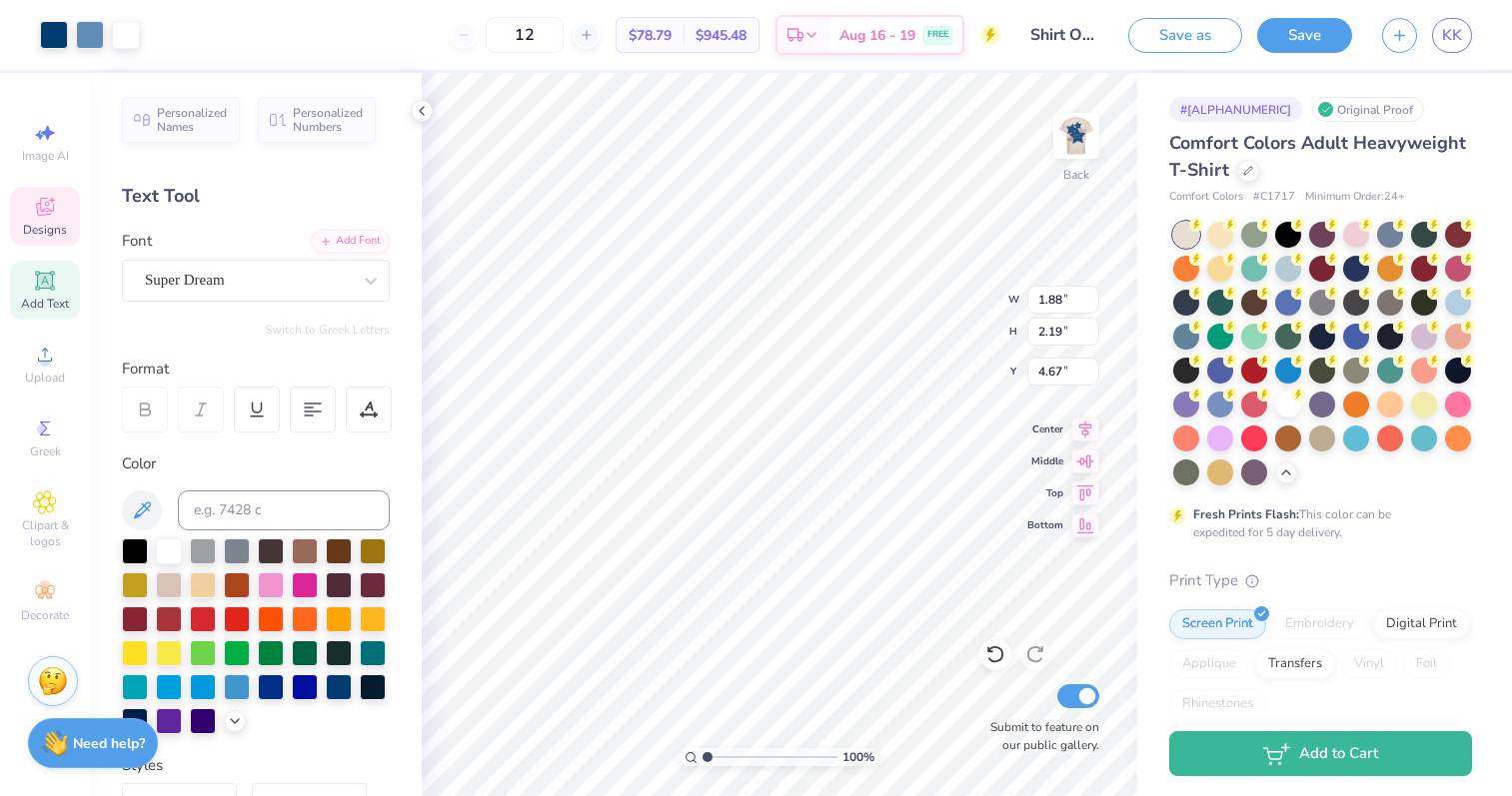 type on "4.23" 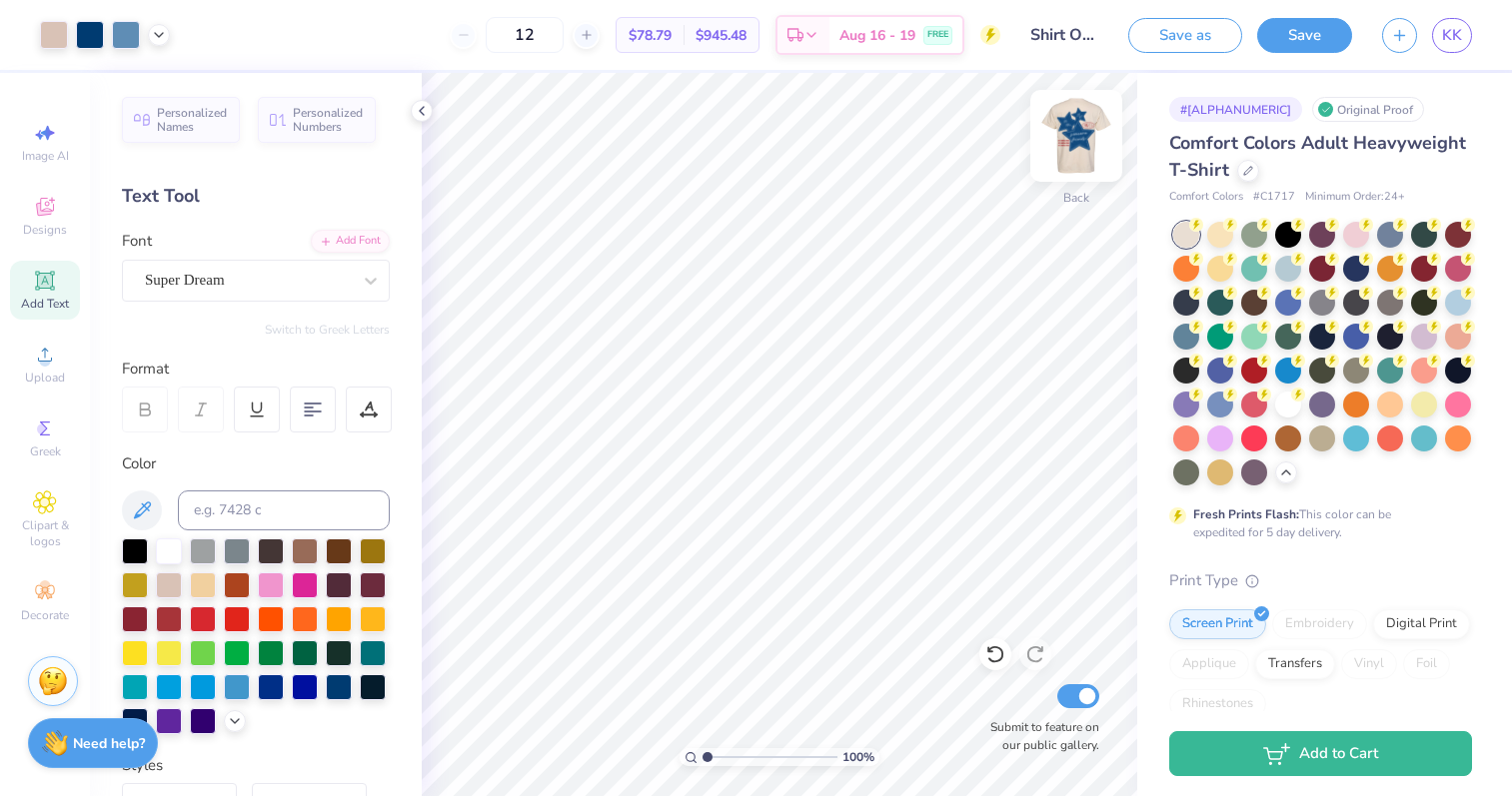 click at bounding box center (1076, 136) 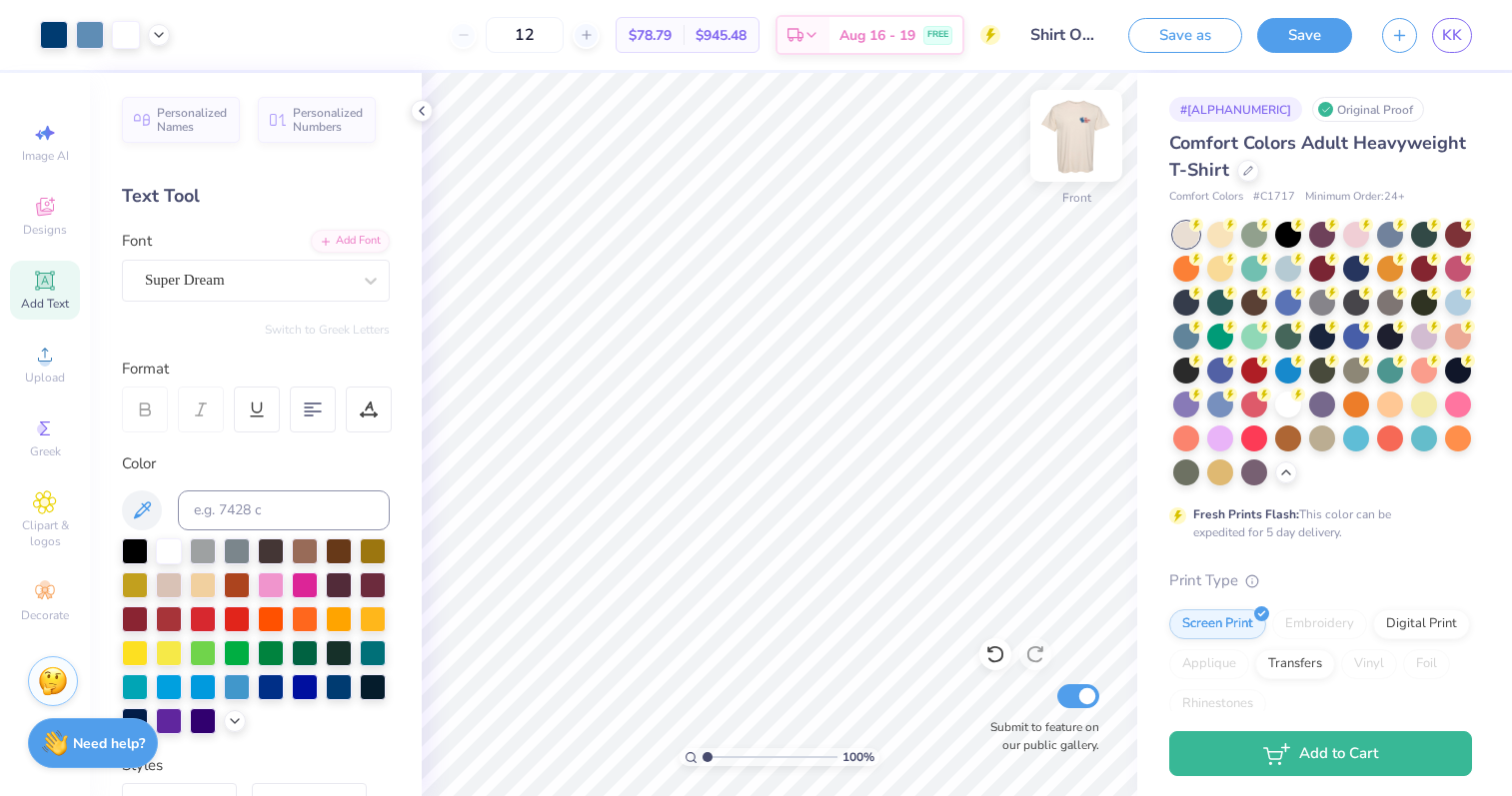 click at bounding box center [1076, 136] 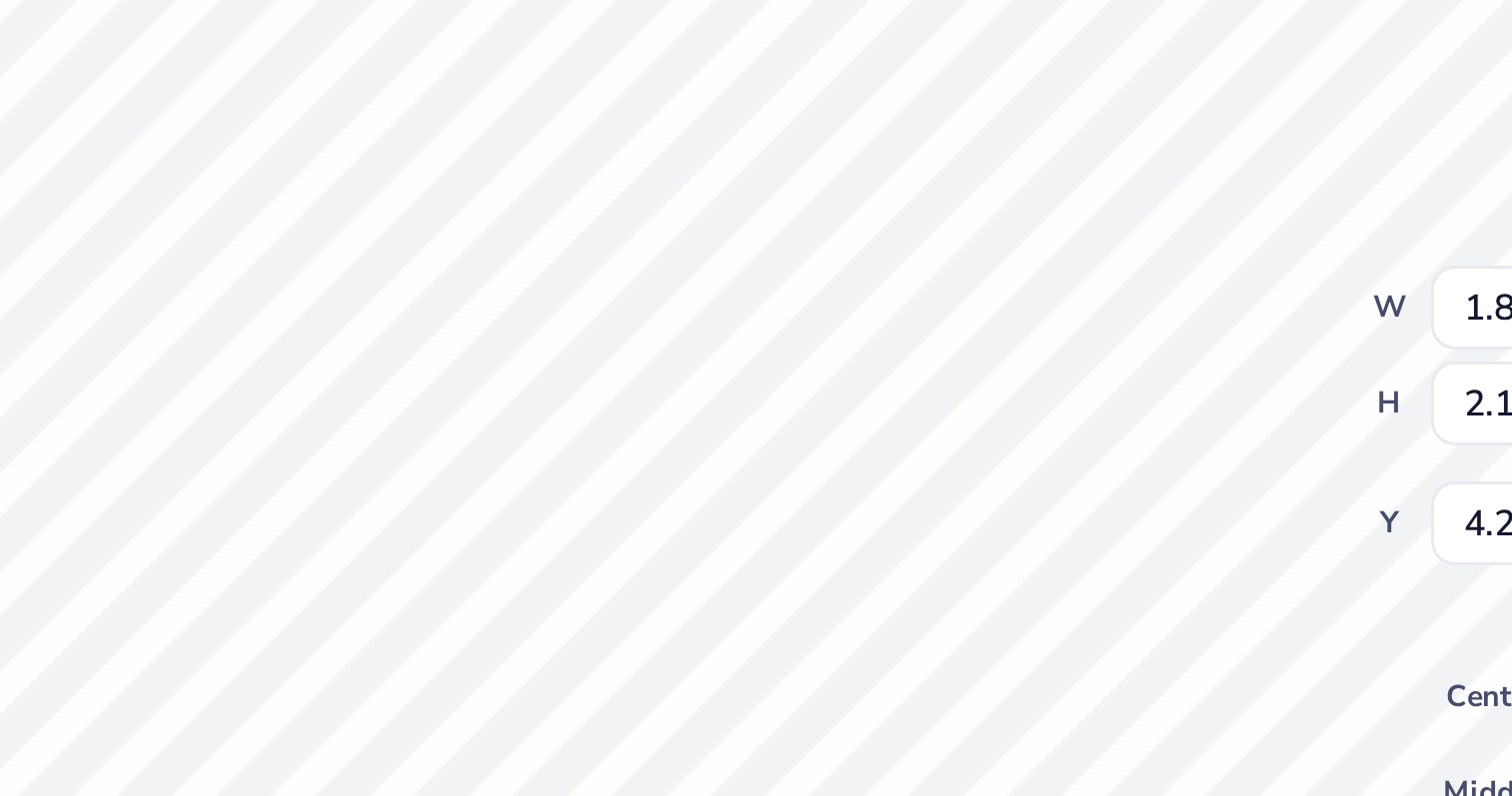 type on "0.69" 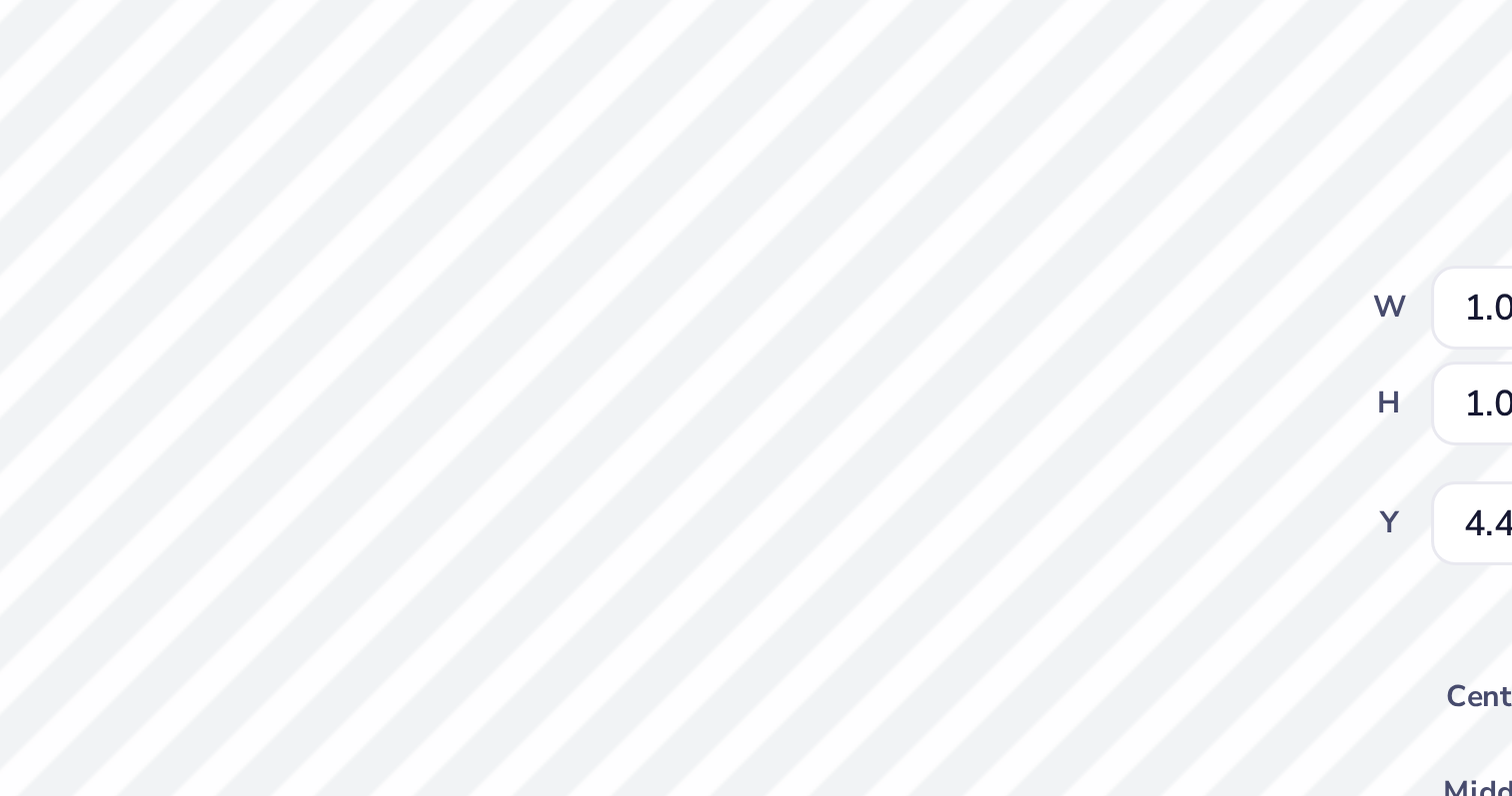 type on "0.36" 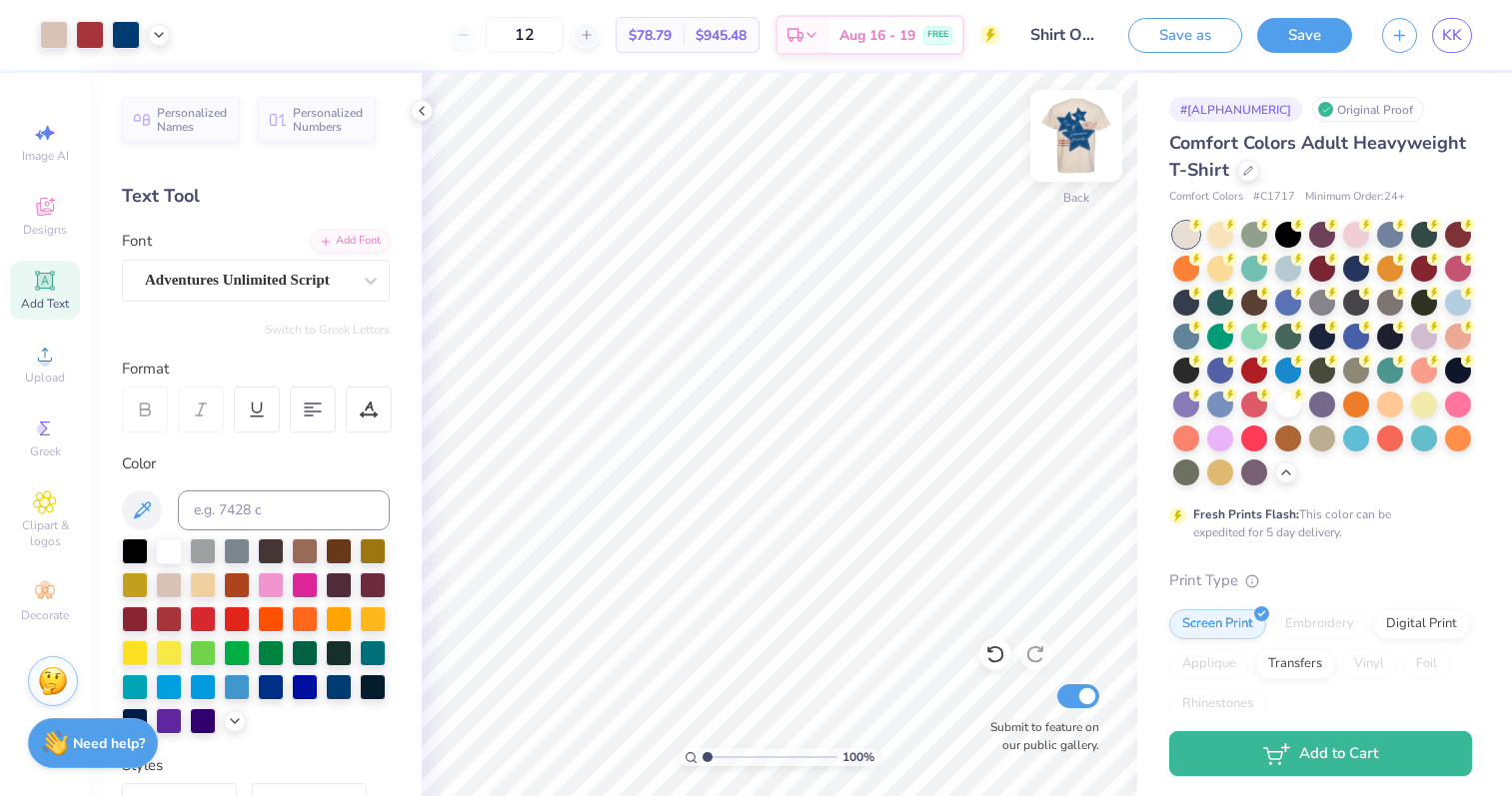 click at bounding box center (1076, 136) 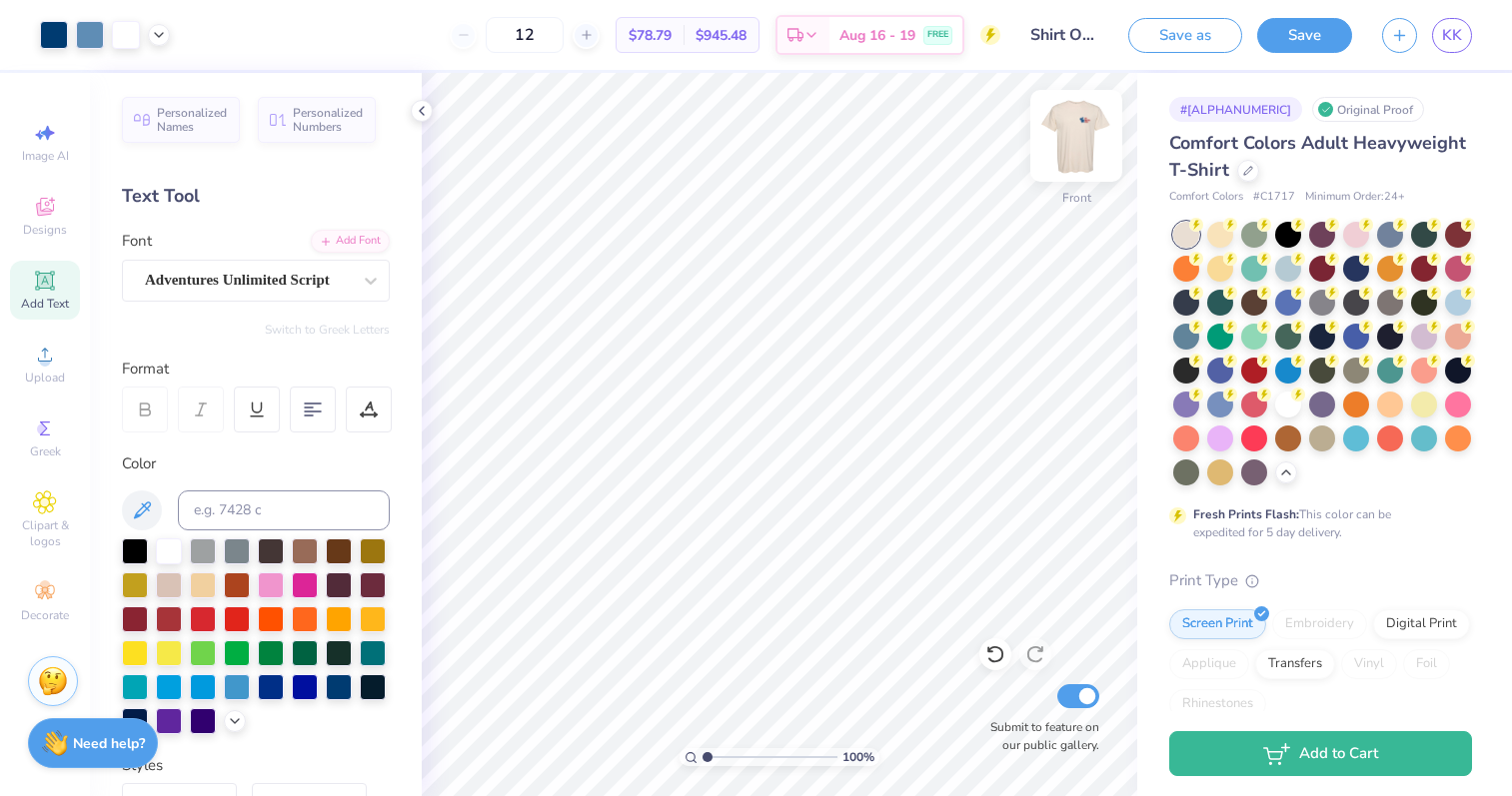click at bounding box center [1076, 136] 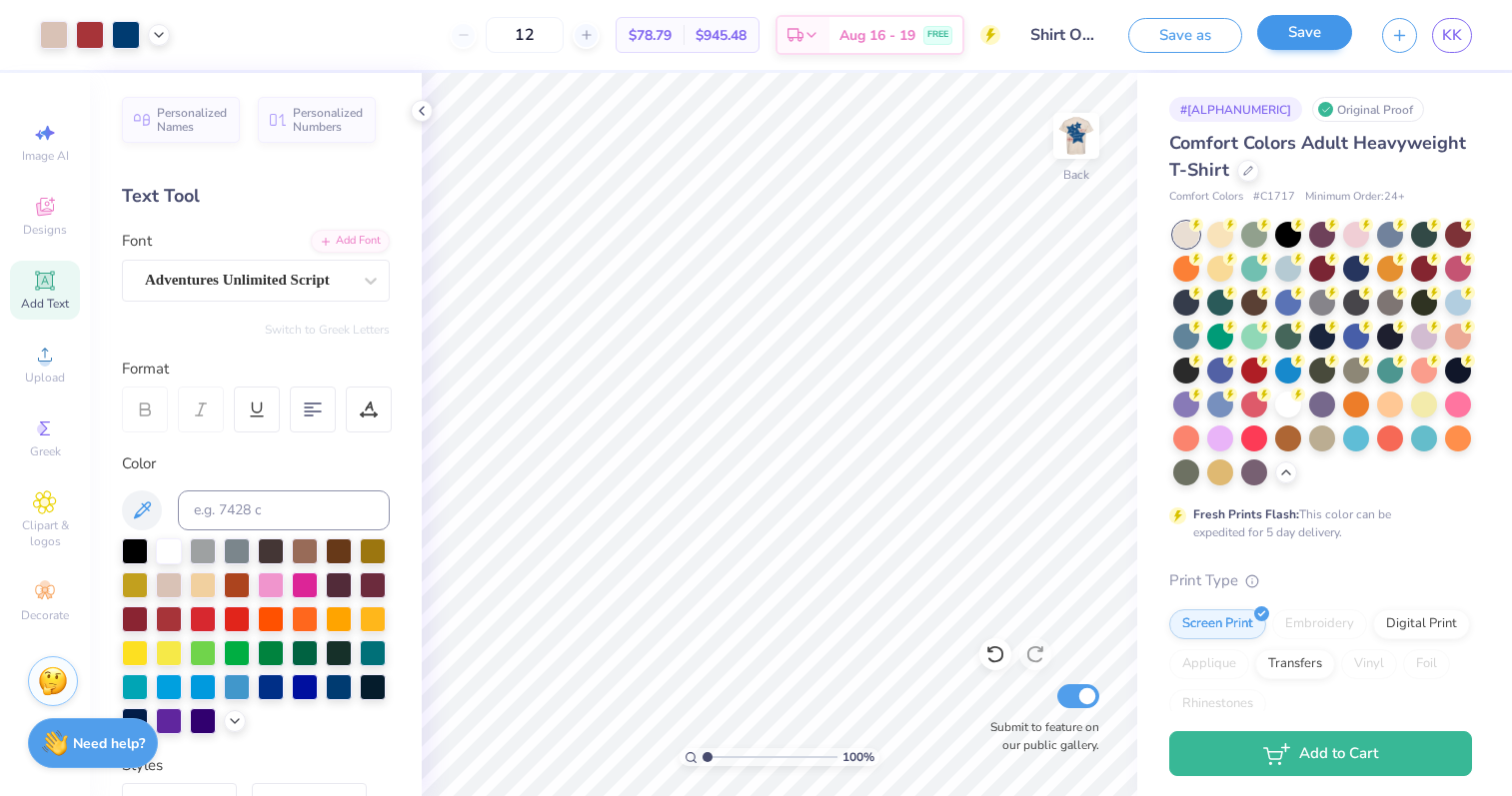 click on "Save" at bounding box center [1304, 32] 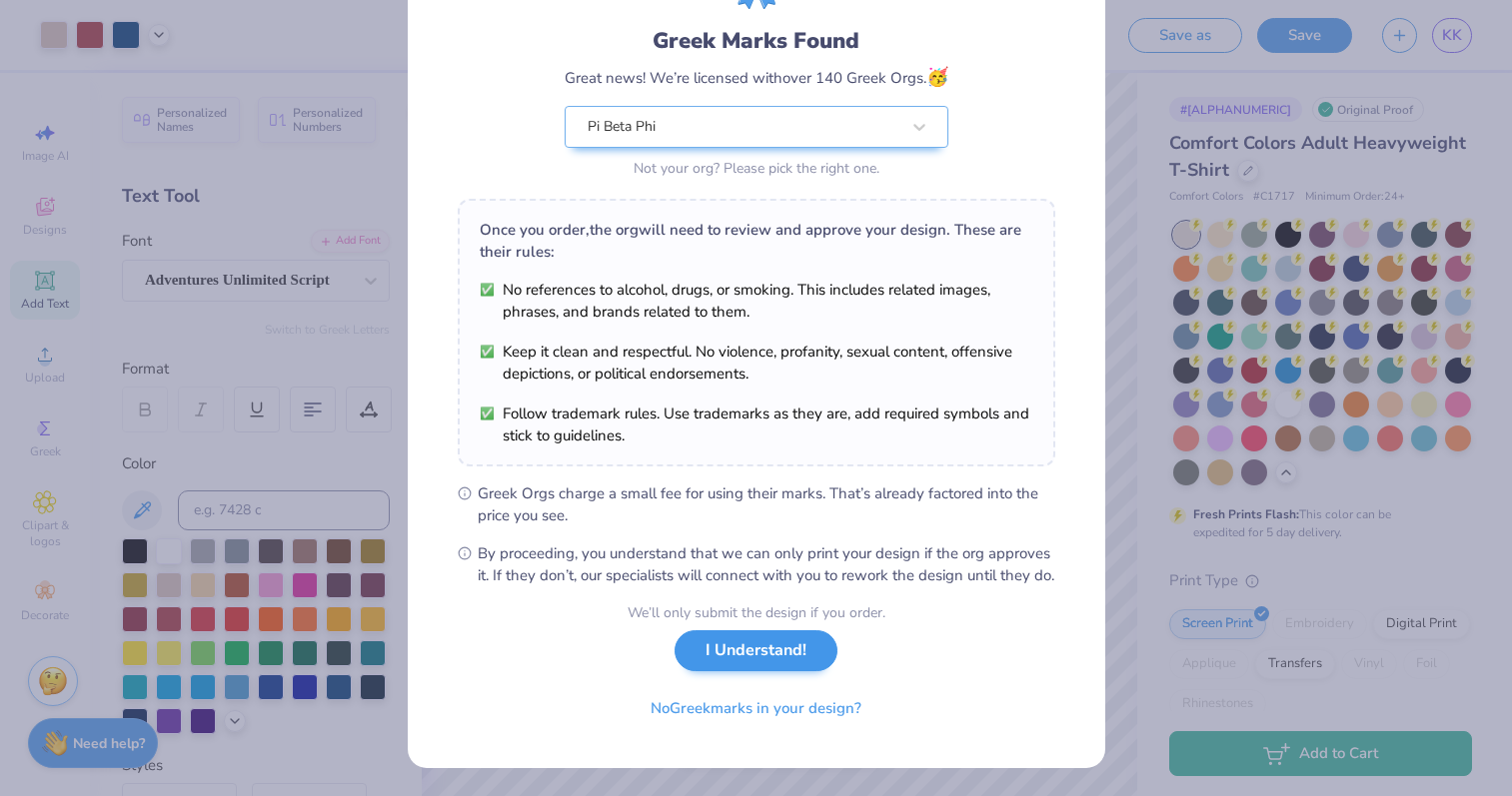 scroll, scrollTop: 139, scrollLeft: 0, axis: vertical 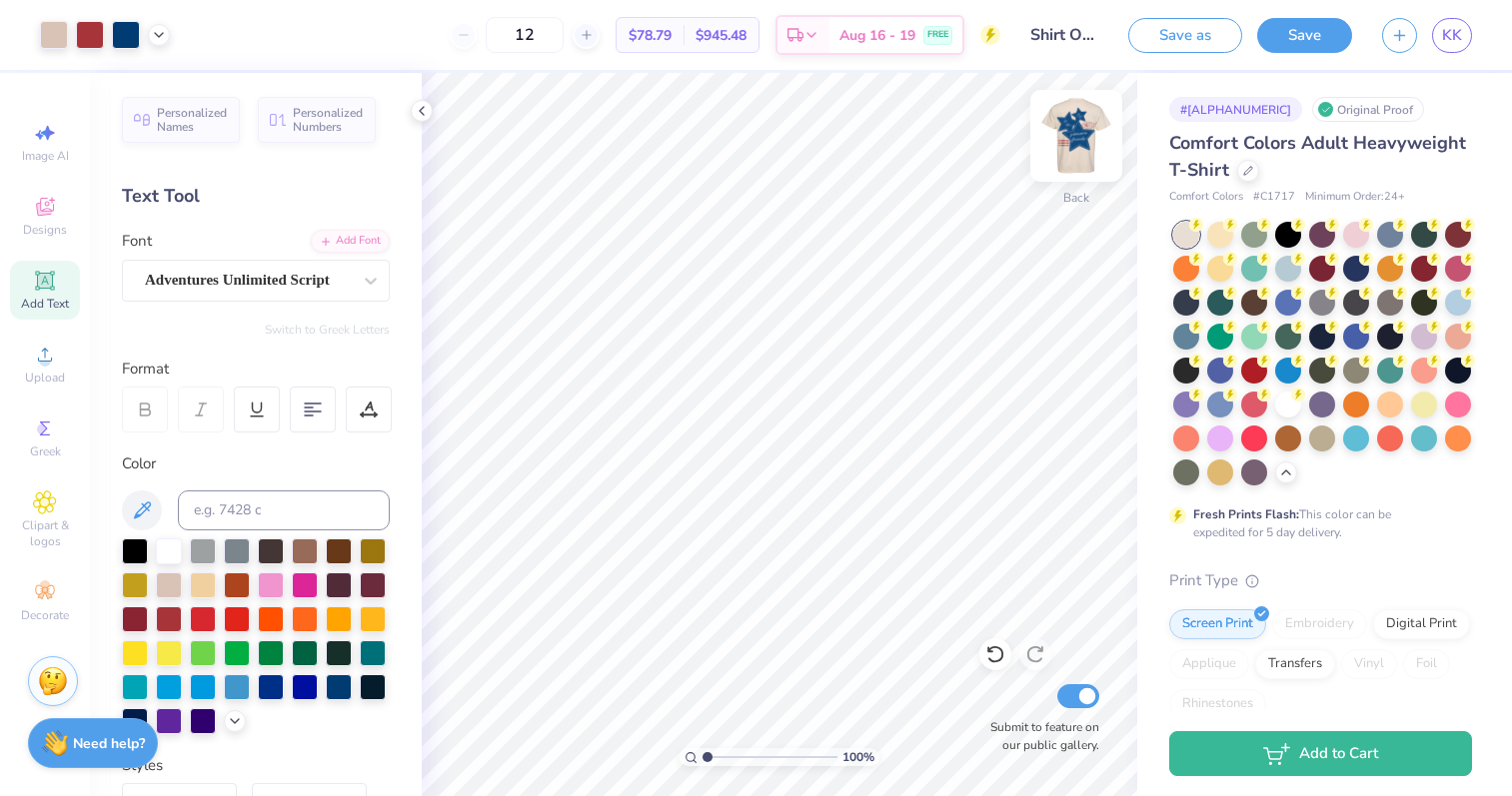 click at bounding box center [1076, 136] 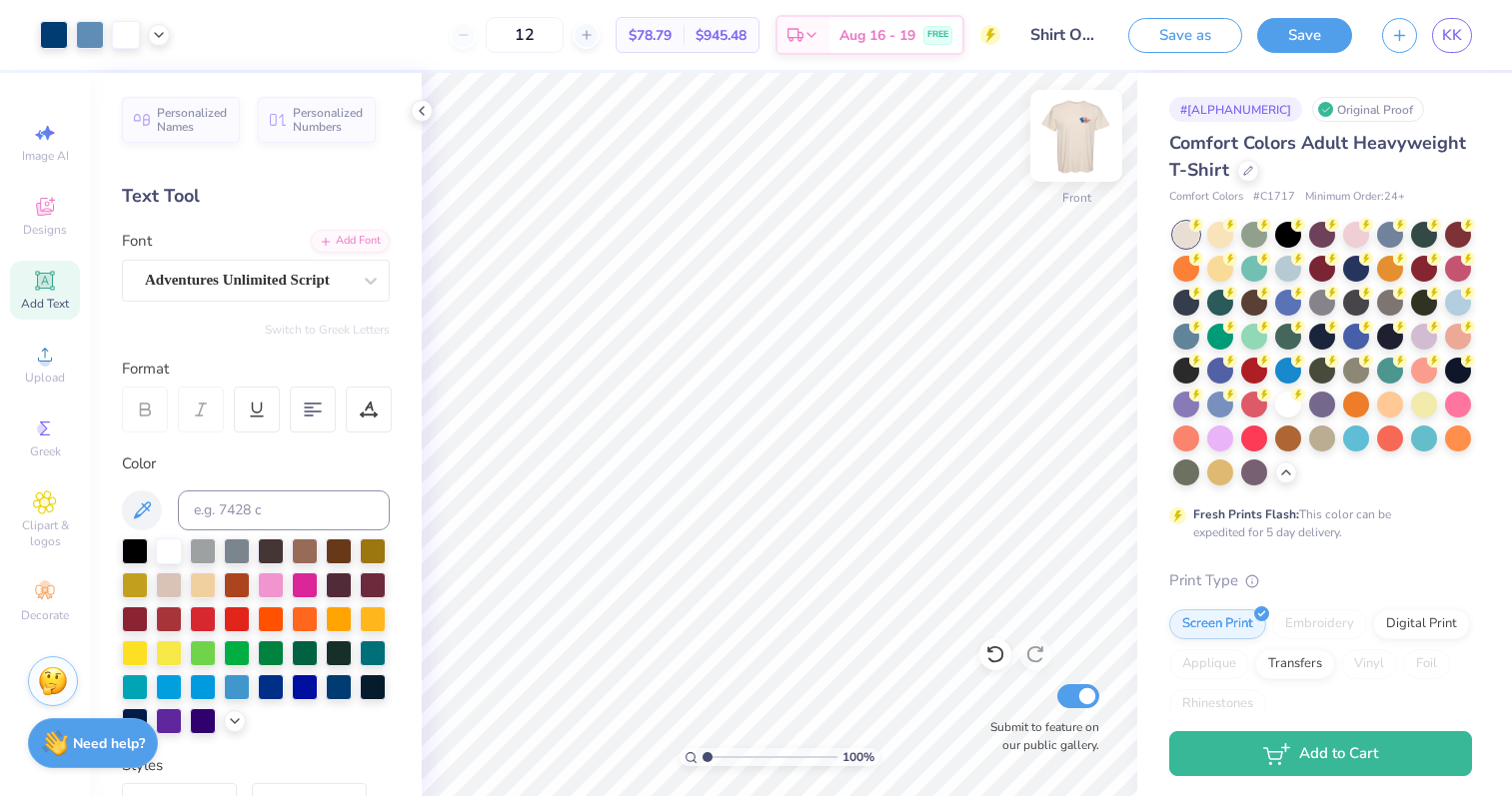 click at bounding box center (1076, 136) 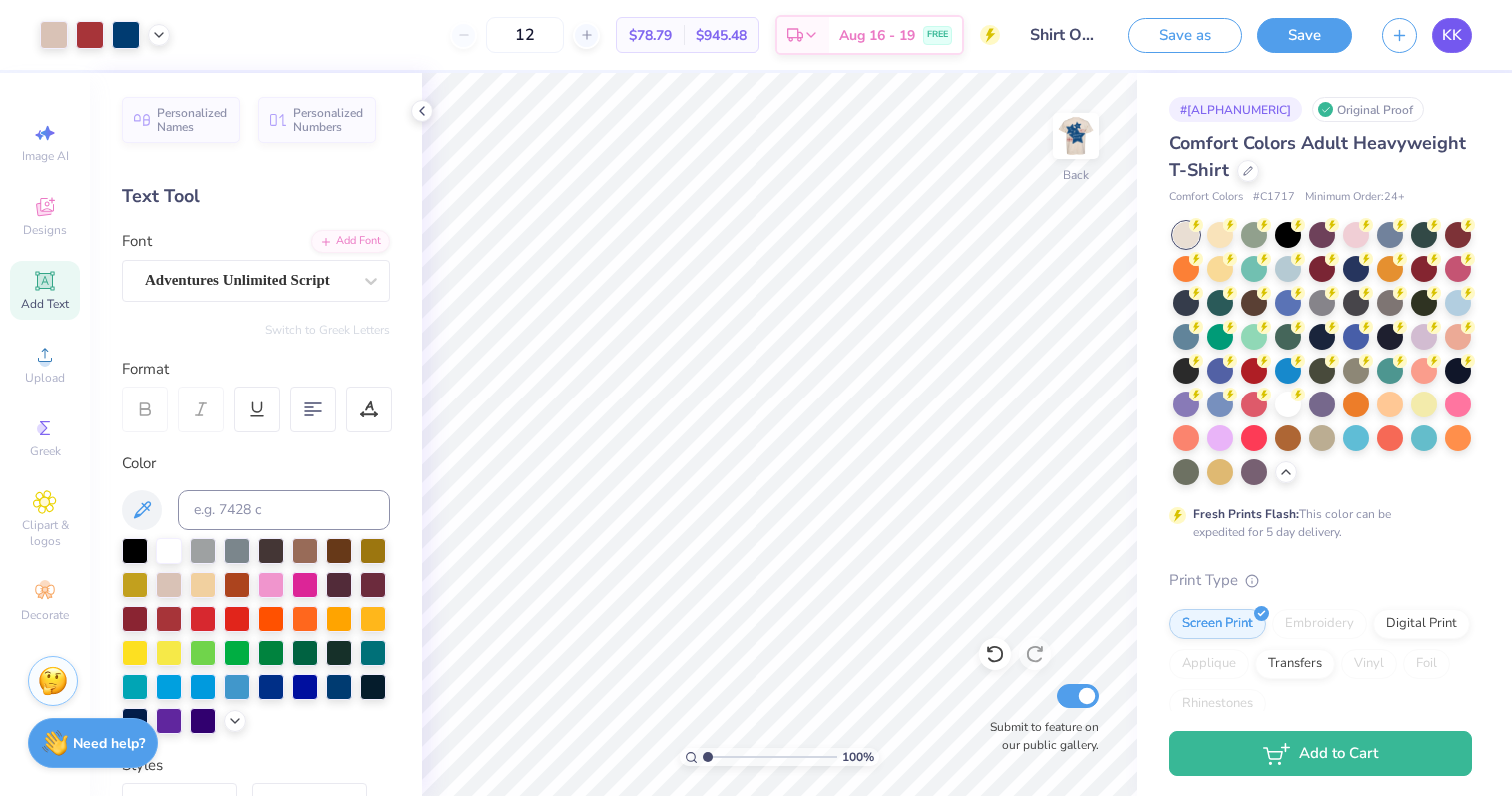 click on "KK" at bounding box center (1452, 35) 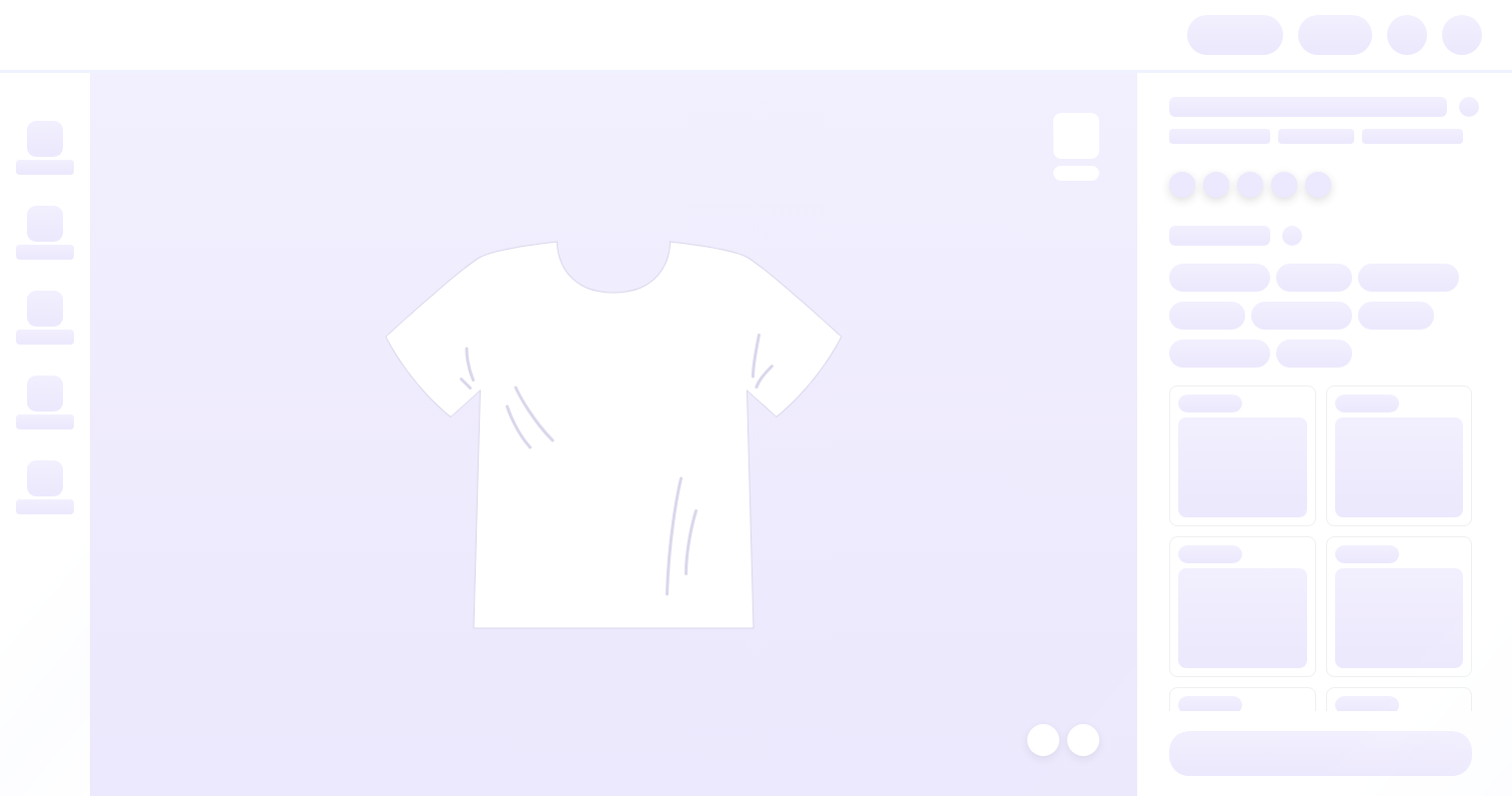 scroll, scrollTop: 0, scrollLeft: 0, axis: both 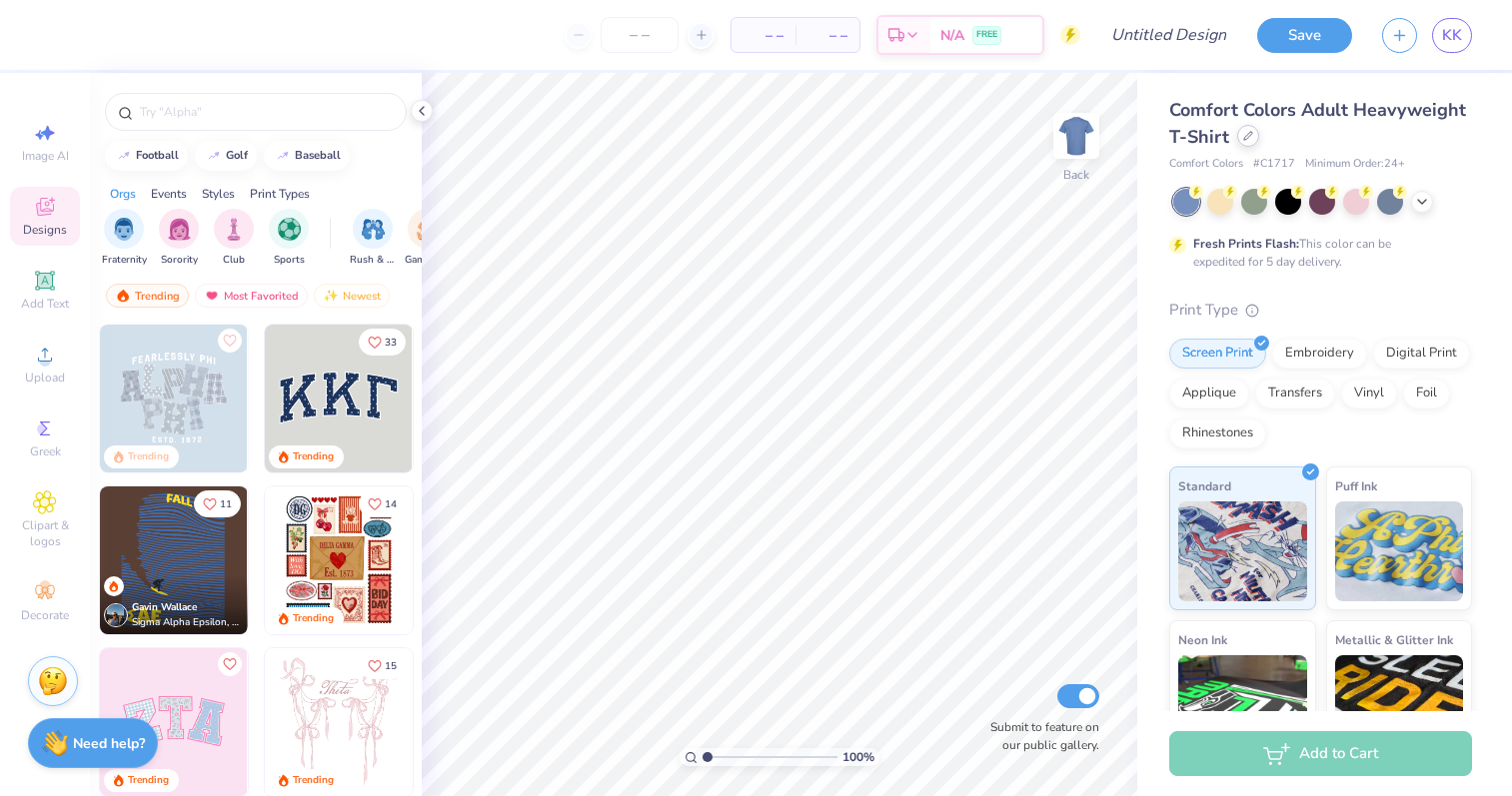 click at bounding box center [1248, 136] 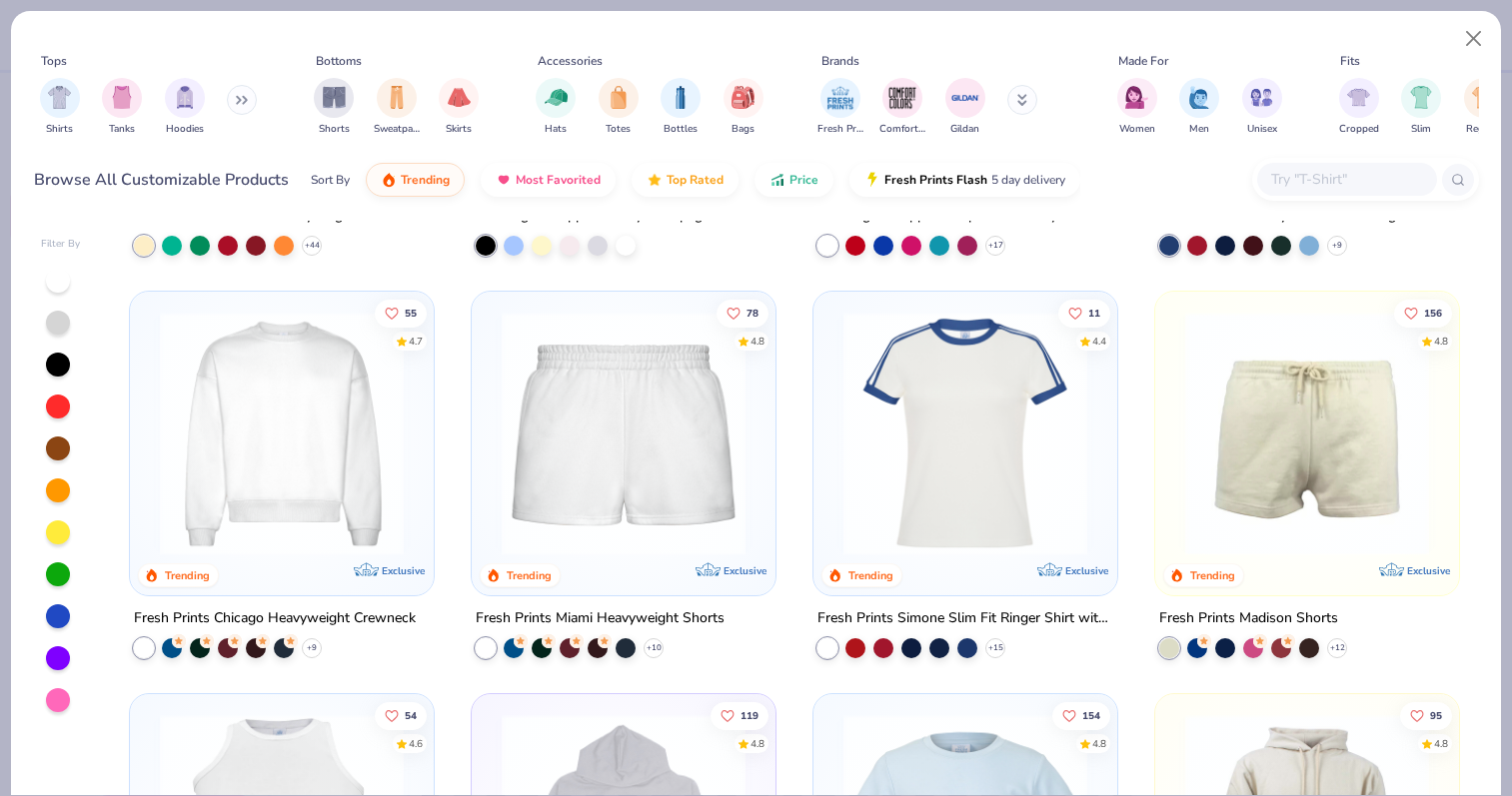 scroll, scrollTop: 1548, scrollLeft: 0, axis: vertical 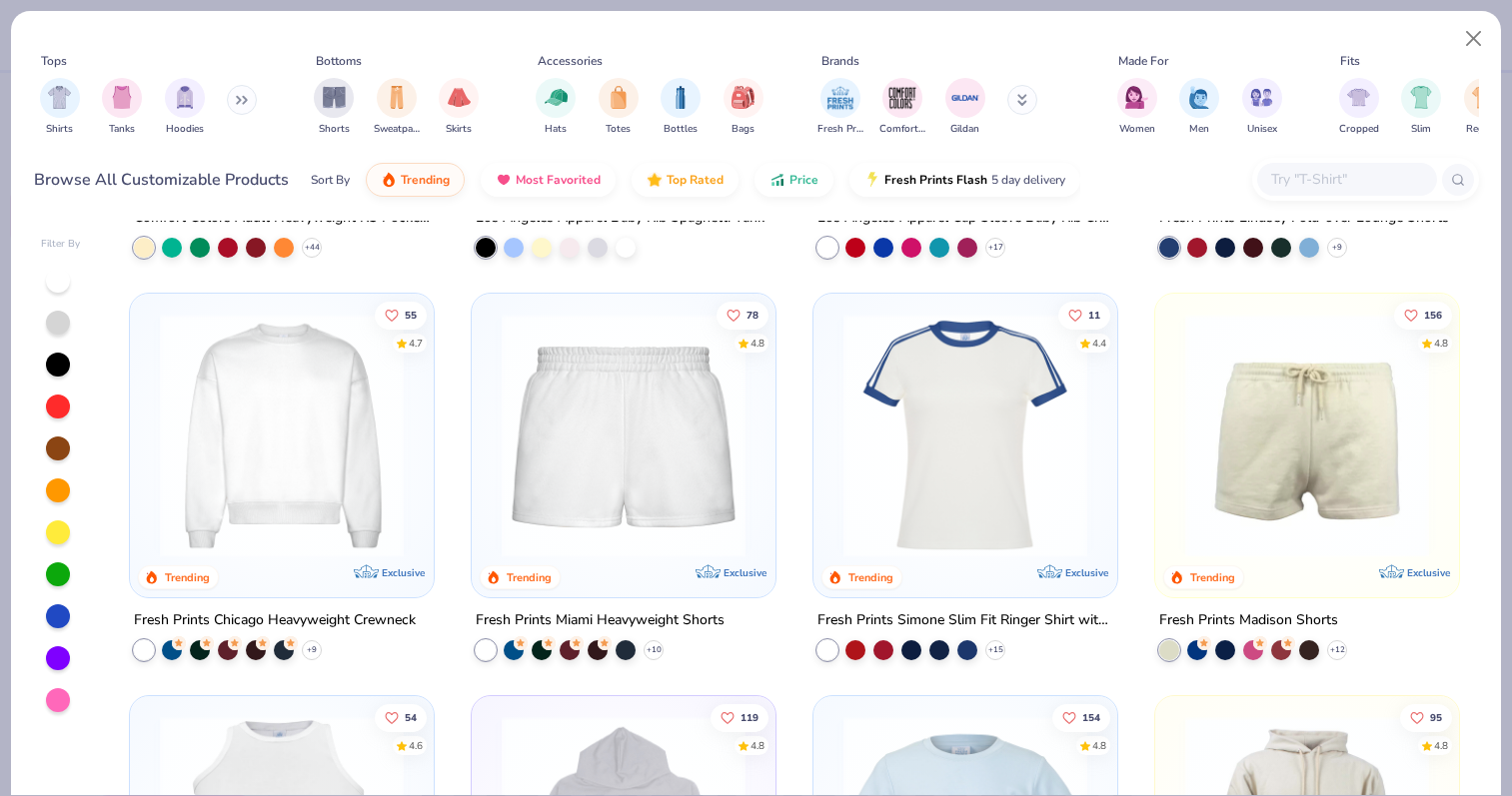 click on "Fresh Prints Chicago Heavyweight Crewneck" at bounding box center (275, 620) 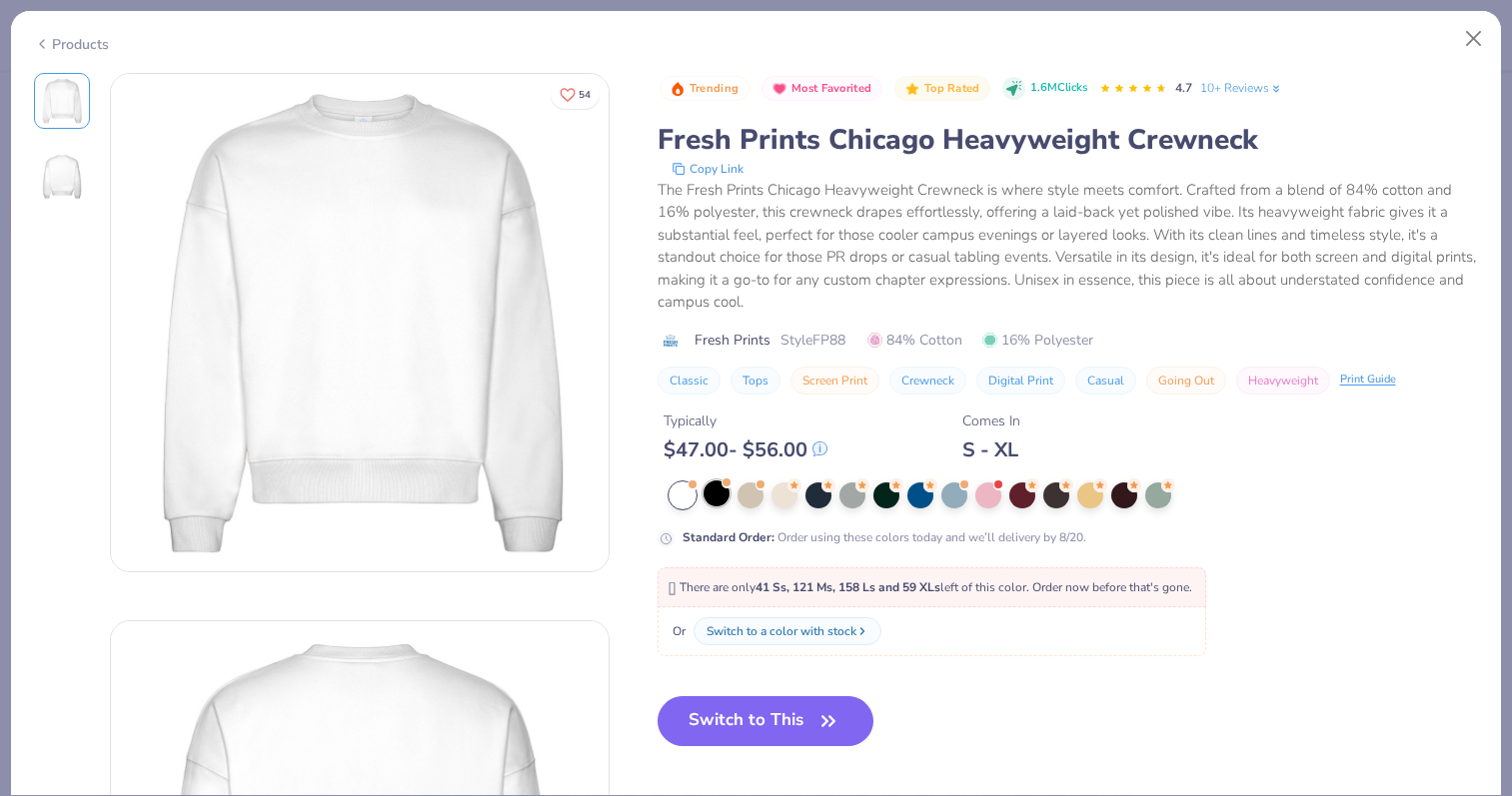 click at bounding box center (717, 493) 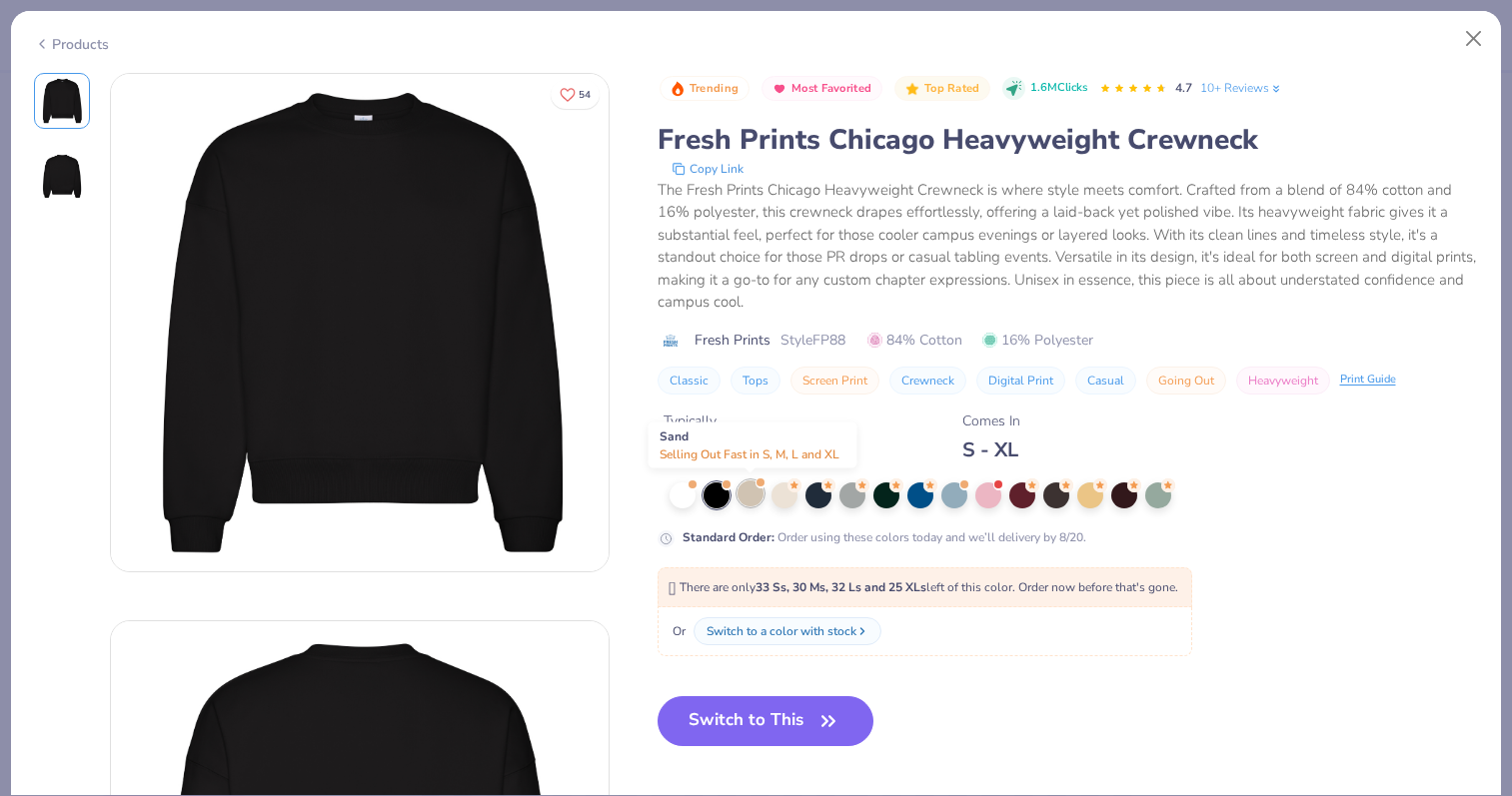 click at bounding box center (751, 493) 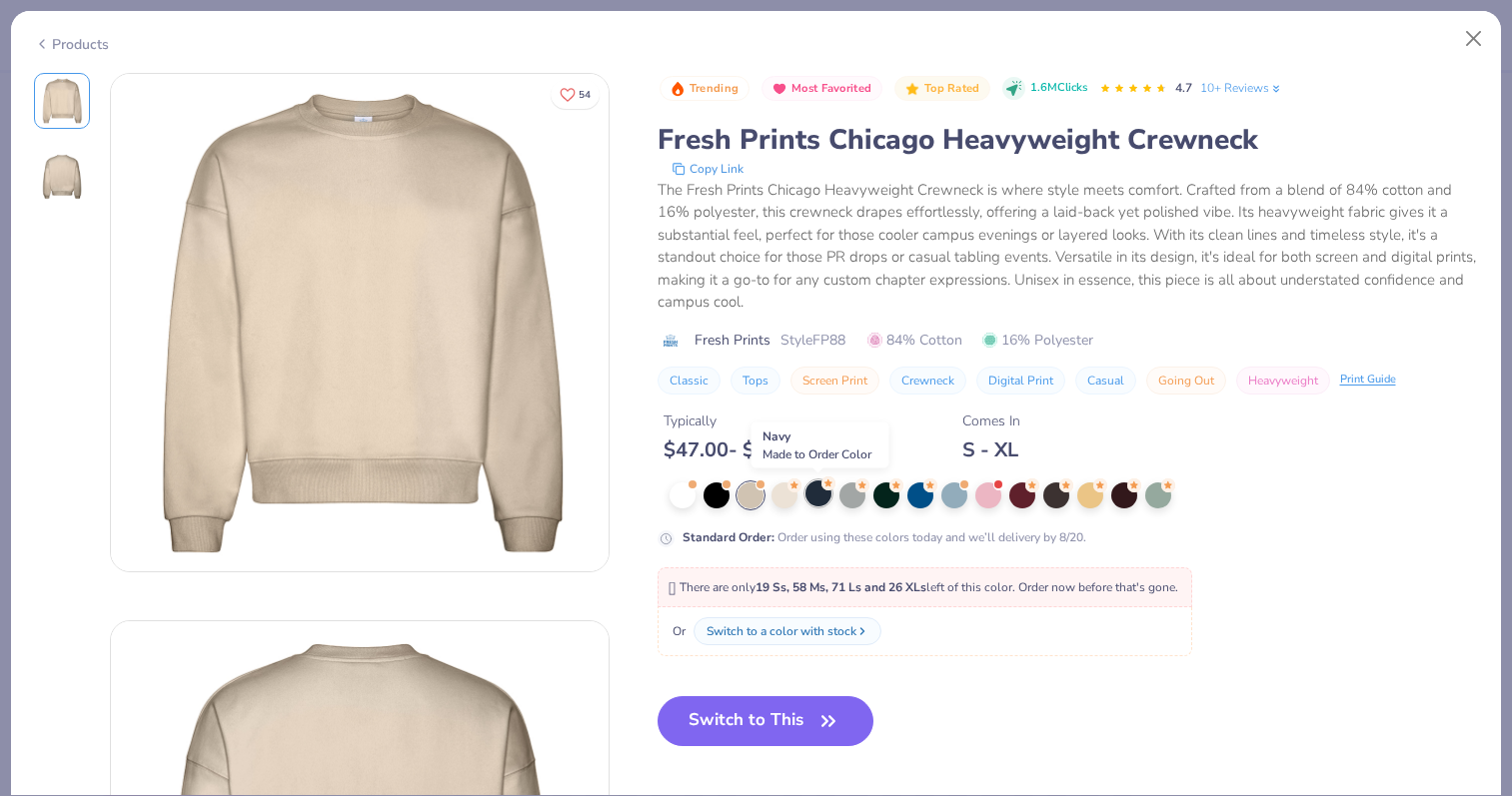 click at bounding box center [818, 493] 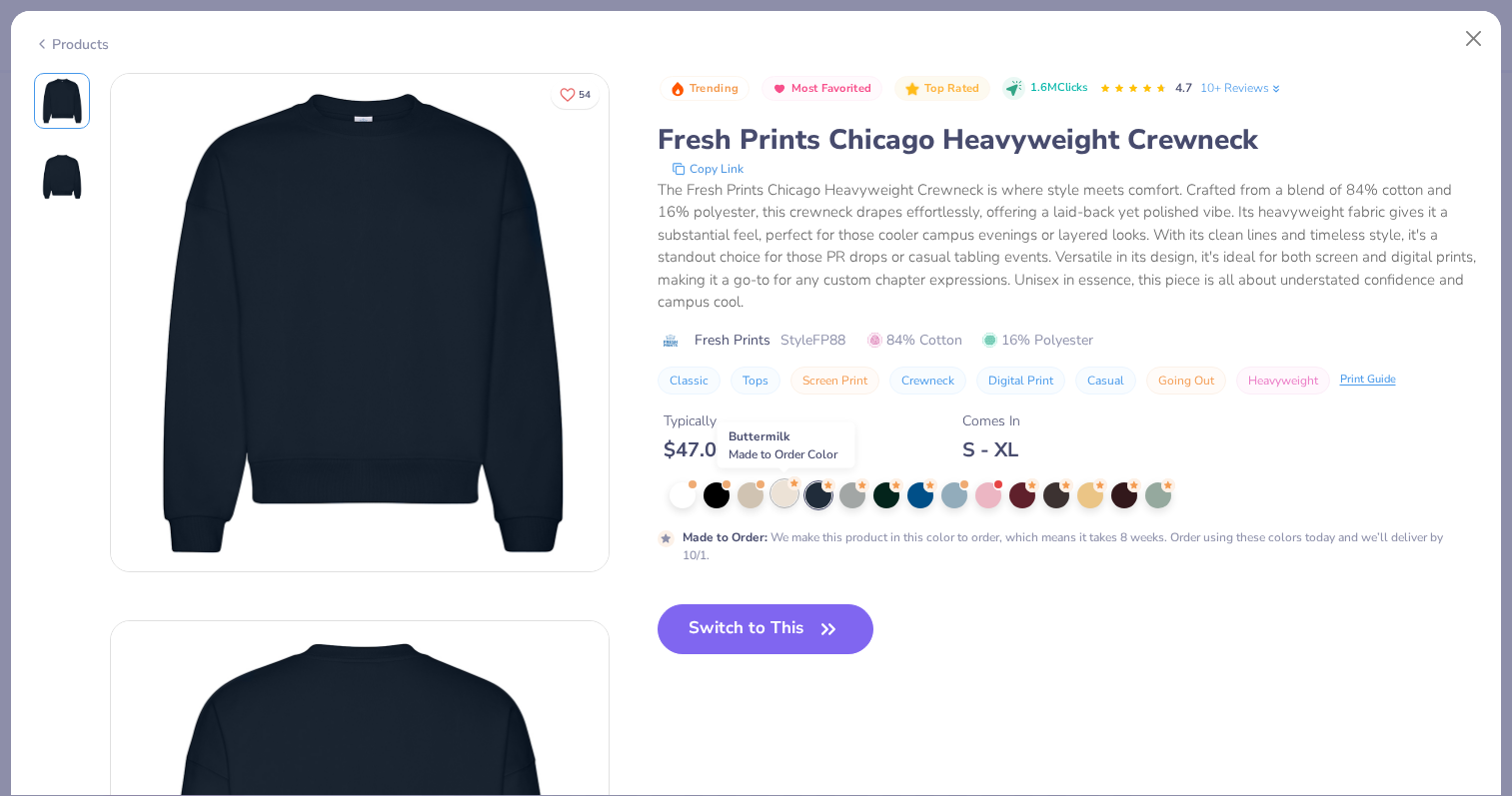 click at bounding box center (784, 493) 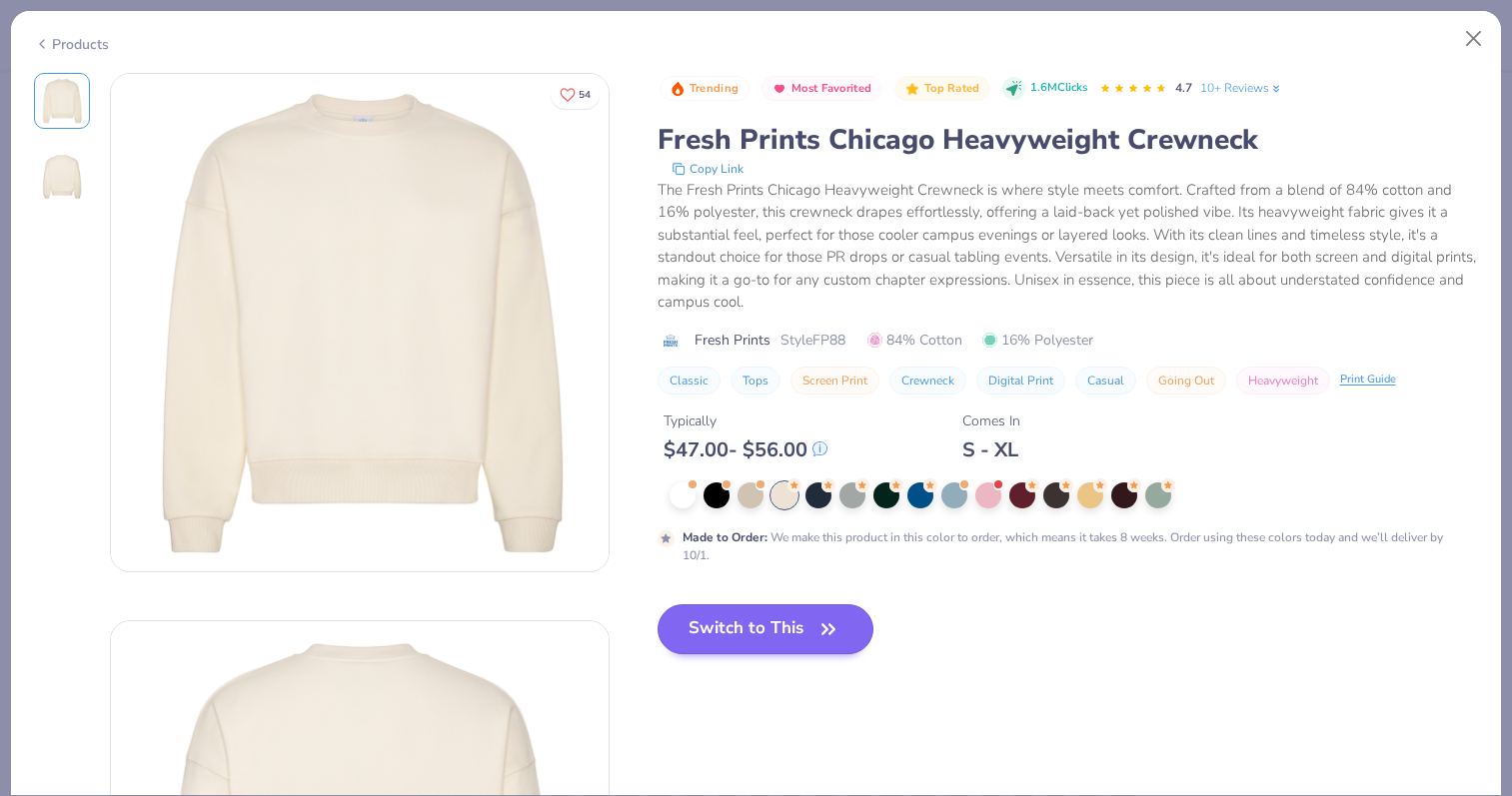 click on "Switch to This" at bounding box center (765, 629) 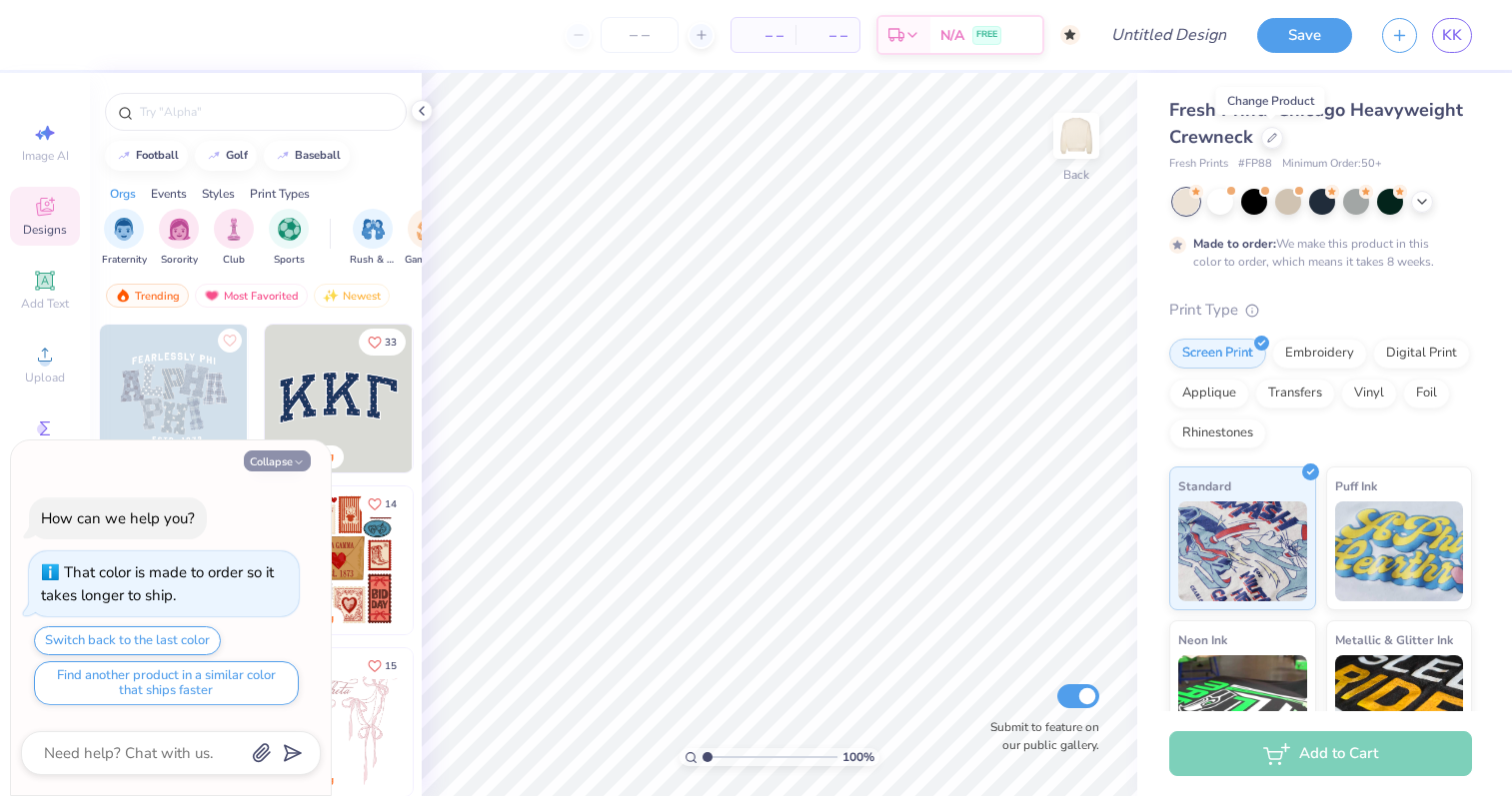 click 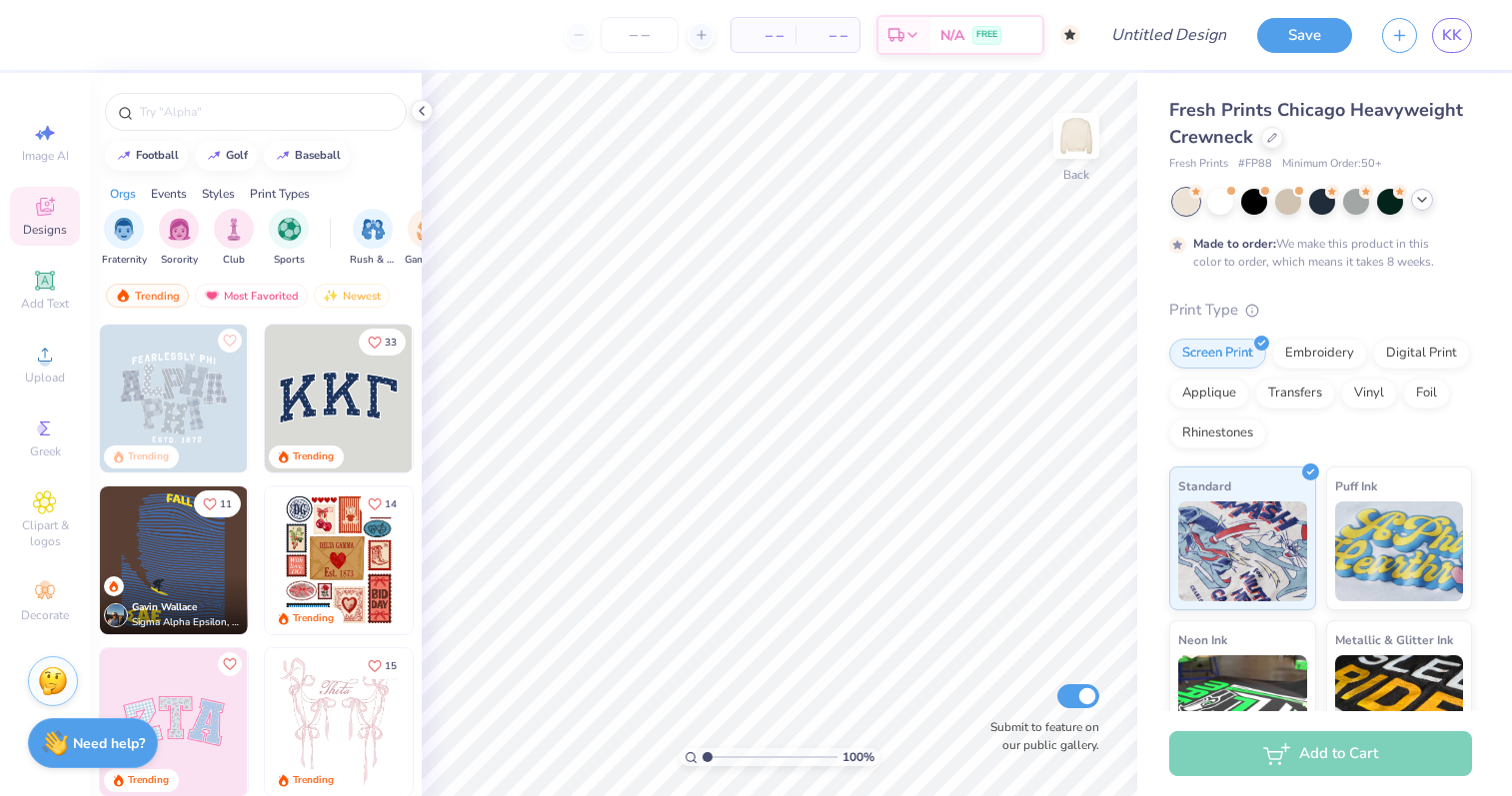 click 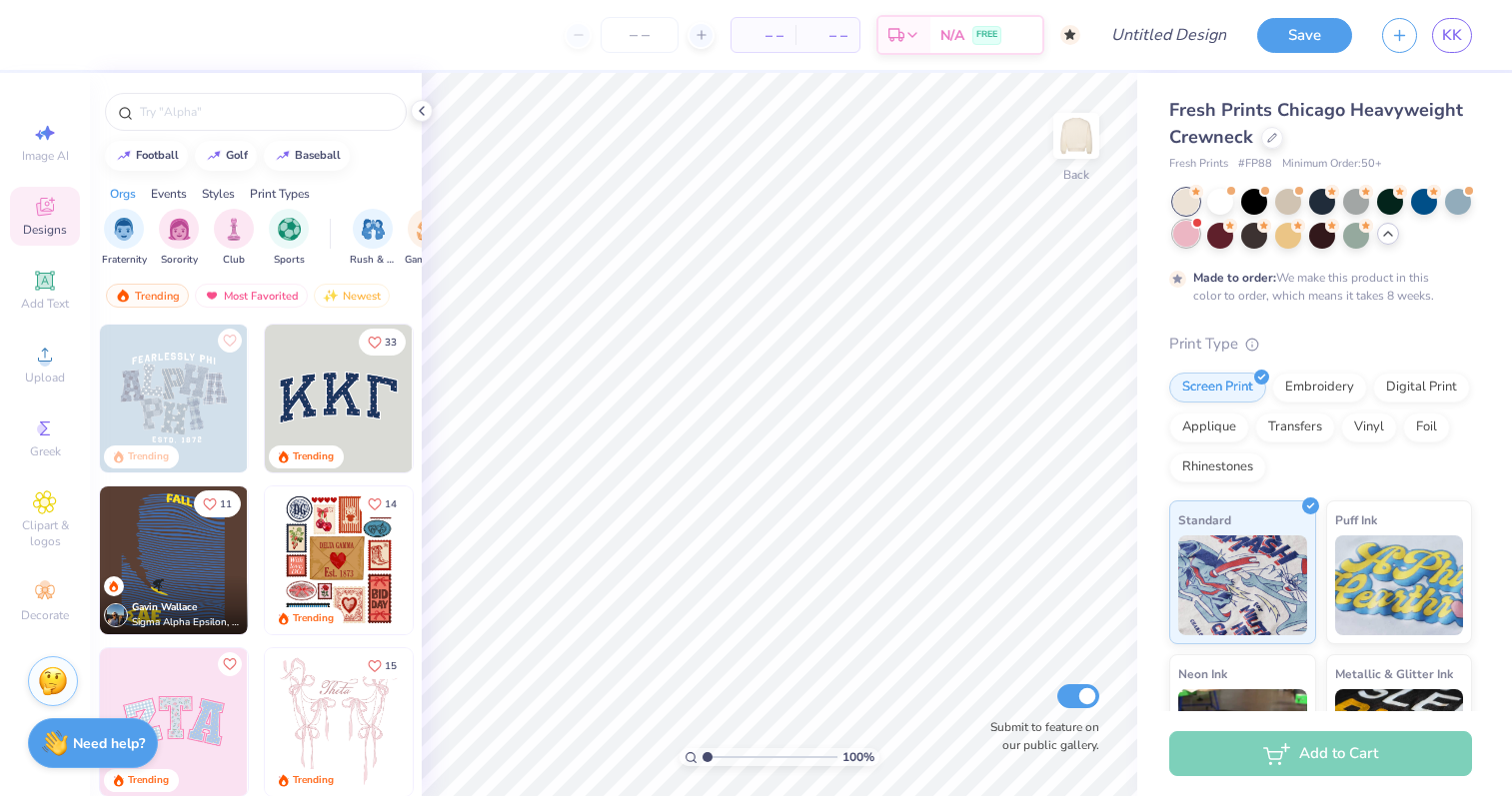 click at bounding box center (1186, 234) 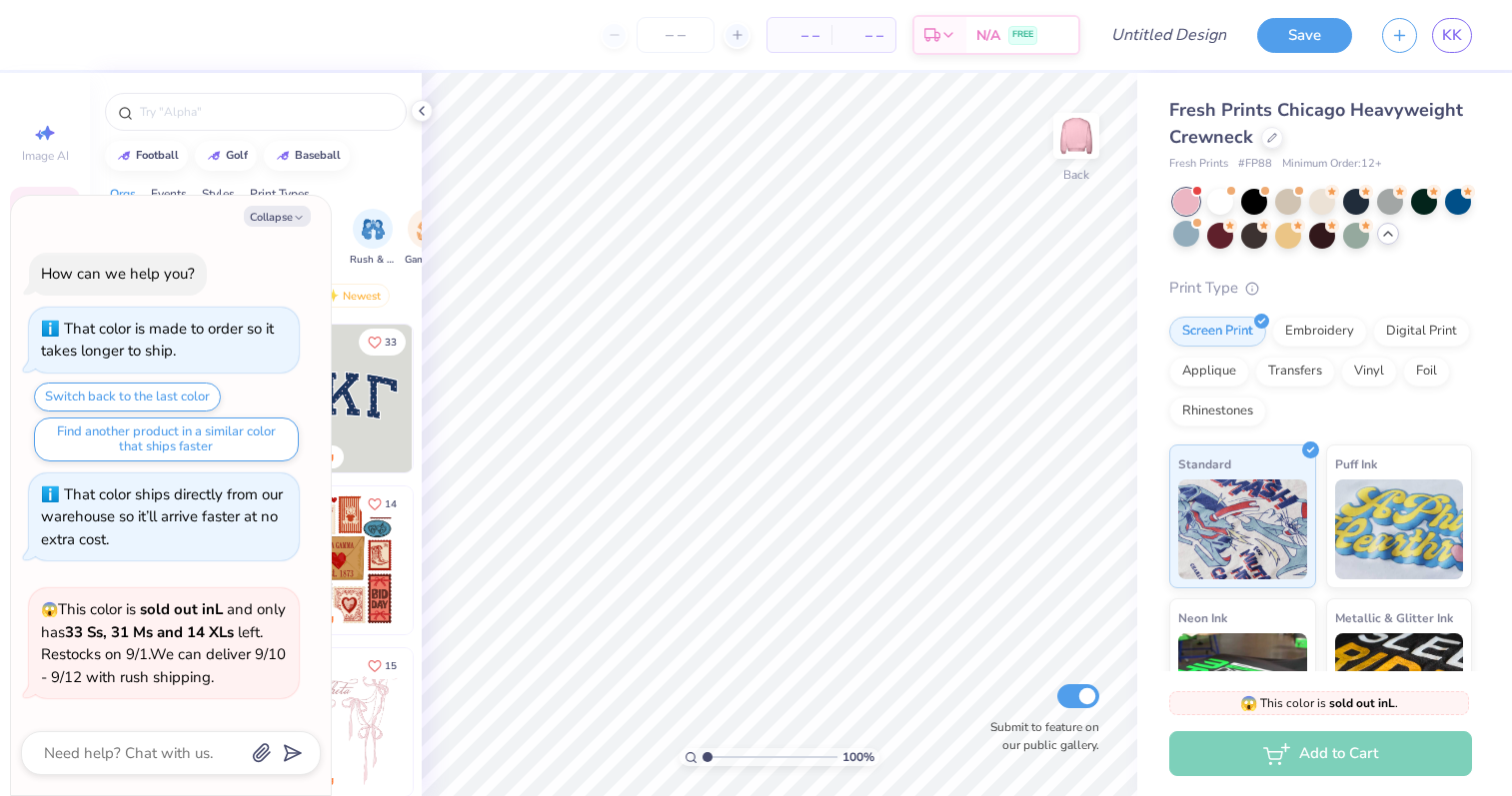 scroll, scrollTop: 94, scrollLeft: 0, axis: vertical 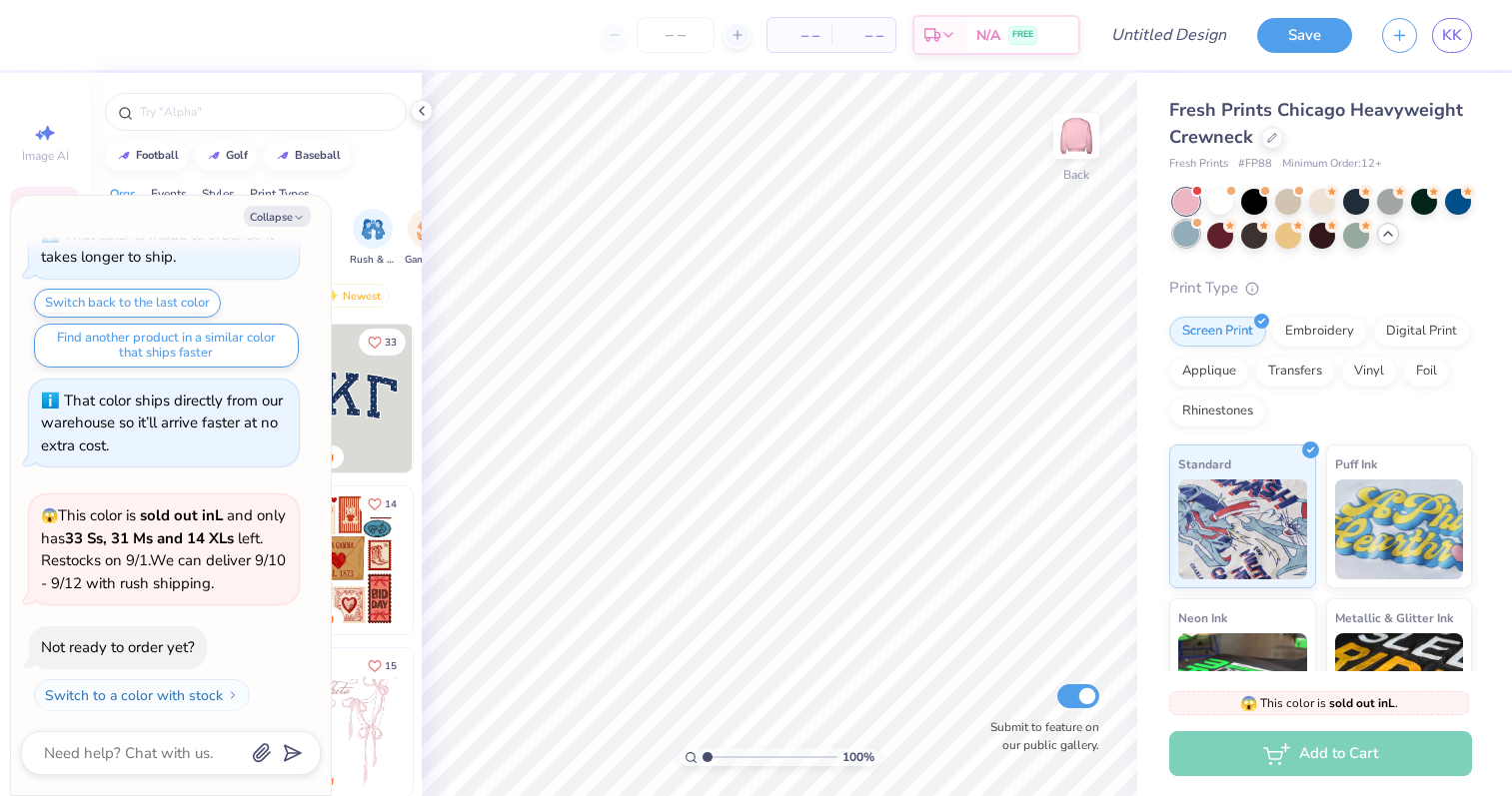 click at bounding box center (1186, 234) 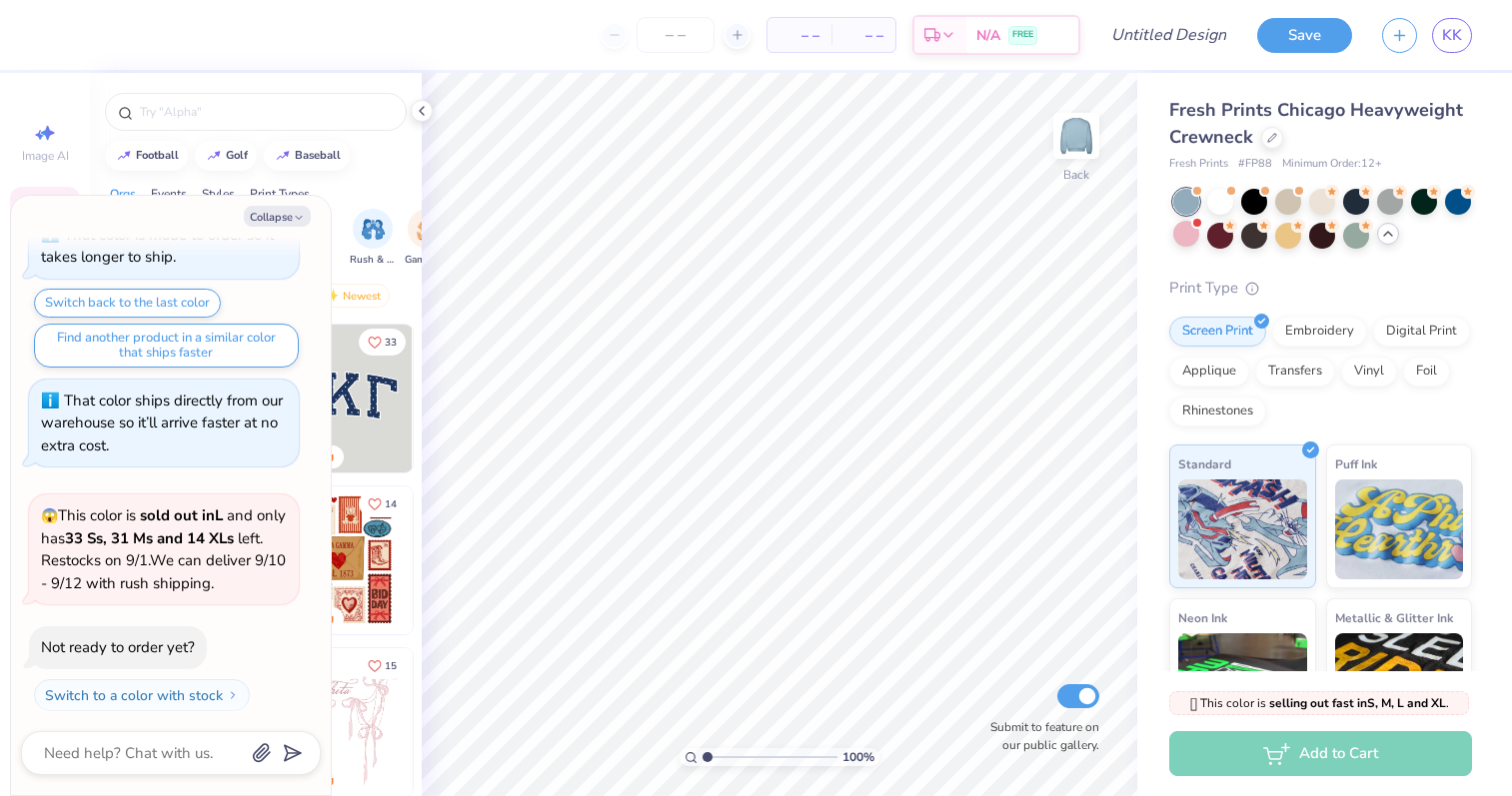 scroll, scrollTop: 314, scrollLeft: 0, axis: vertical 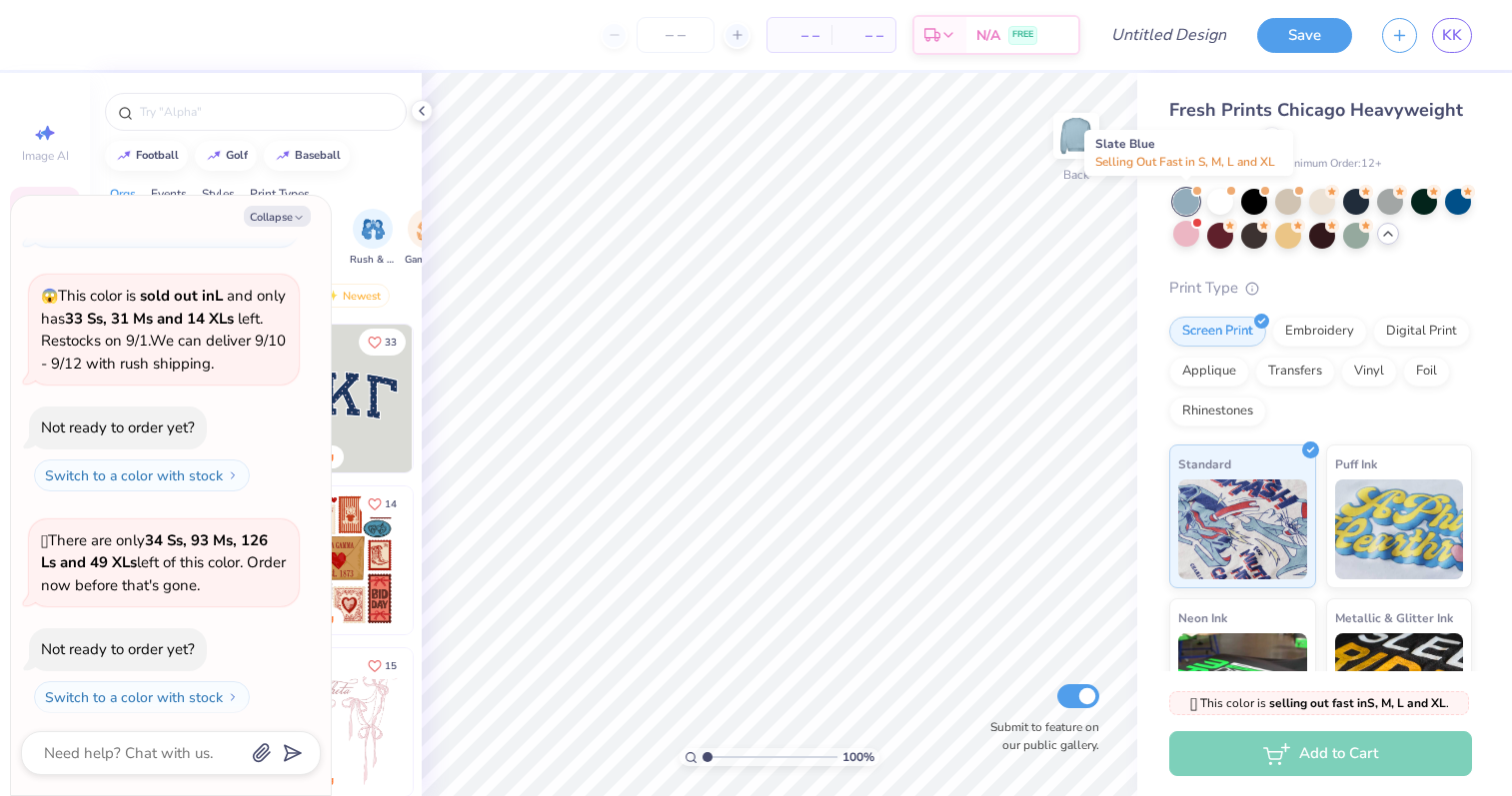 click at bounding box center [1186, 202] 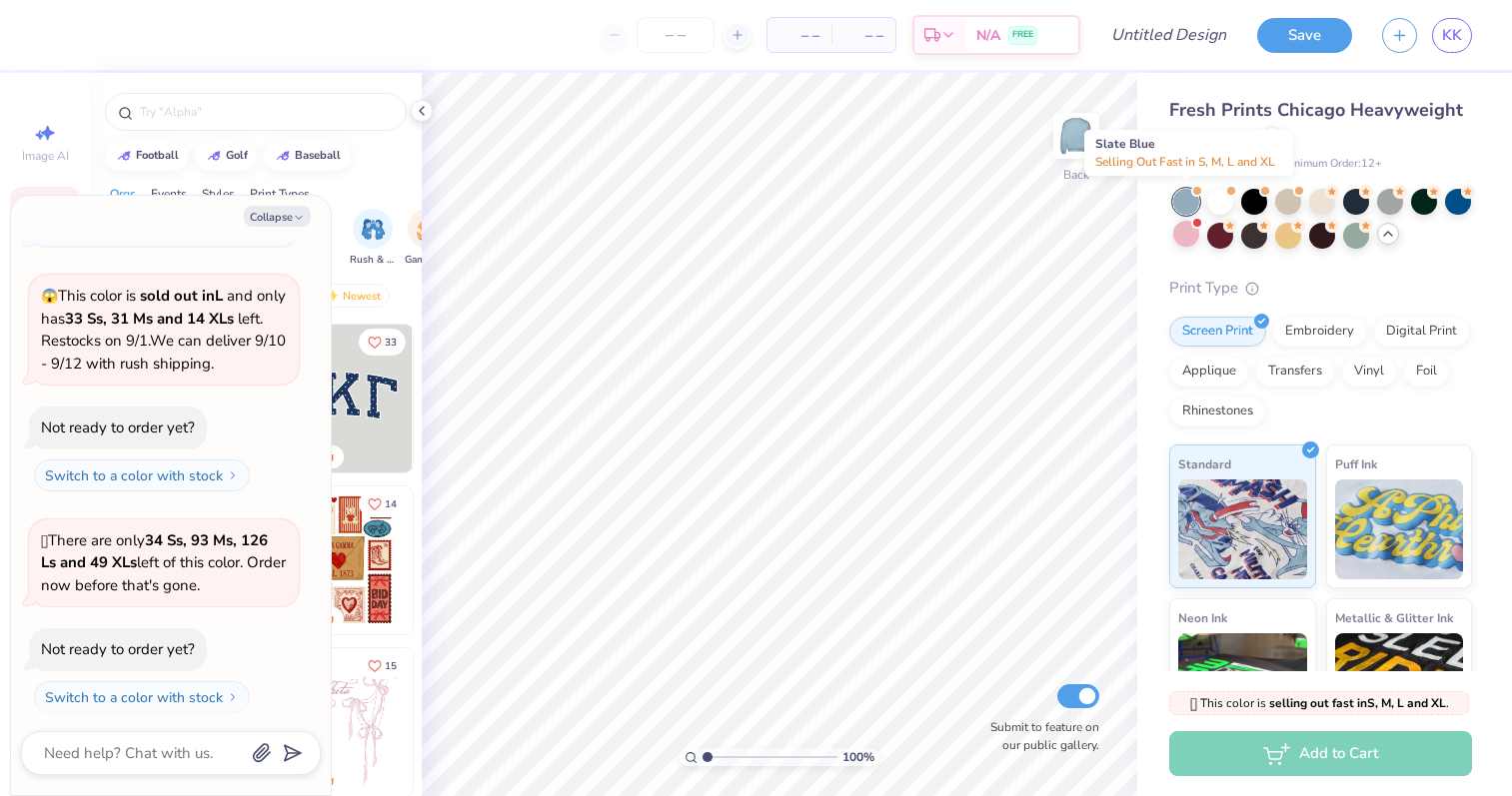 scroll, scrollTop: 533, scrollLeft: 0, axis: vertical 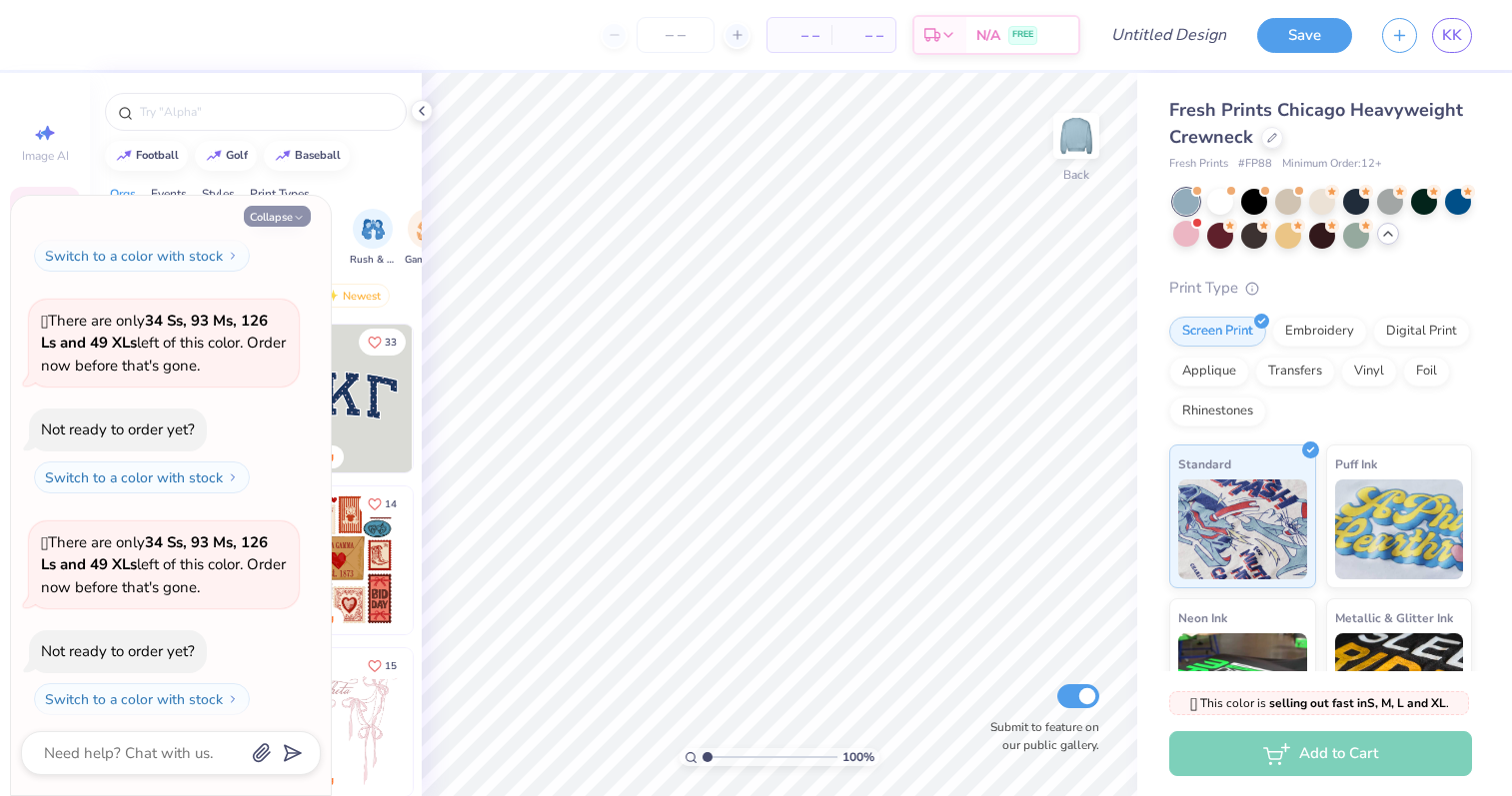click on "Collapse" at bounding box center (277, 216) 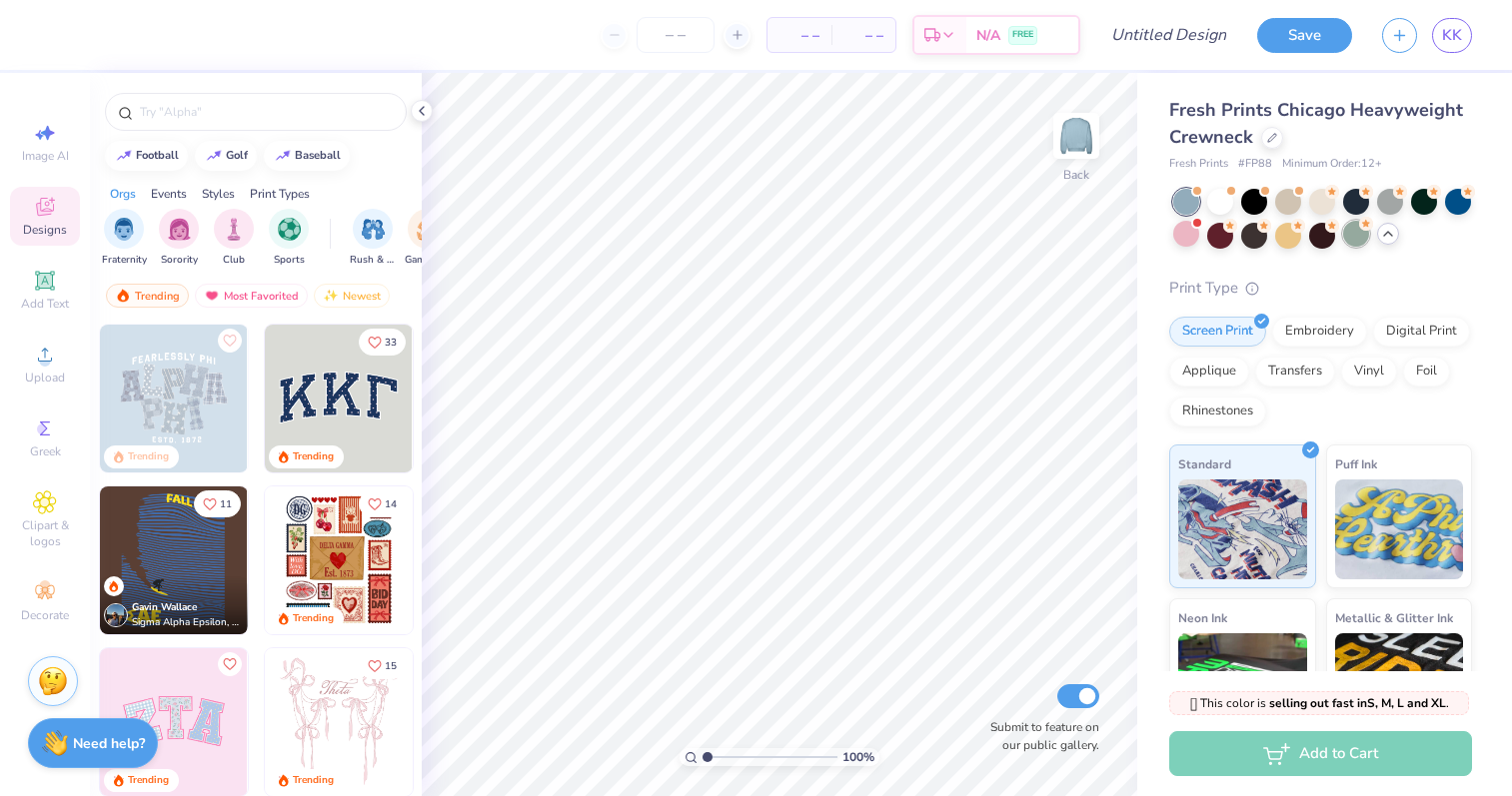 click at bounding box center (1356, 234) 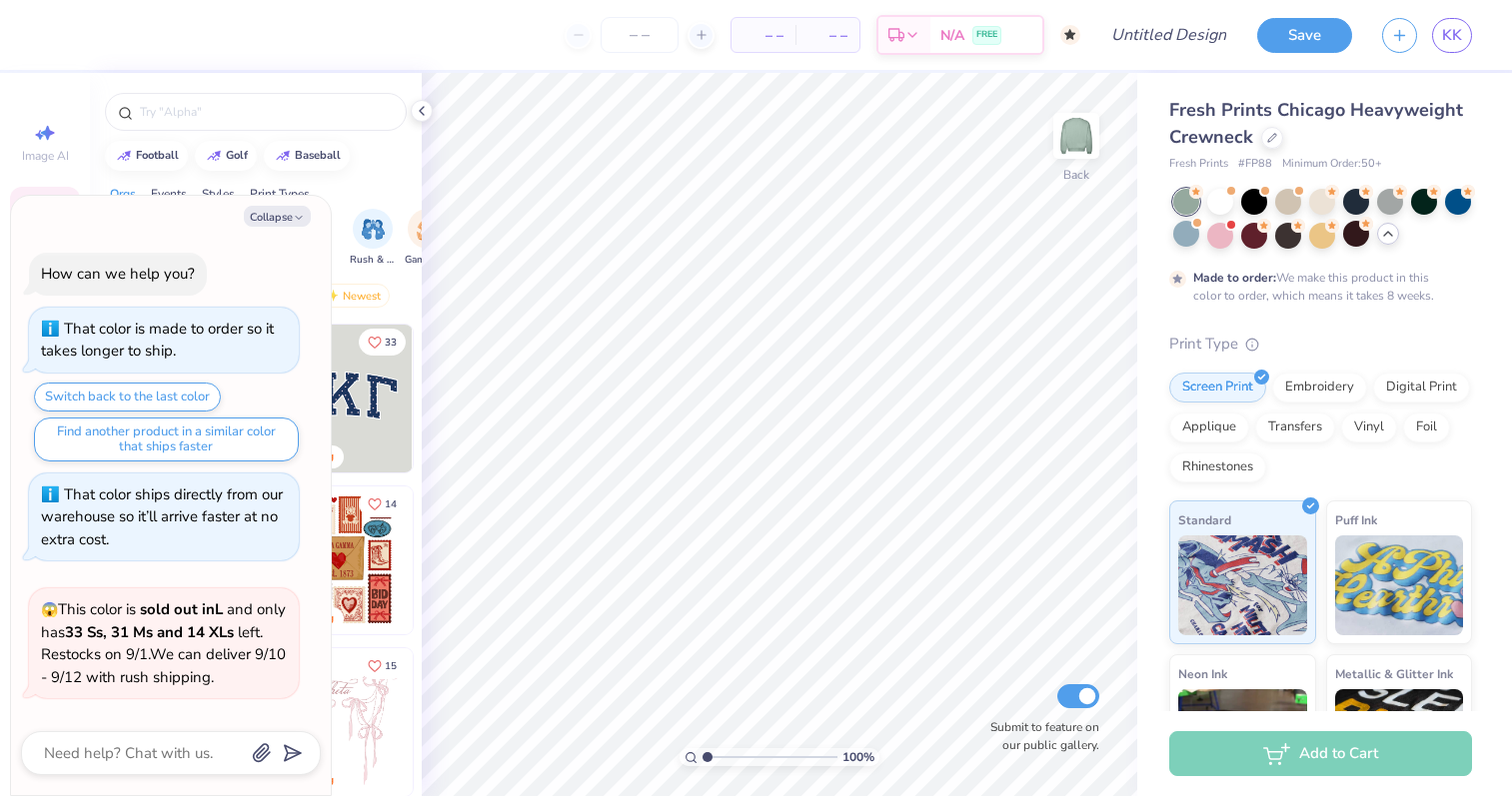 scroll, scrollTop: 698, scrollLeft: 0, axis: vertical 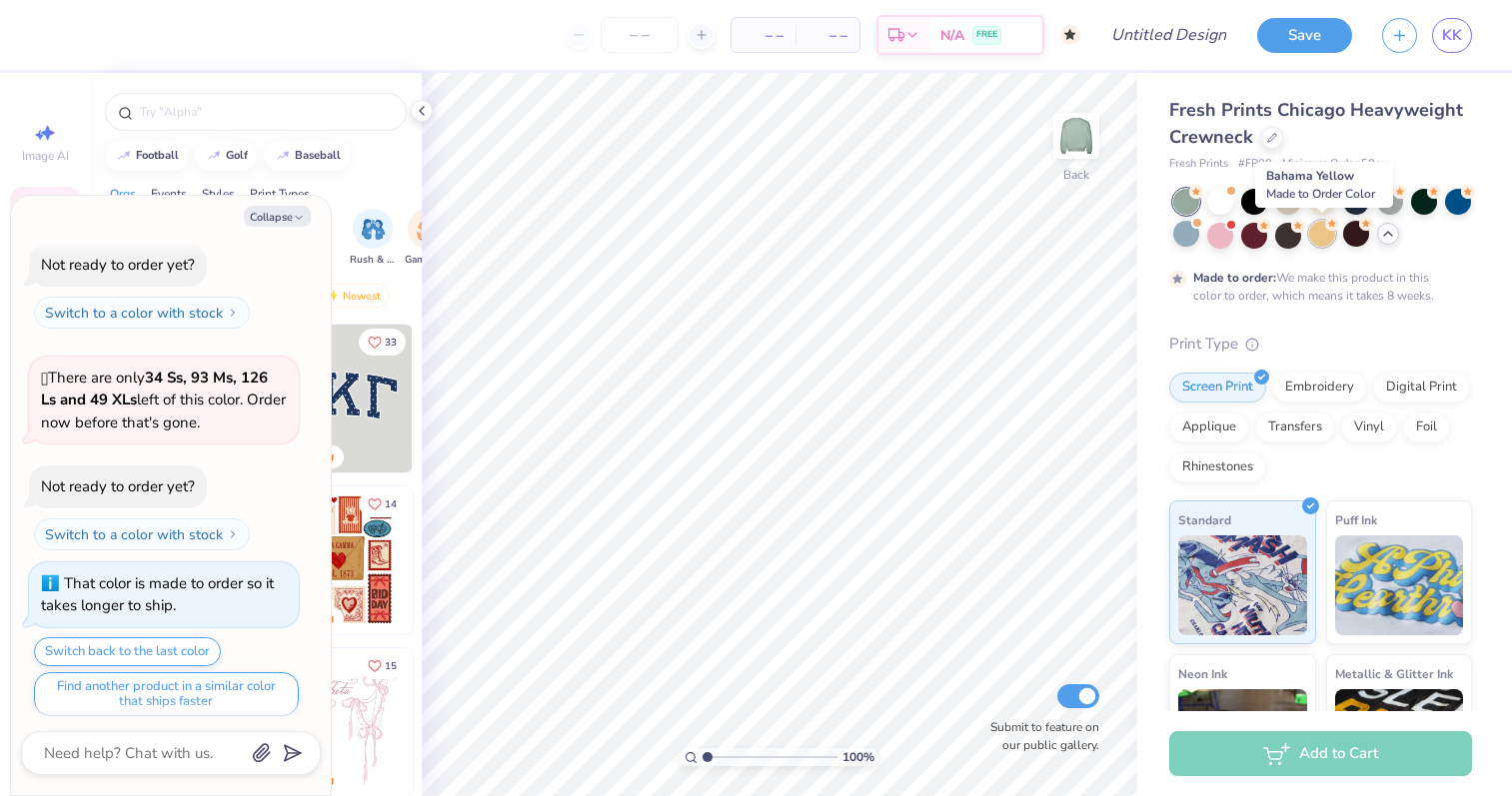 click at bounding box center (1322, 234) 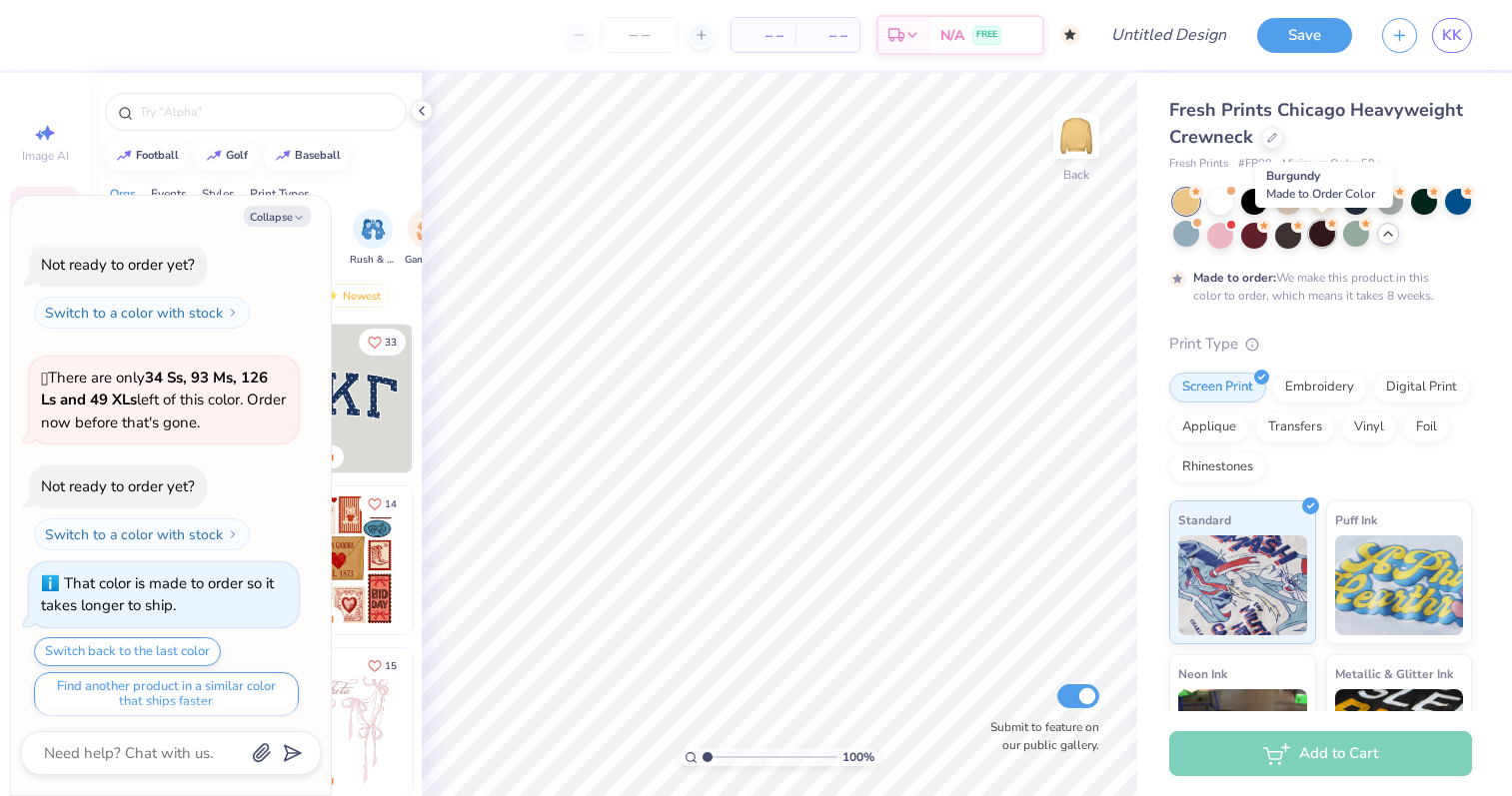 click at bounding box center [1322, 234] 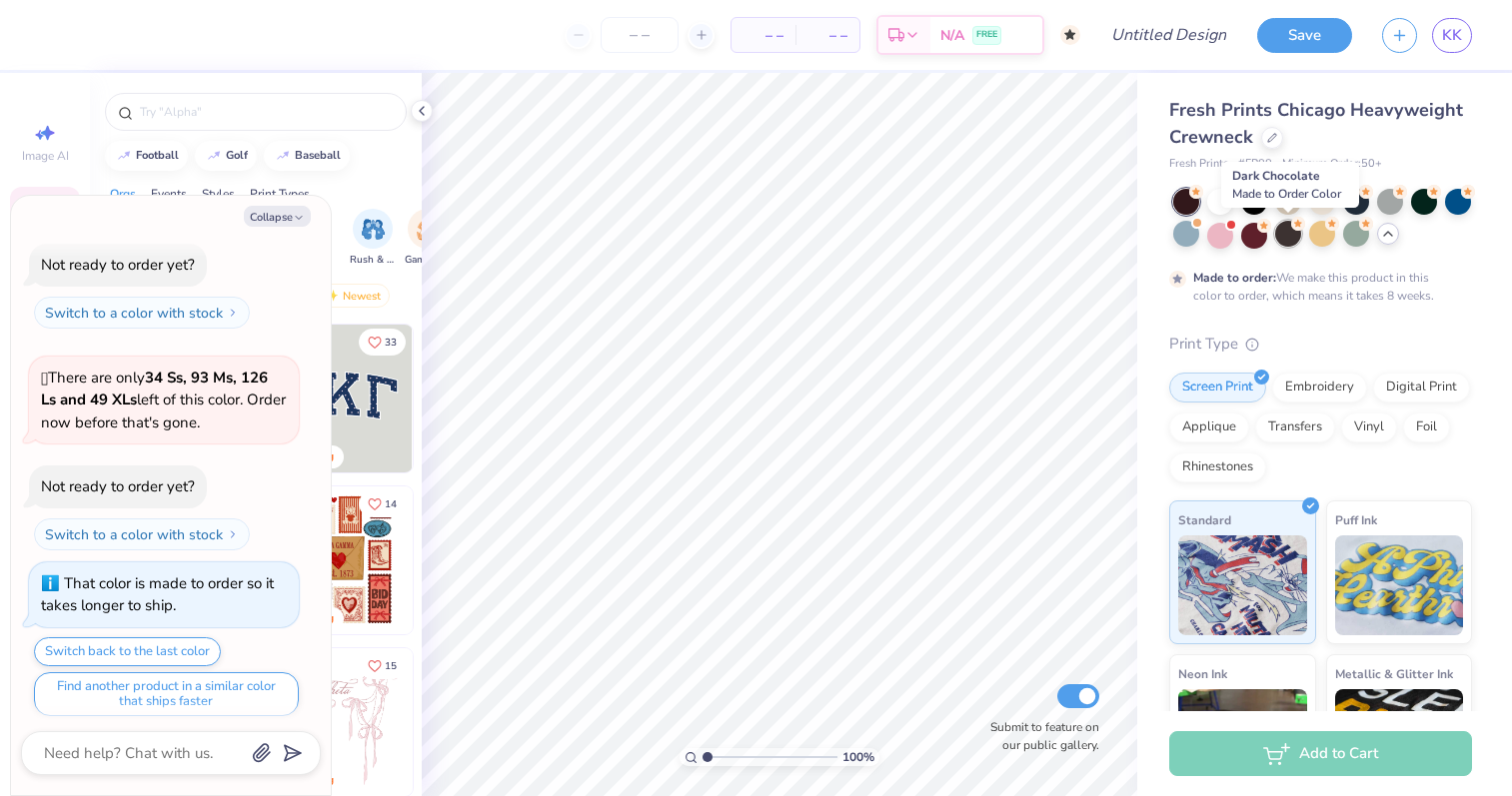 click at bounding box center [1288, 234] 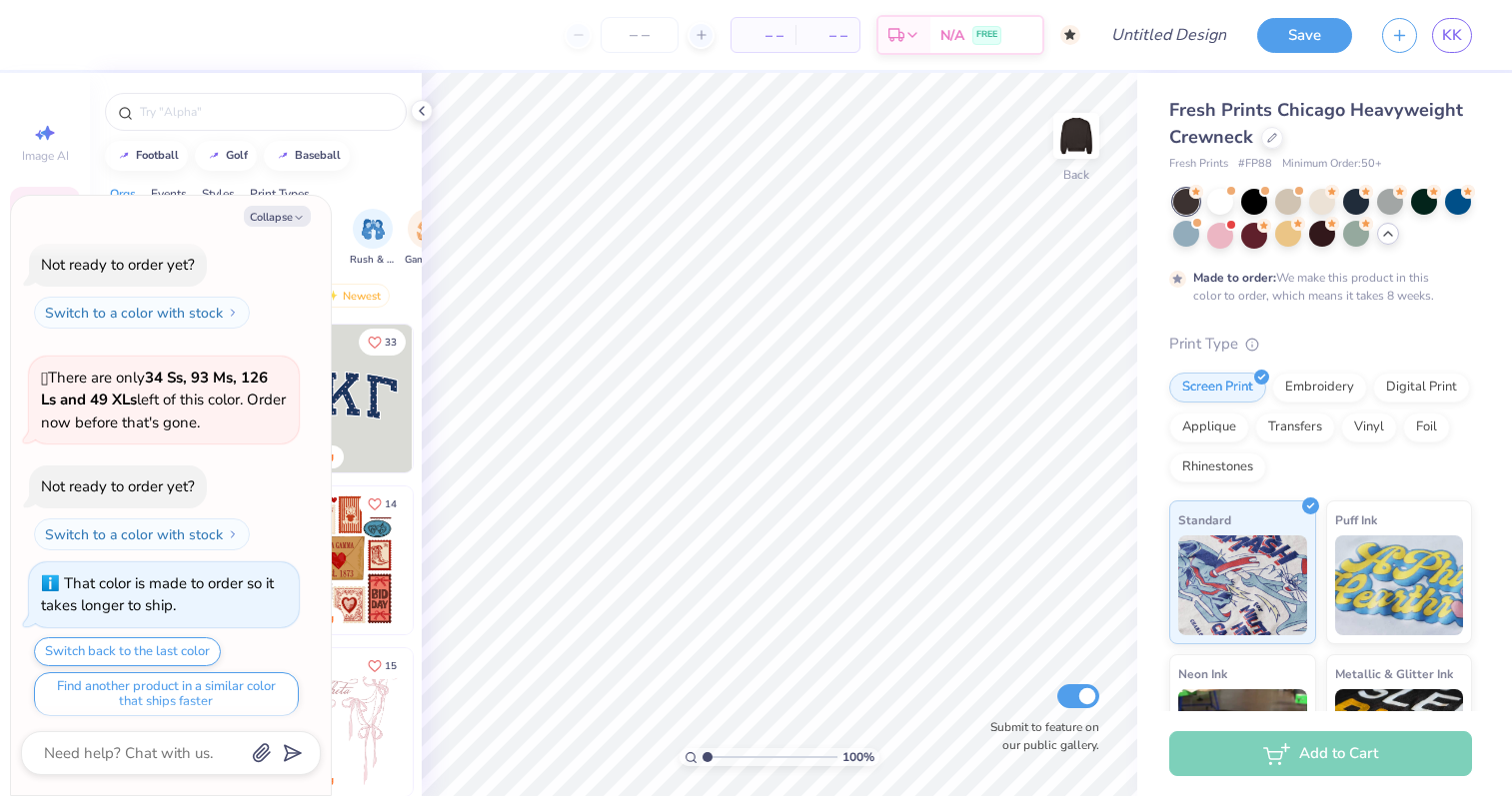 click at bounding box center (1186, 202) 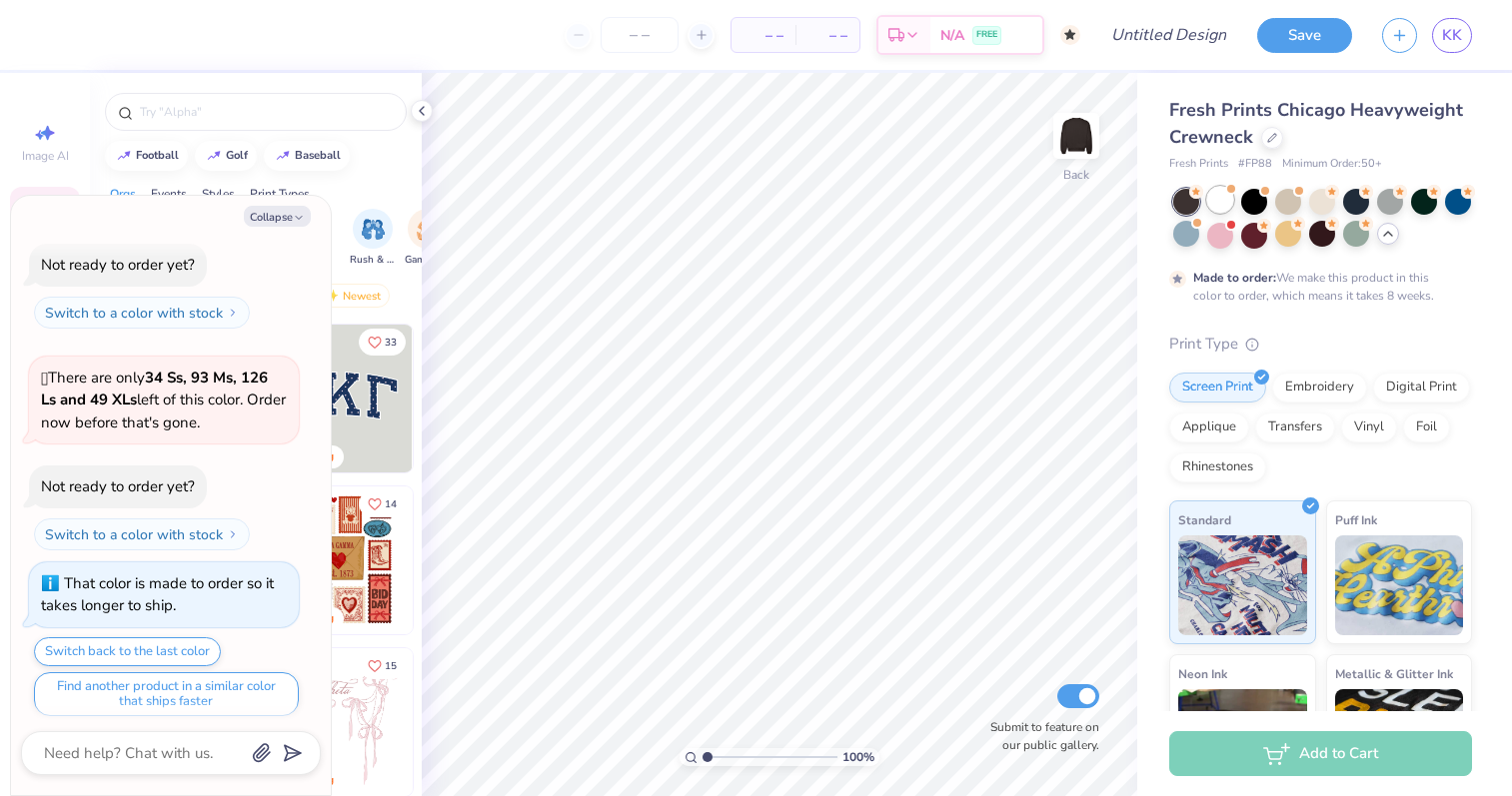 click at bounding box center [1220, 200] 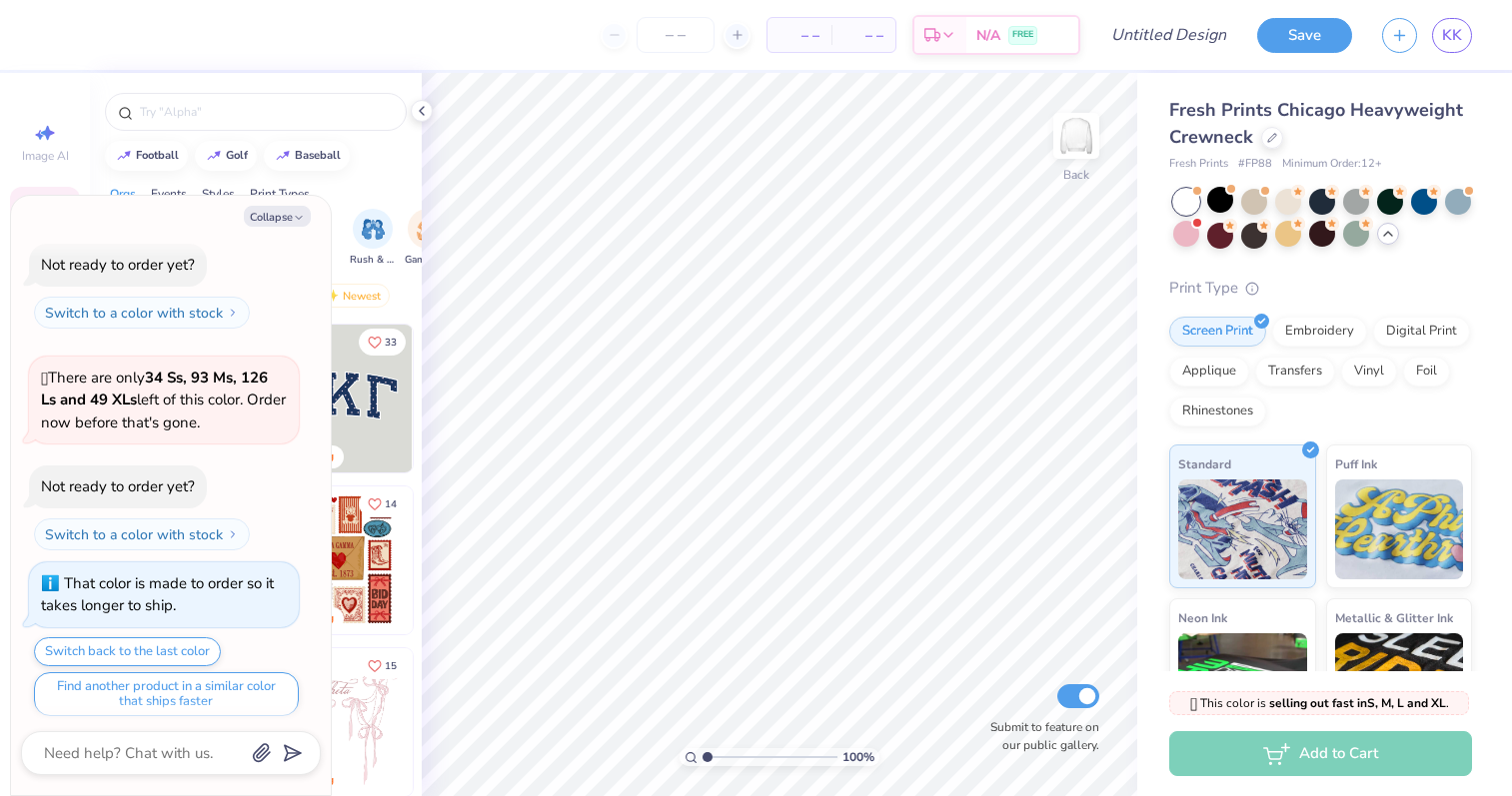 scroll, scrollTop: 1016, scrollLeft: 0, axis: vertical 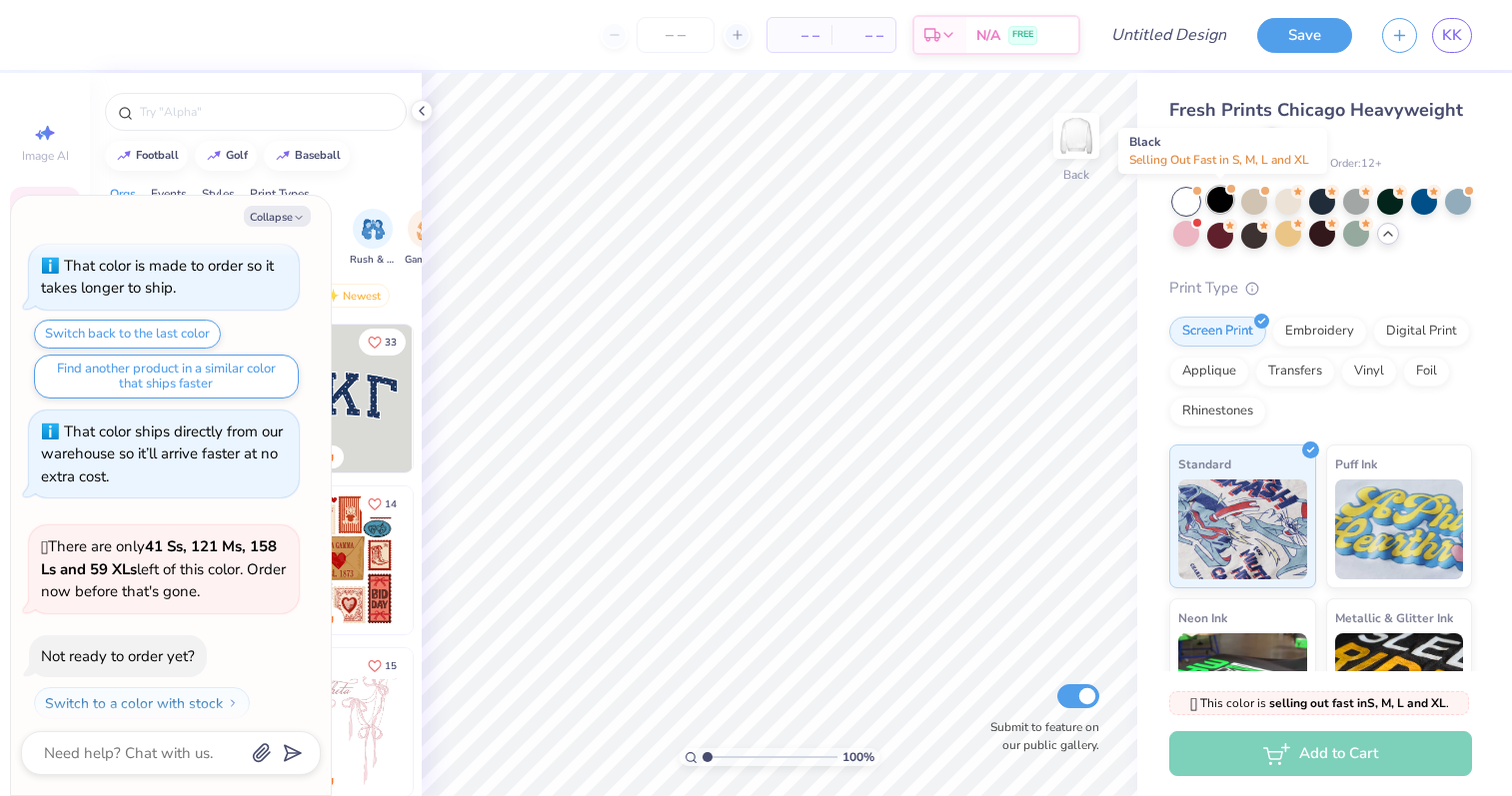 click at bounding box center [1220, 200] 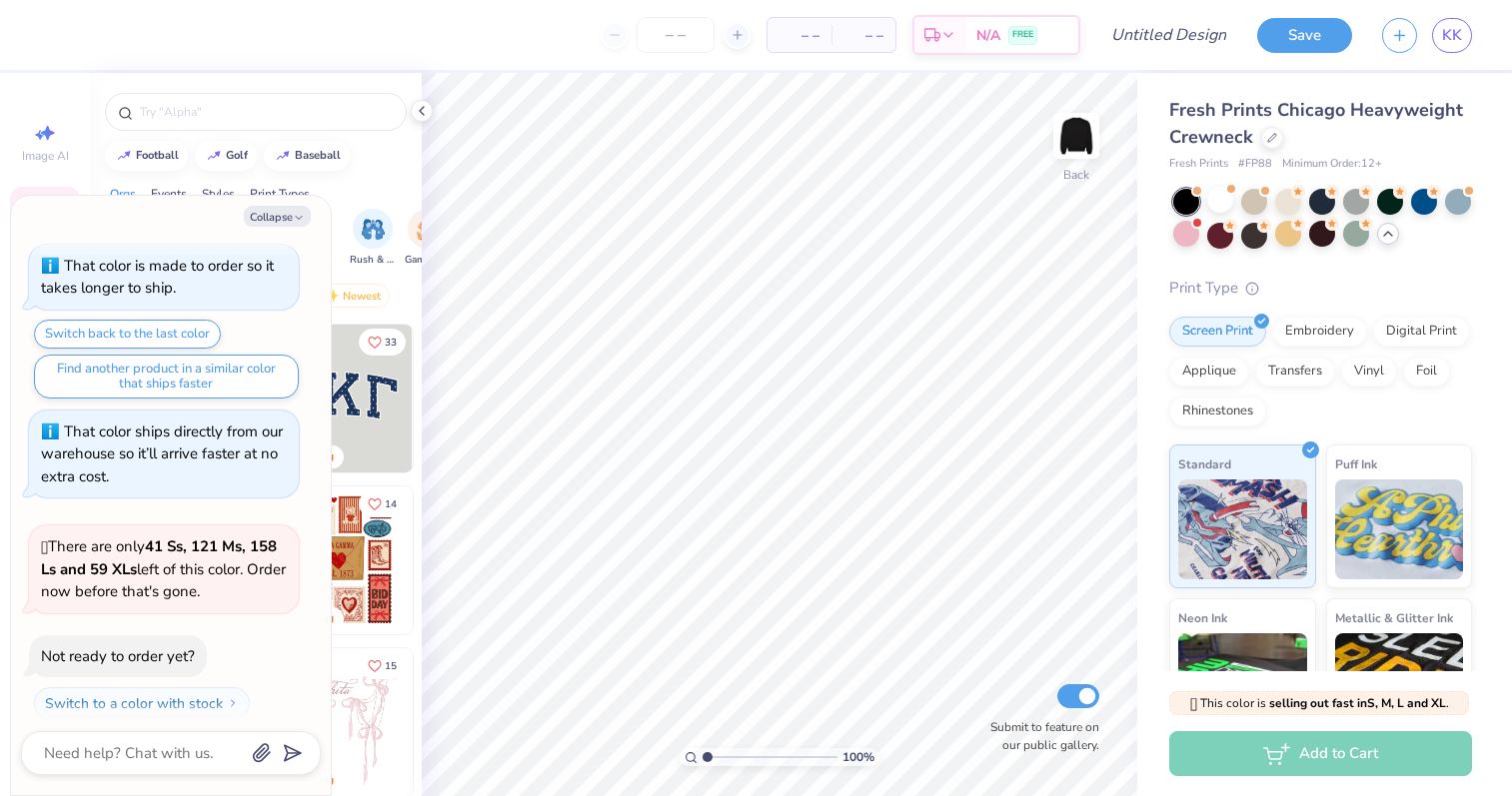 scroll, scrollTop: 1235, scrollLeft: 0, axis: vertical 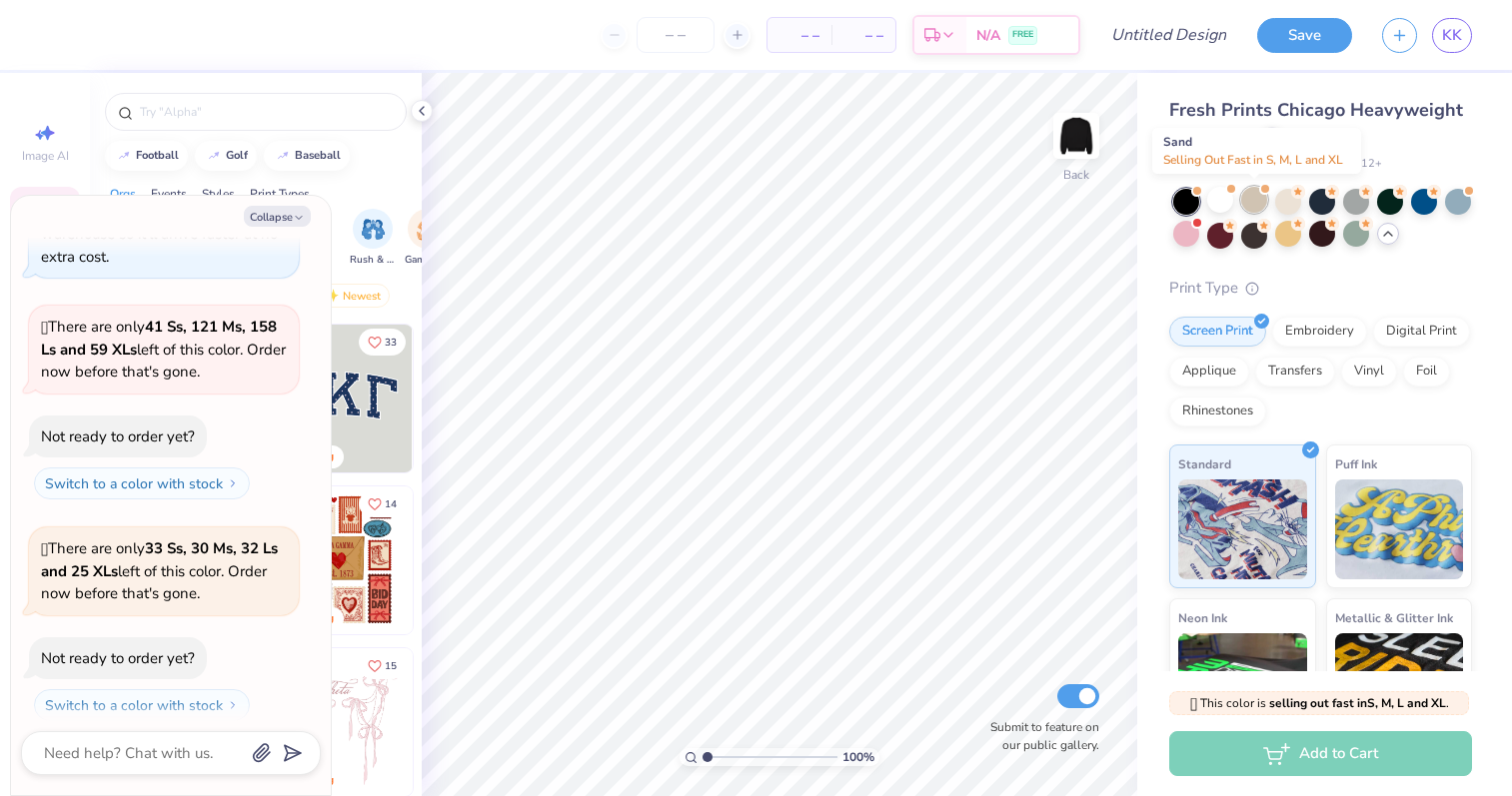 click at bounding box center (1254, 200) 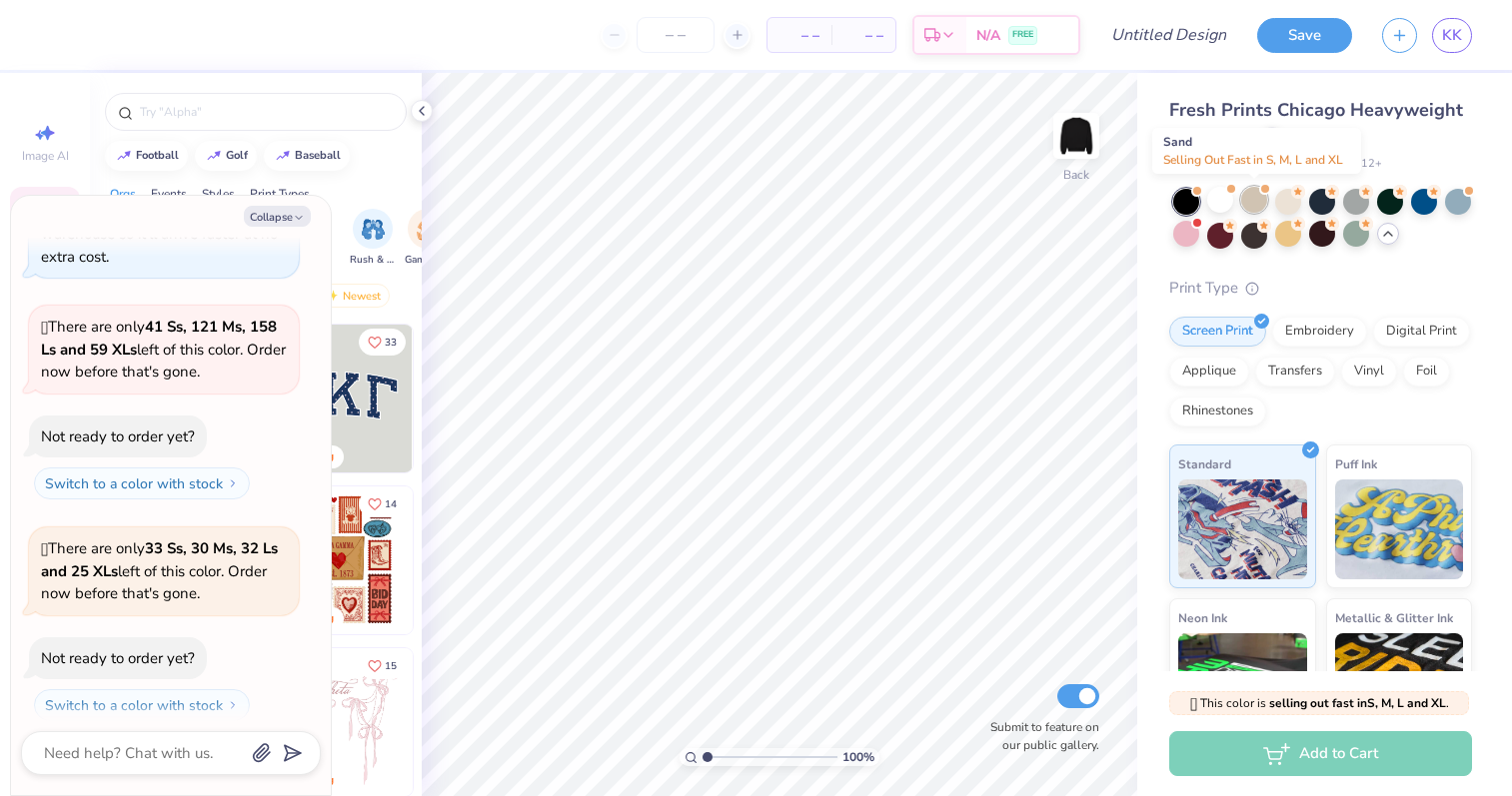 scroll, scrollTop: 1455, scrollLeft: 0, axis: vertical 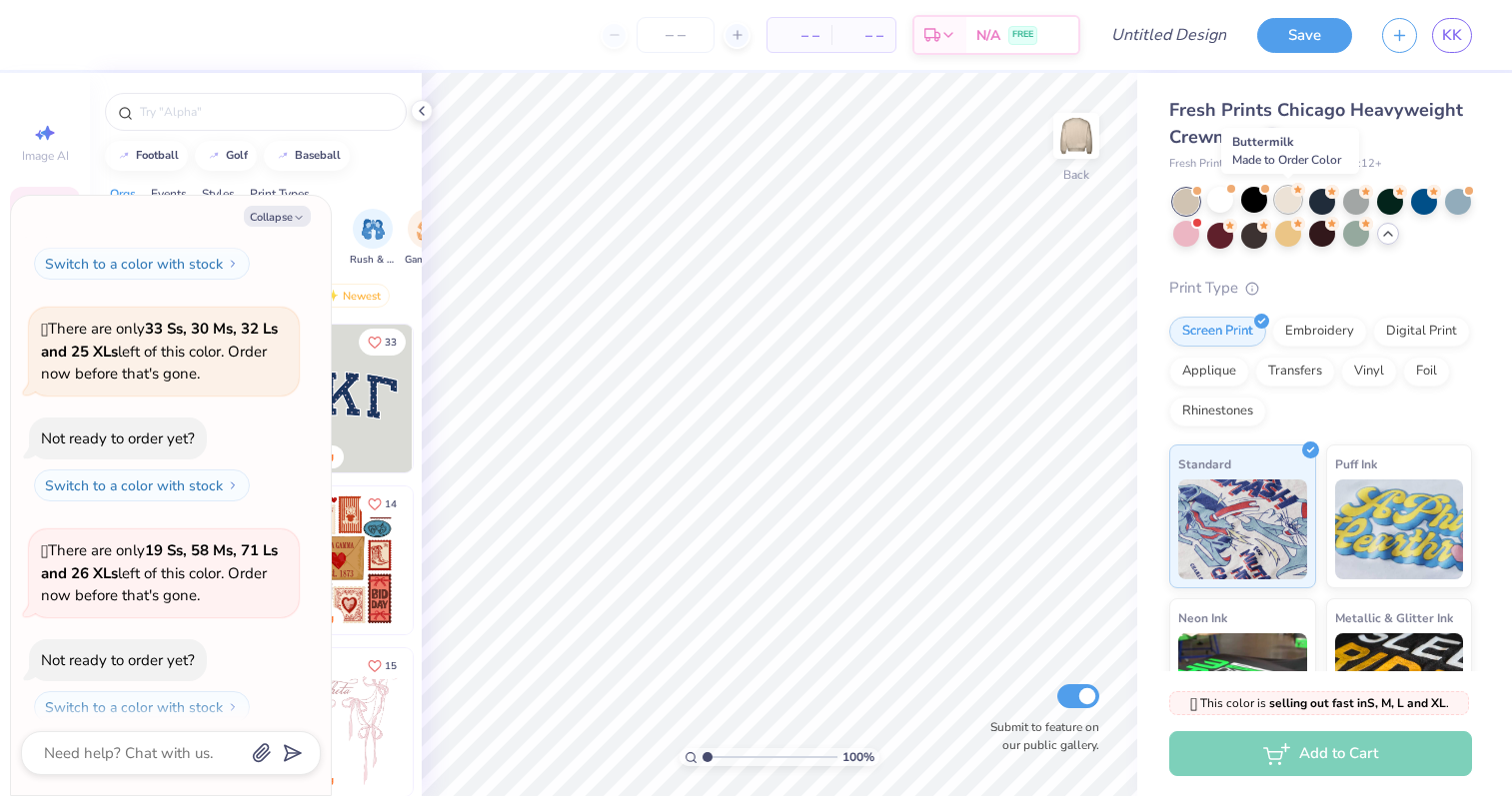 click at bounding box center [1288, 200] 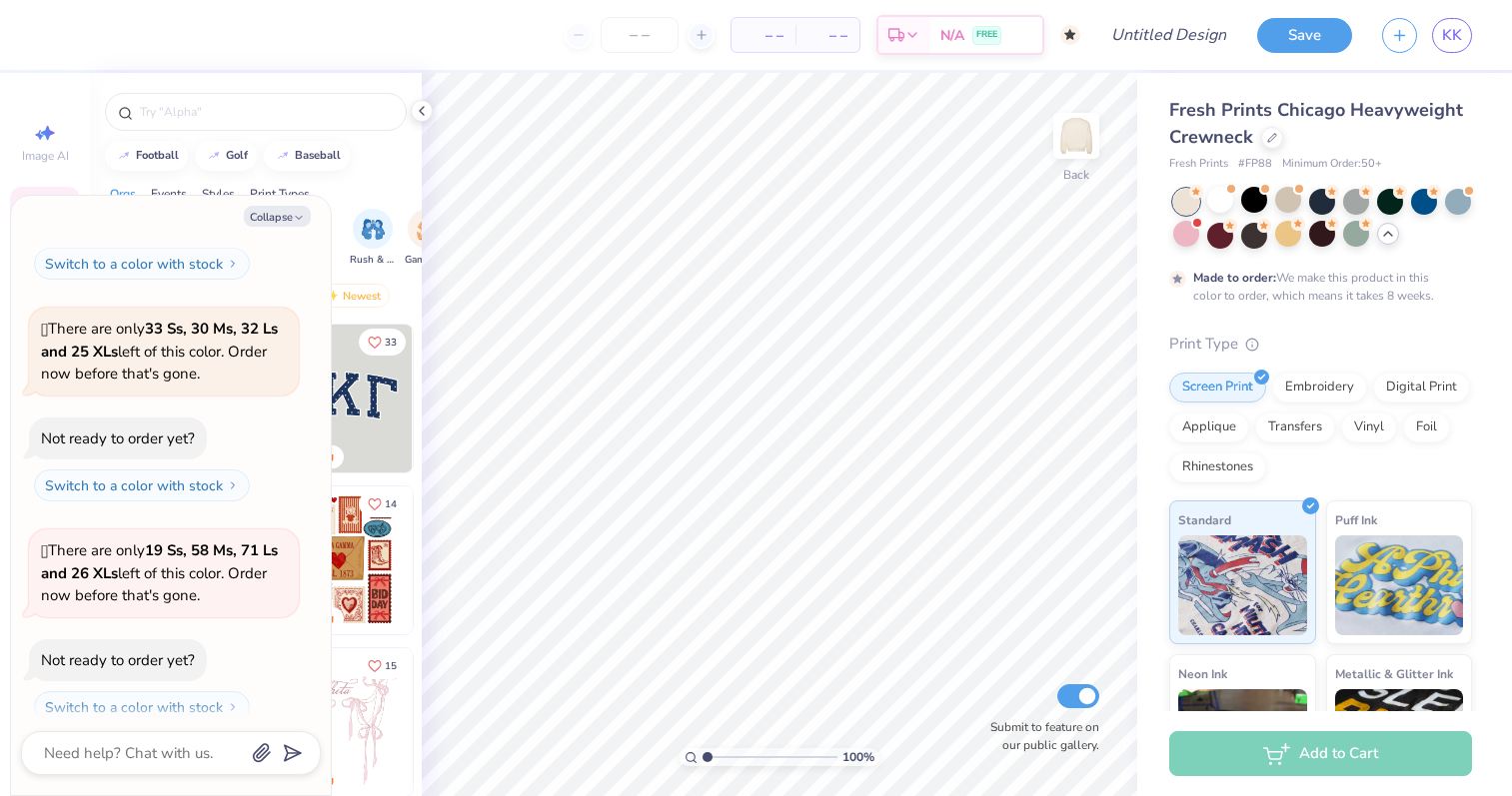 scroll, scrollTop: 1620, scrollLeft: 0, axis: vertical 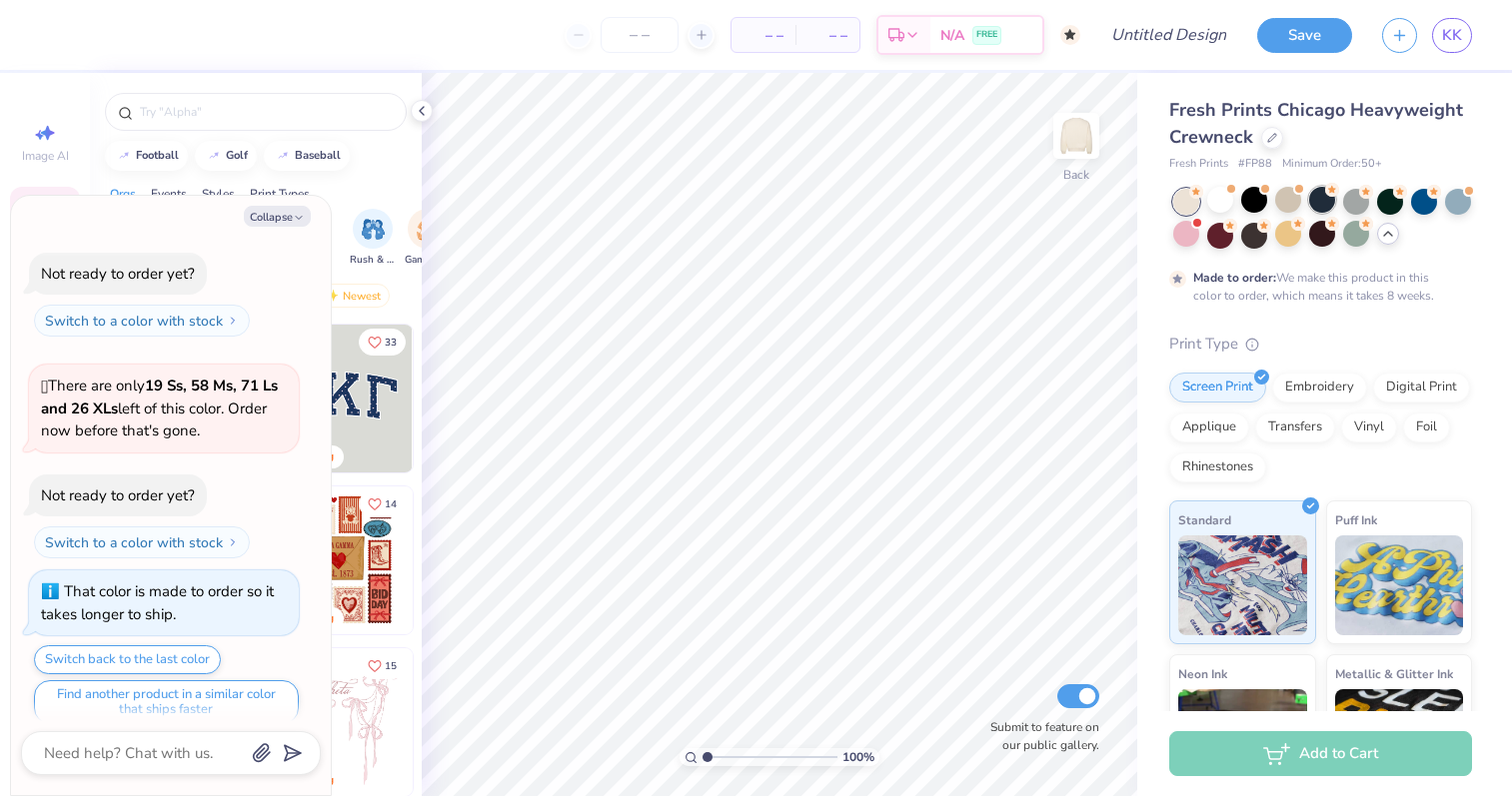 click at bounding box center (1322, 200) 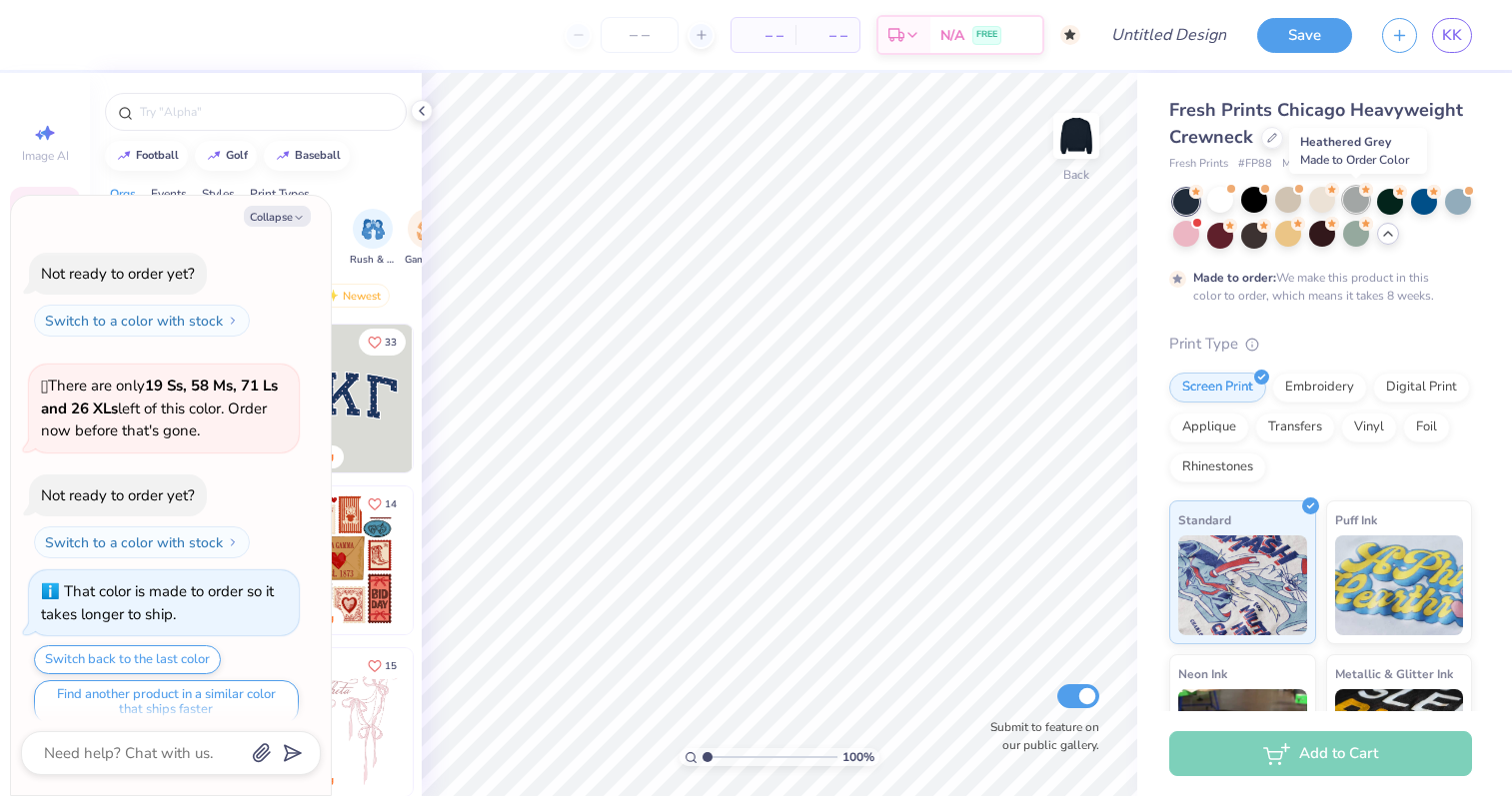 click at bounding box center (1356, 200) 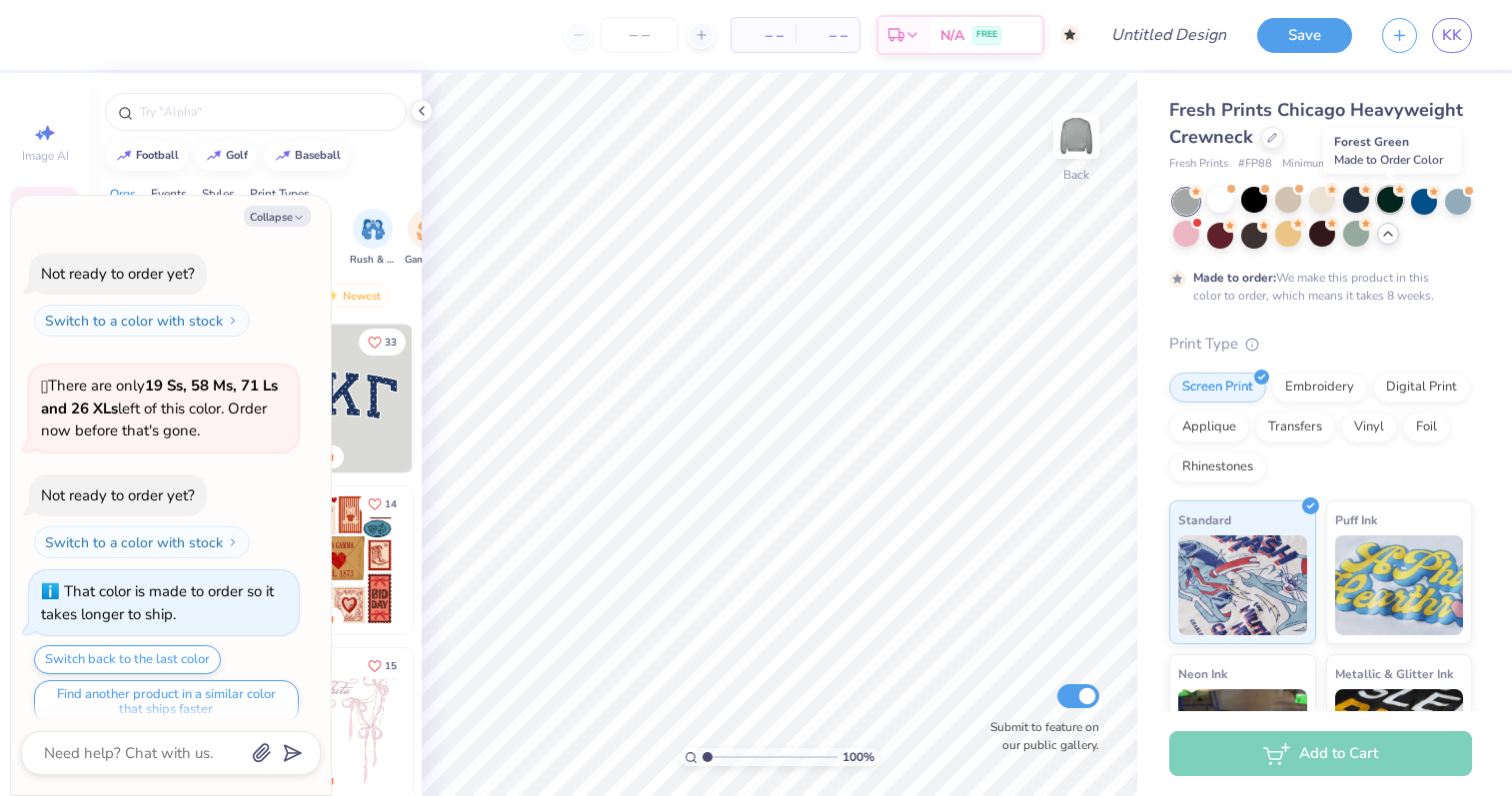 click at bounding box center [1390, 200] 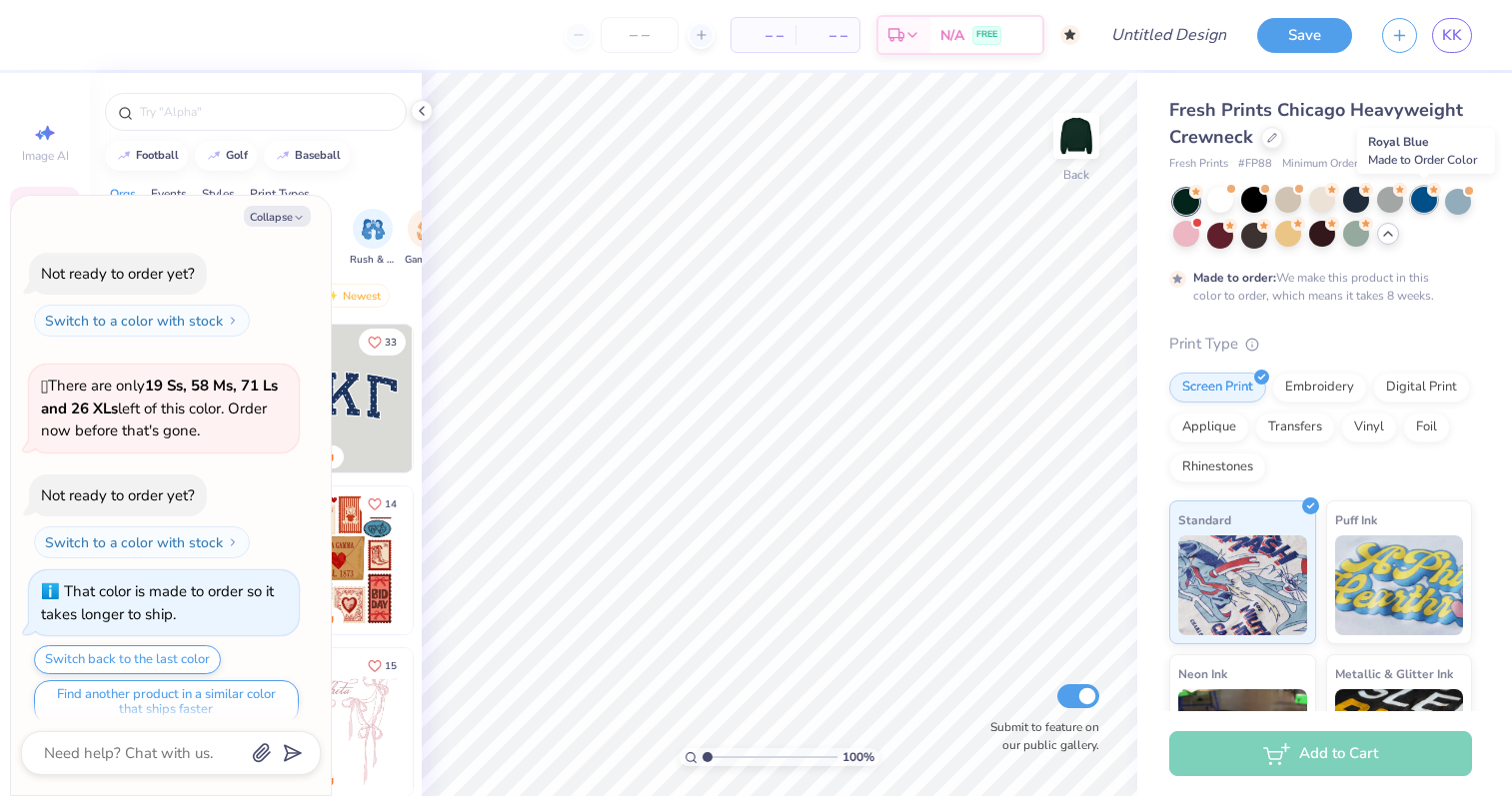 click at bounding box center (1424, 200) 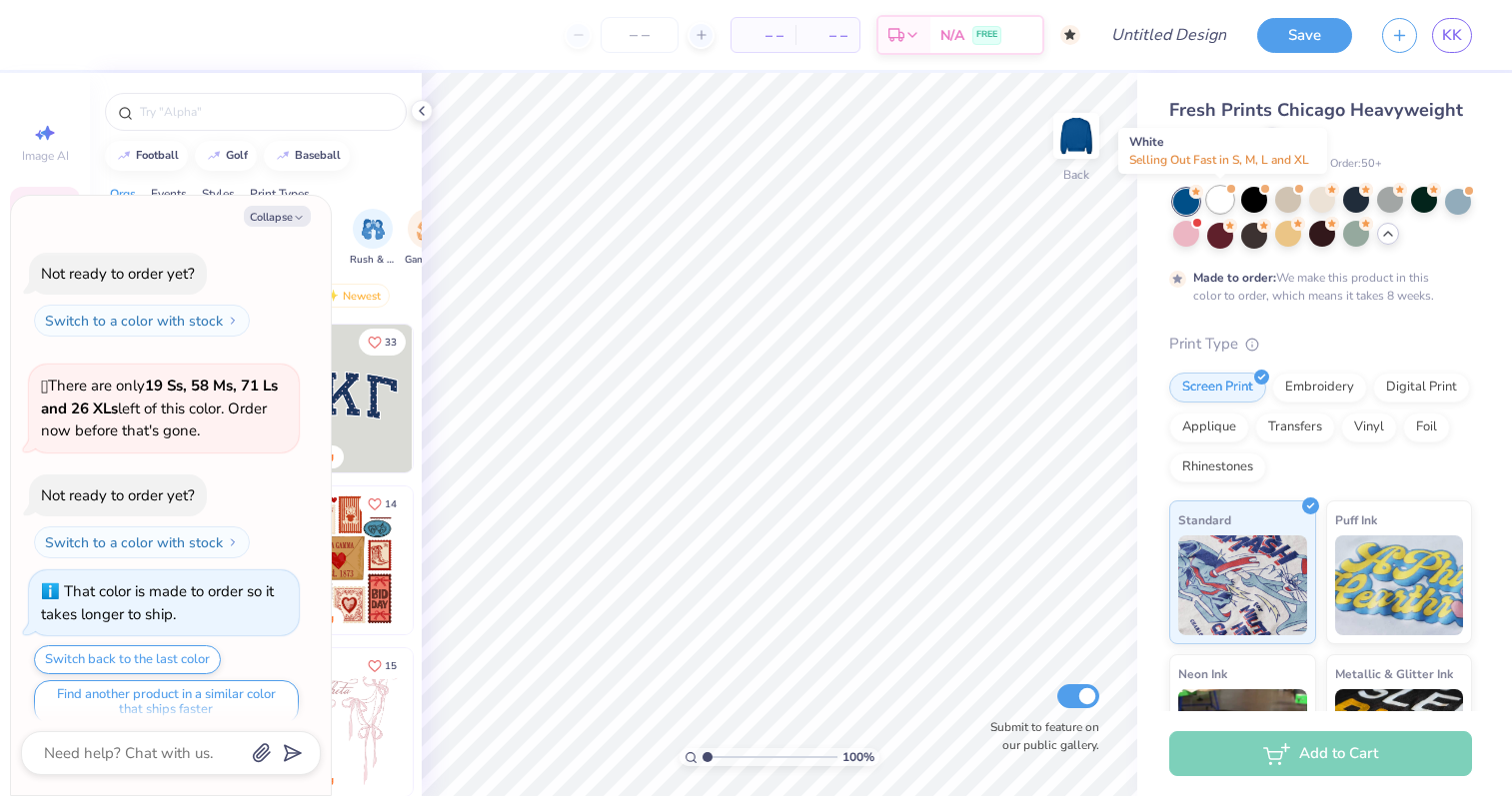 click at bounding box center [1220, 200] 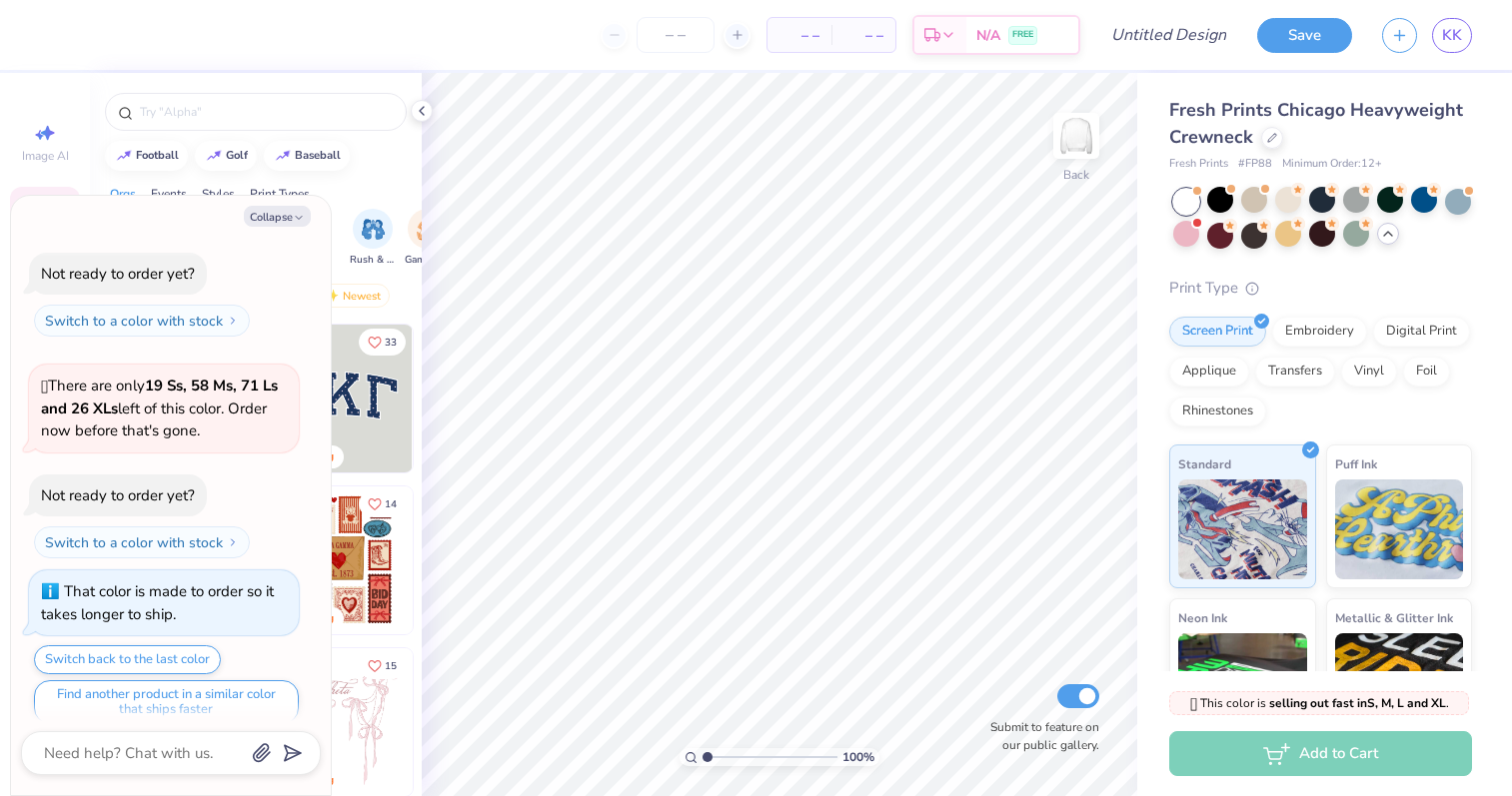 scroll, scrollTop: 1938, scrollLeft: 0, axis: vertical 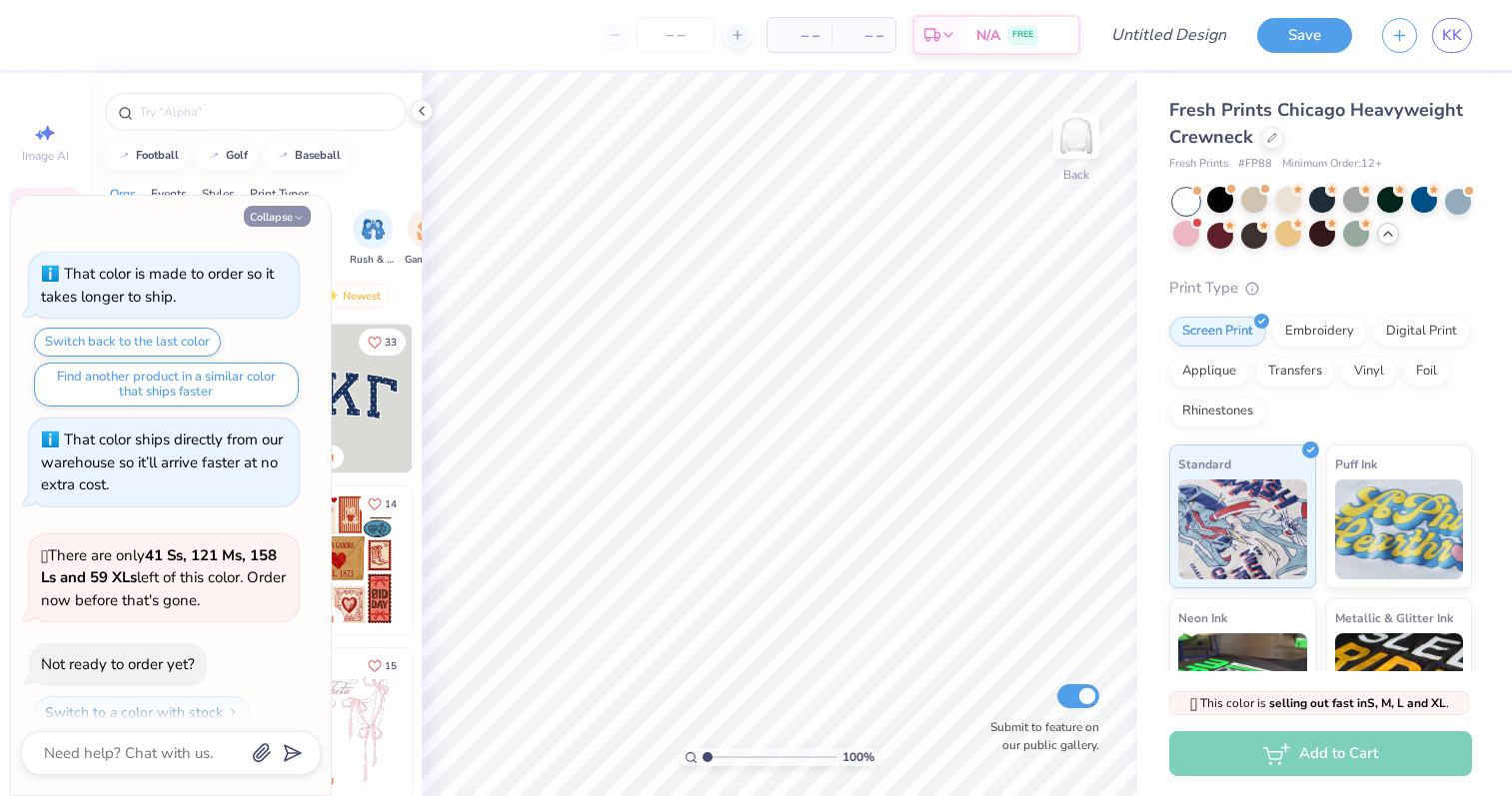 click on "Collapse" at bounding box center [277, 216] 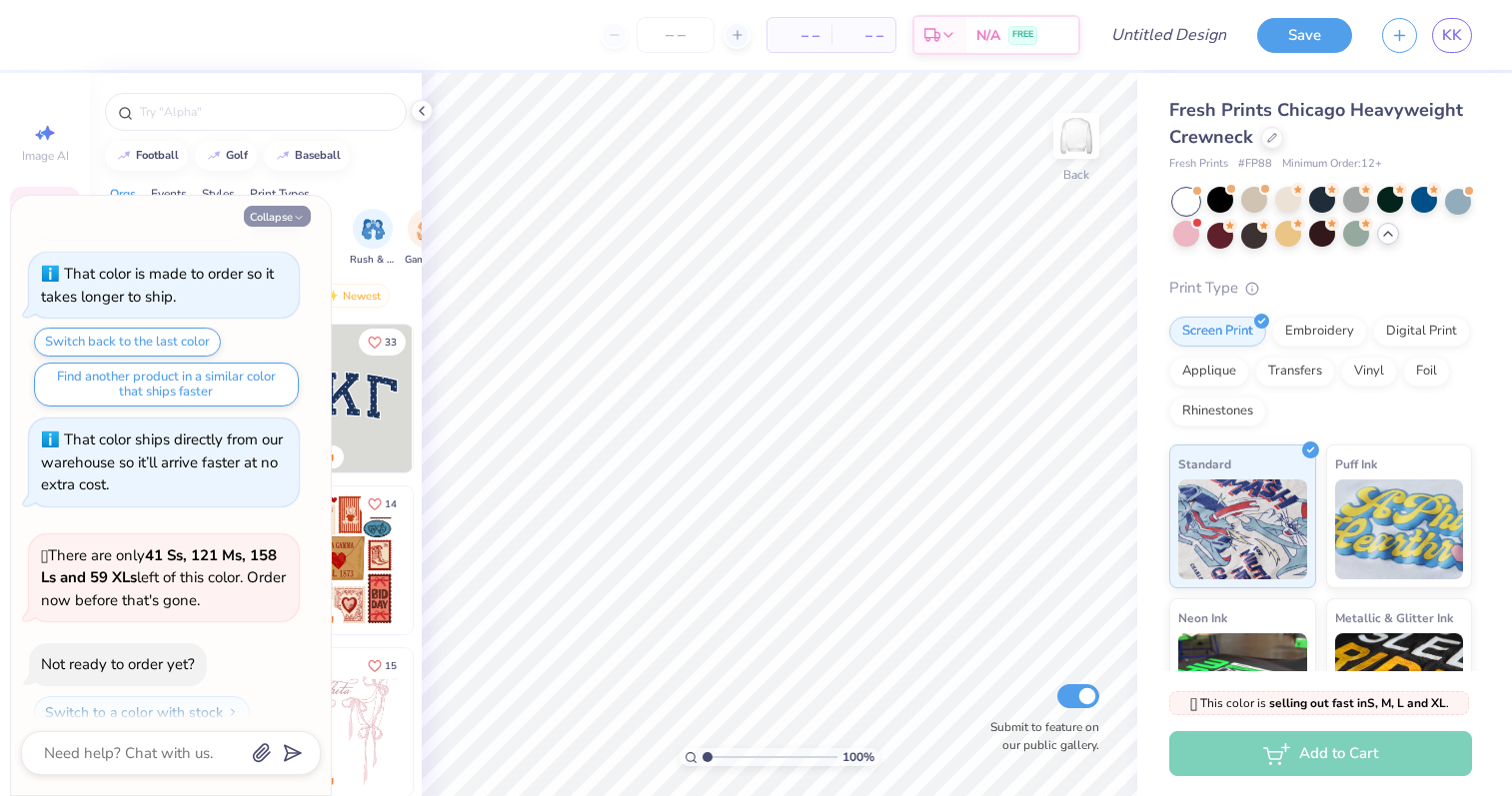 type on "x" 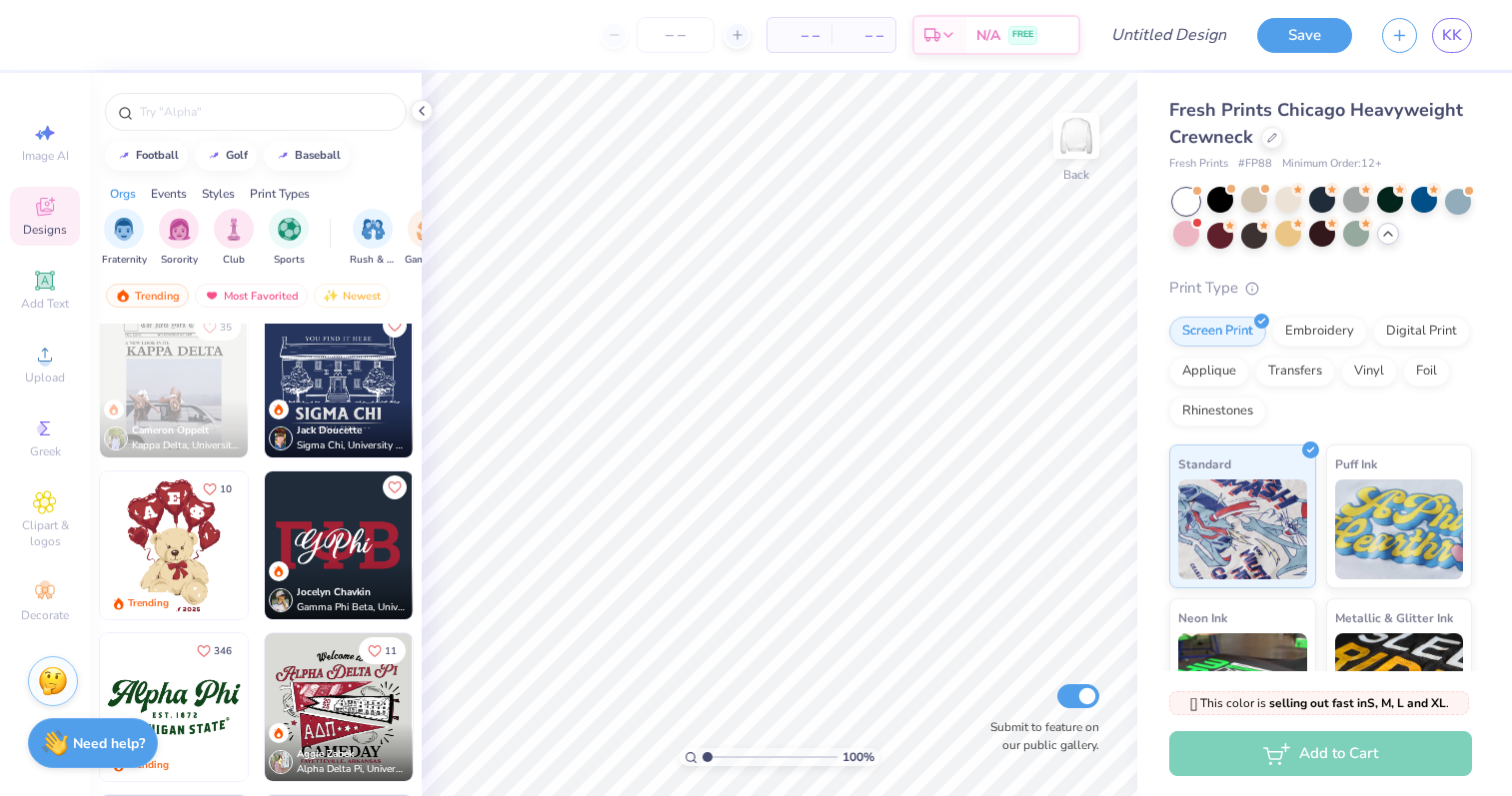 scroll, scrollTop: 999, scrollLeft: 0, axis: vertical 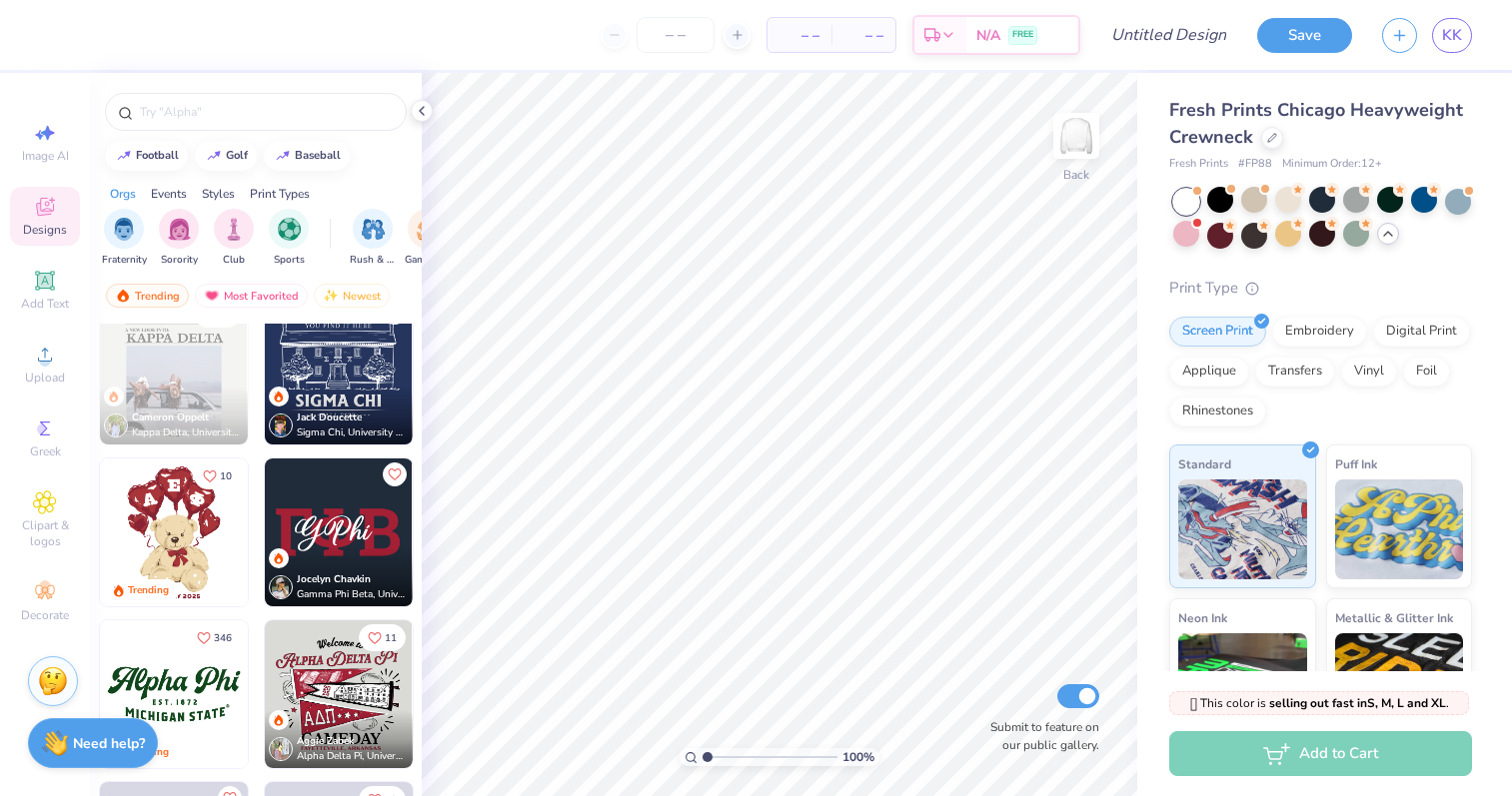 click on "Trending 63 [FIRST] [LAST] [FRATERNITY], [UNIVERSITY] 35 [FIRST] [LAST] [FRATERNITY], [UNIVERSITY] [FIRST] [LAST] [FRATERNITY], [UNIVERSITY] [FIRST] [LAST] [FRATERNITY], [UNIVERSITY] 10 Trending [FIRST] [LAST] [FRATERNITY], [UNIVERSITY] 346 Trending 11 [FIRST] [LAST] [FRATERNITY], [UNIVERSITY] Trending 40 Trending 24 Trending" at bounding box center [256, 1817] 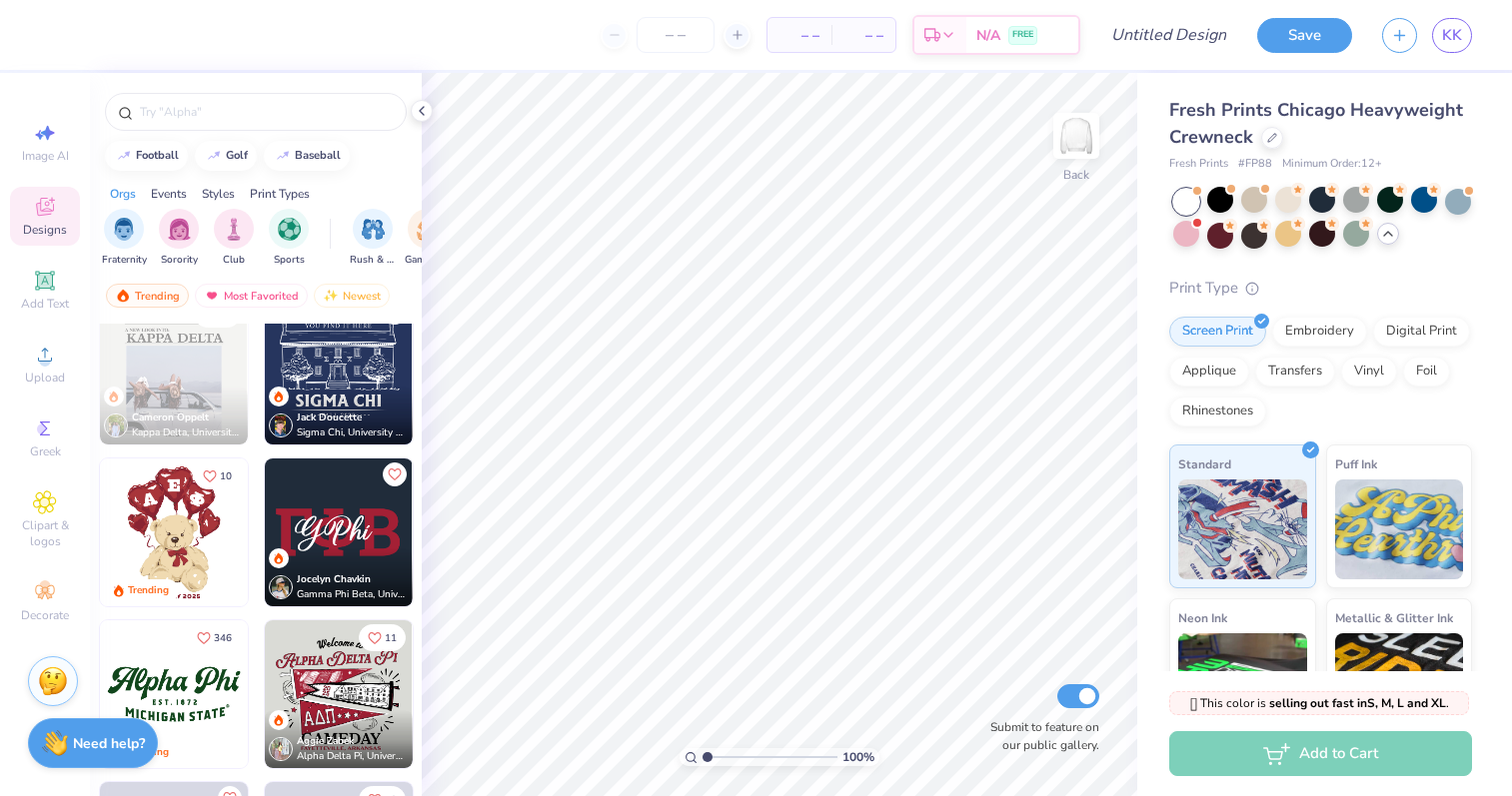 click on "Trending 63 [FIRST] [LAST] [FRATERNITY], [UNIVERSITY] 35 [FIRST] [LAST] [FRATERNITY], [UNIVERSITY] [FIRST] [LAST] [FRATERNITY], [UNIVERSITY] [FIRST] [LAST] [FRATERNITY], [UNIVERSITY] 10 Trending [FIRST] [LAST] [FRATERNITY], [UNIVERSITY] 346 Trending 11 [FIRST] [LAST] [FRATERNITY], [UNIVERSITY] Trending 40 Trending 24 Trending" at bounding box center [256, 1817] 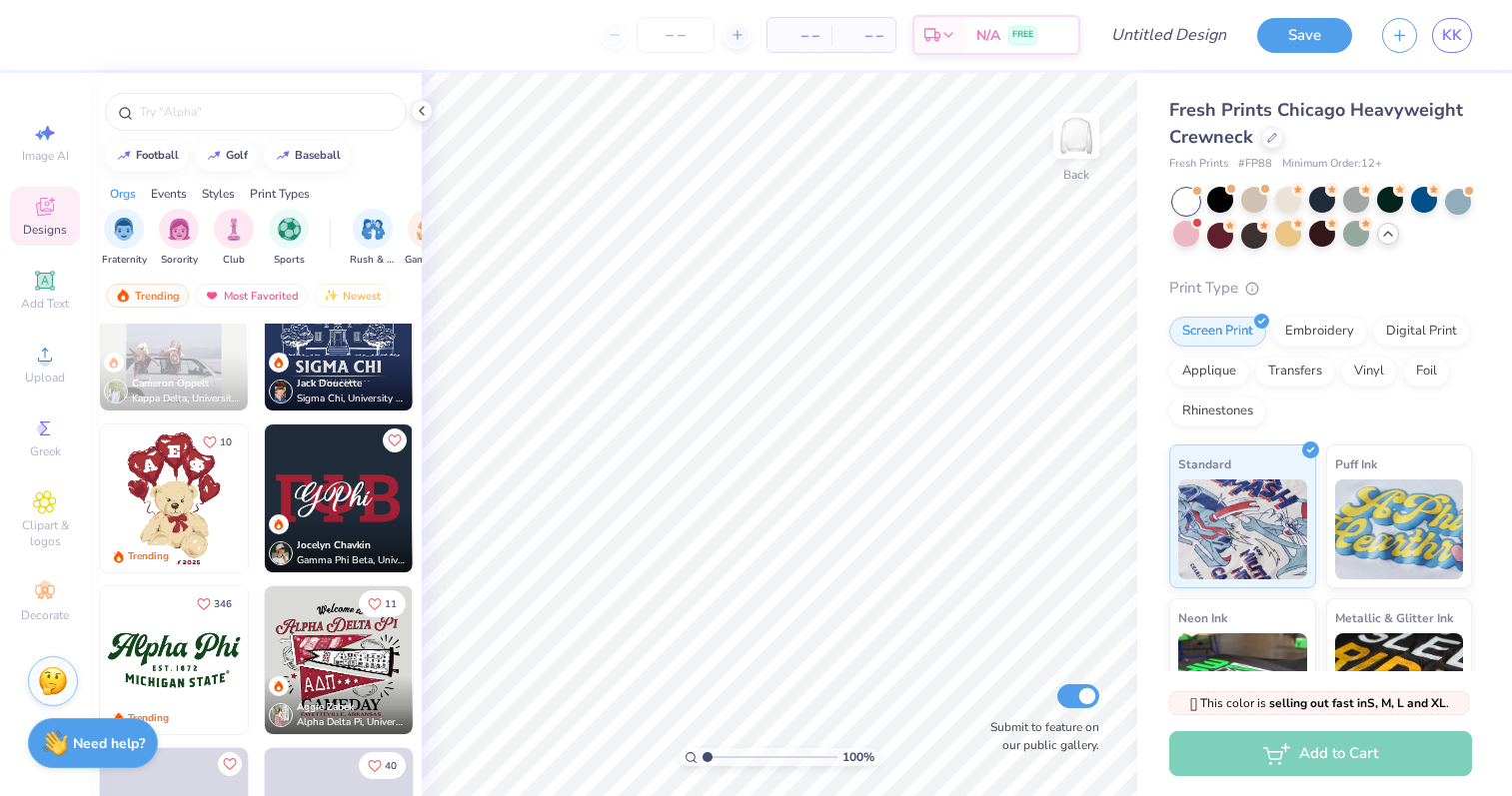 scroll, scrollTop: 1037, scrollLeft: 0, axis: vertical 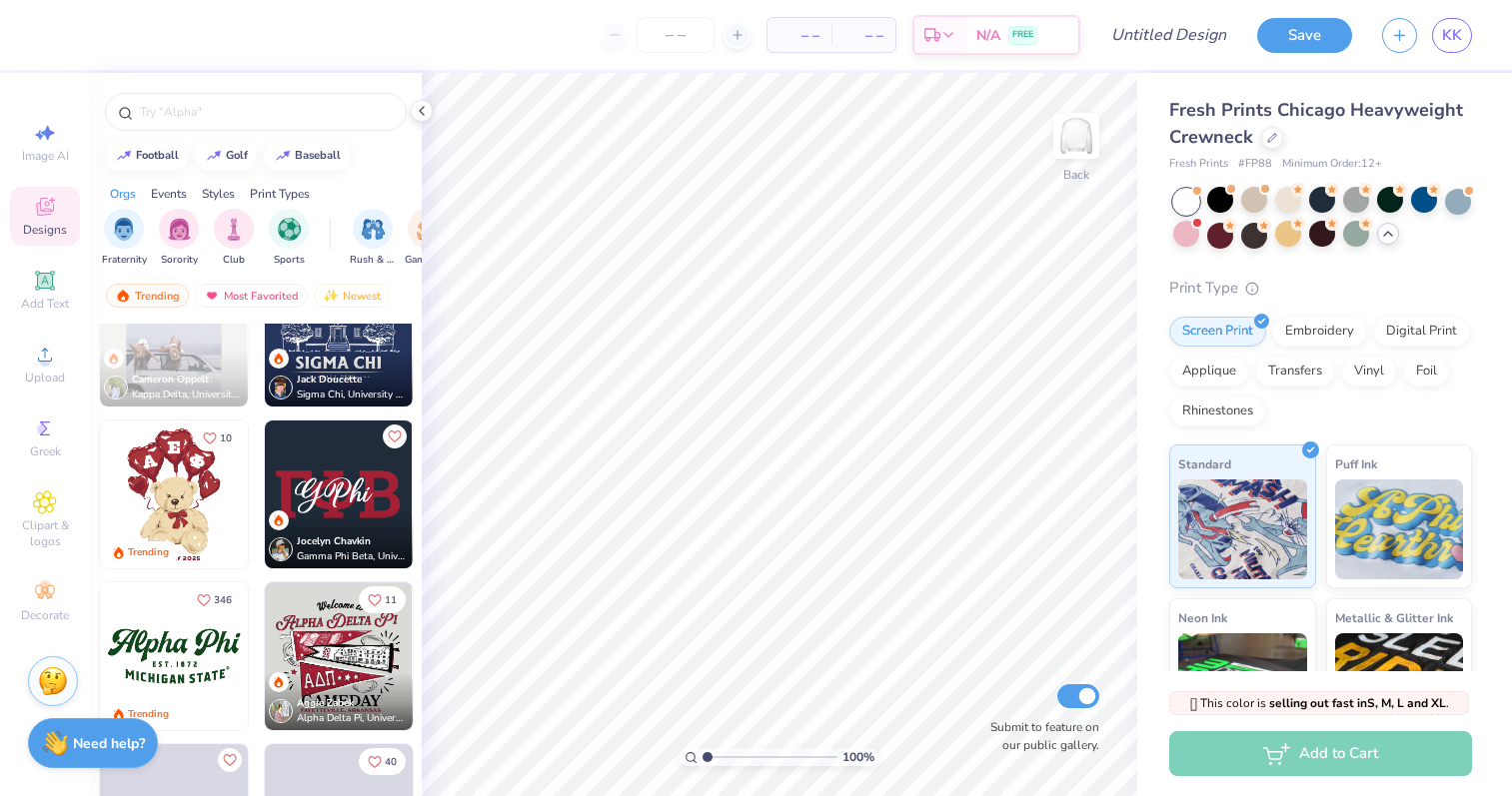 click on "Trending 63 [FIRST] [LAST] [FRATERNITY], [UNIVERSITY] 35 [FIRST] [LAST] [FRATERNITY], [UNIVERSITY] [FIRST] [LAST] [FRATERNITY], [UNIVERSITY] [FIRST] [LAST] [FRATERNITY], [UNIVERSITY] 10 Trending [FIRST] [LAST] [FRATERNITY], [UNIVERSITY] 346 Trending 11 [FIRST] [LAST] [FRATERNITY], [UNIVERSITY] Trending 40 Trending 24 Trending" at bounding box center [256, 1779] 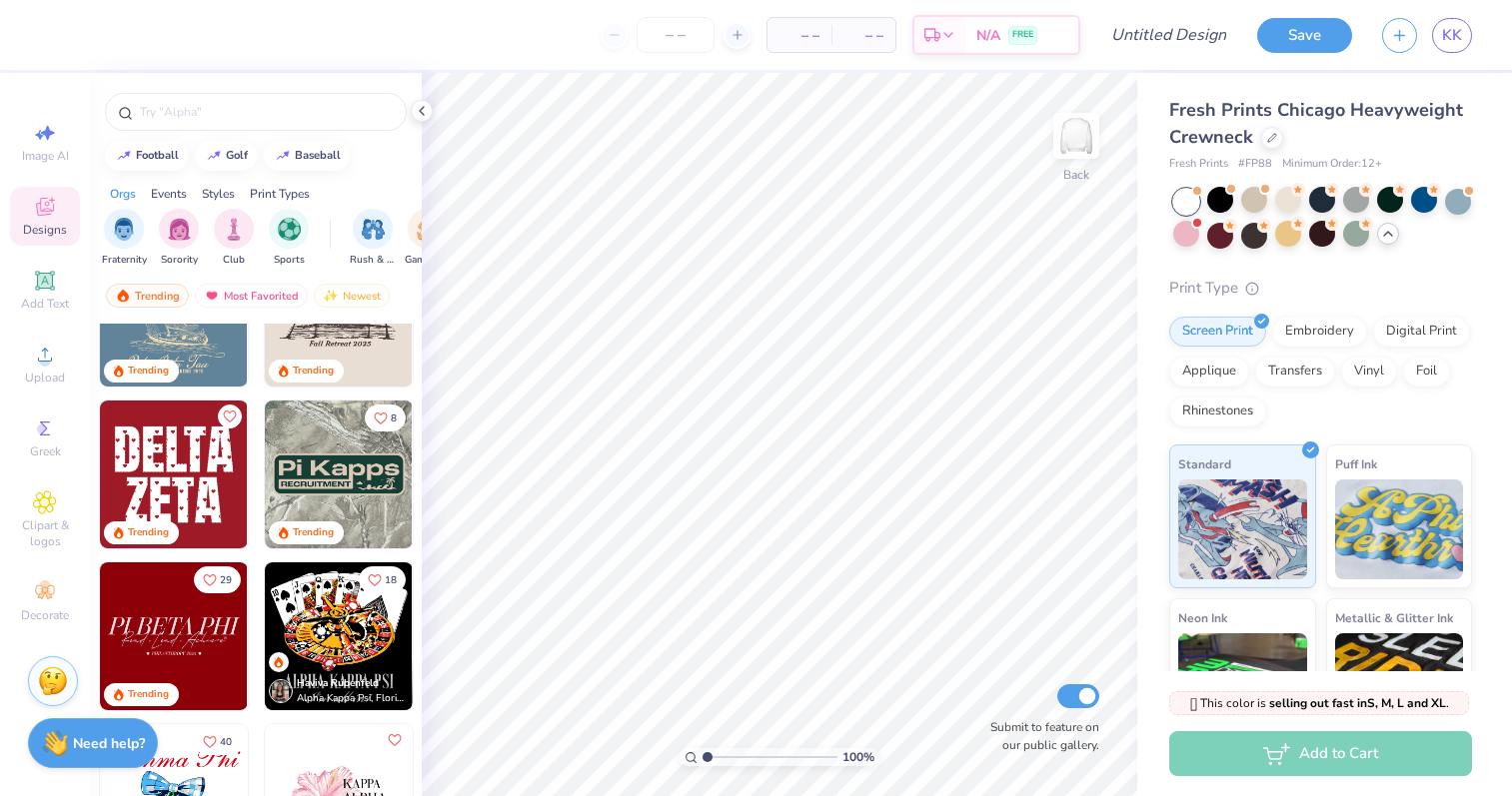 scroll, scrollTop: 3165, scrollLeft: 0, axis: vertical 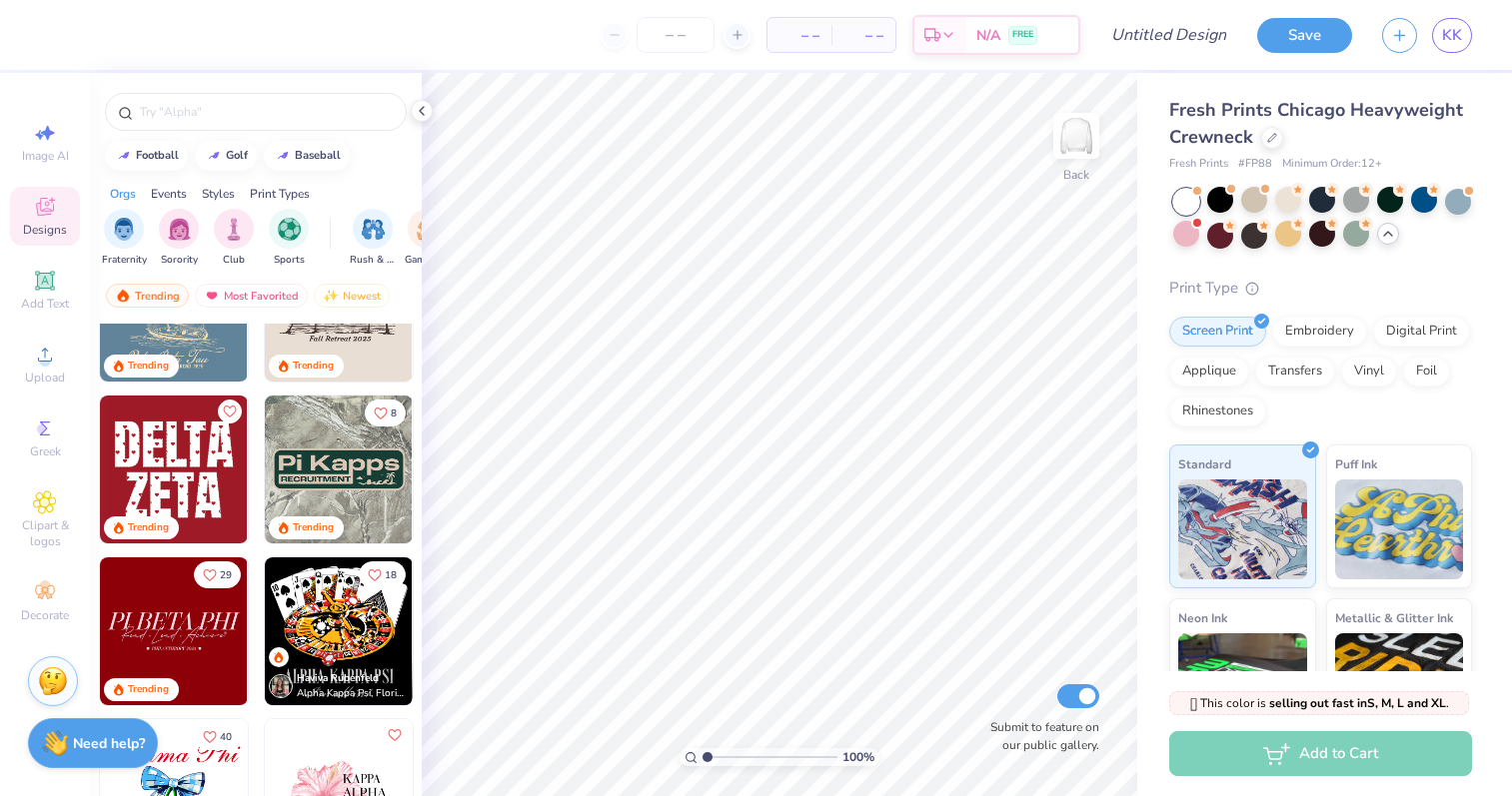 click on "208 Trending 9 Trending Trending Trending Trending 8 Trending 29 Trending 18 [FIRST] [LAST] [FRATERNITY], [UNIVERSITY] 40 [FIRST] [LAST] [FRATERNITY], [UNIVERSITY] Trending Trending 7 Trending 5 Trending 11 Trending" at bounding box center (256, 857) 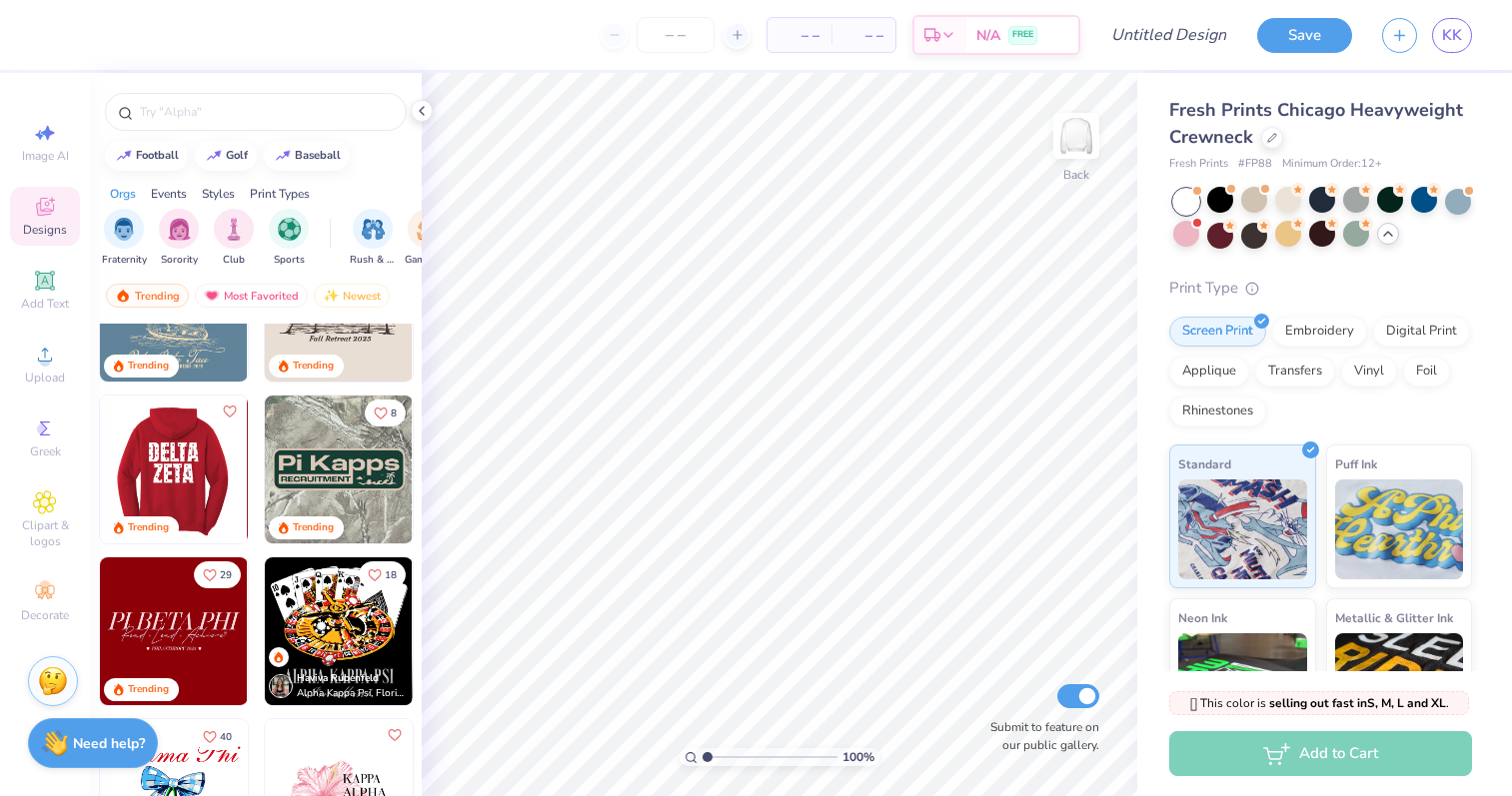 click at bounding box center [174, 469] 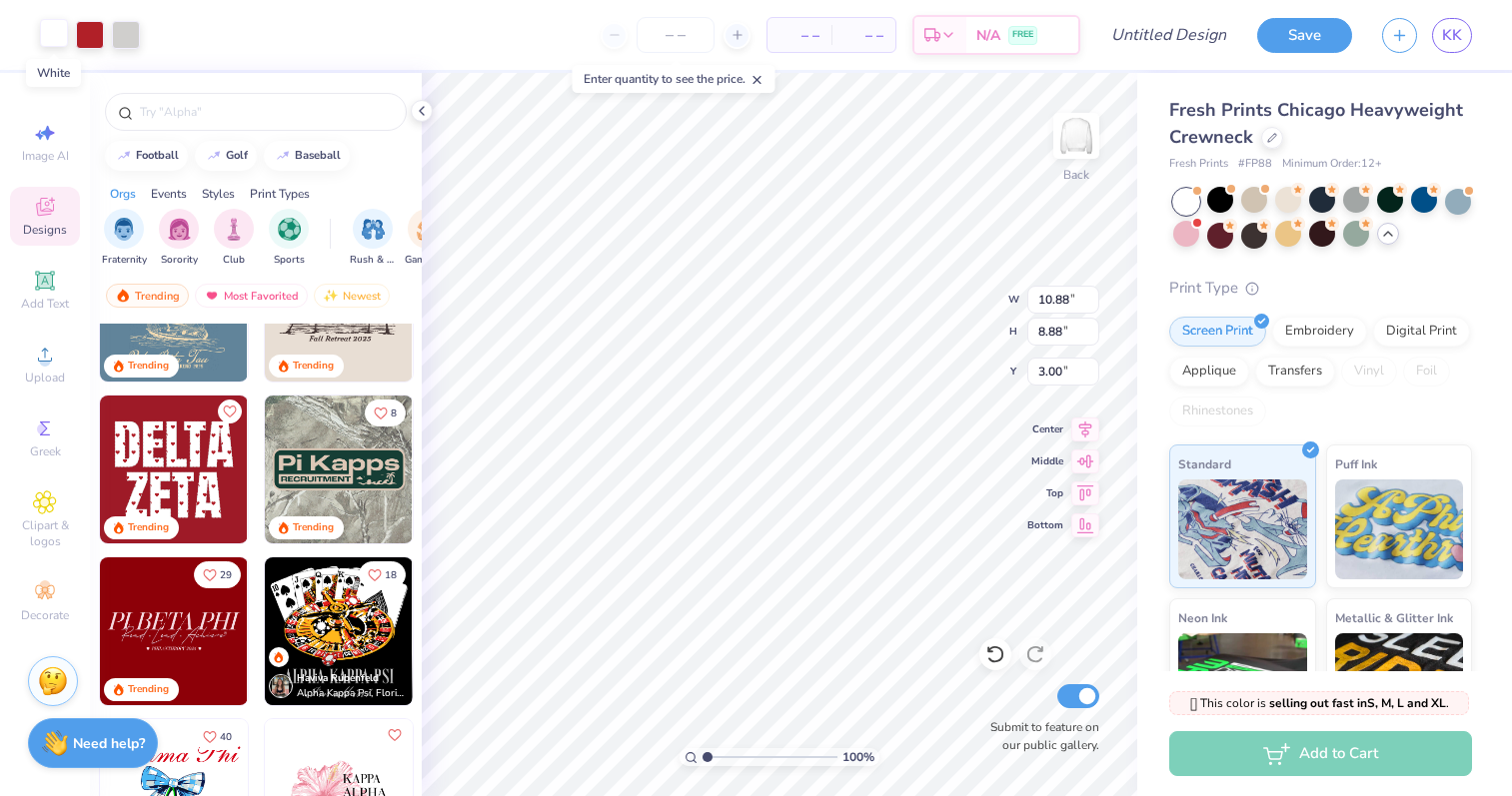 click at bounding box center (54, 33) 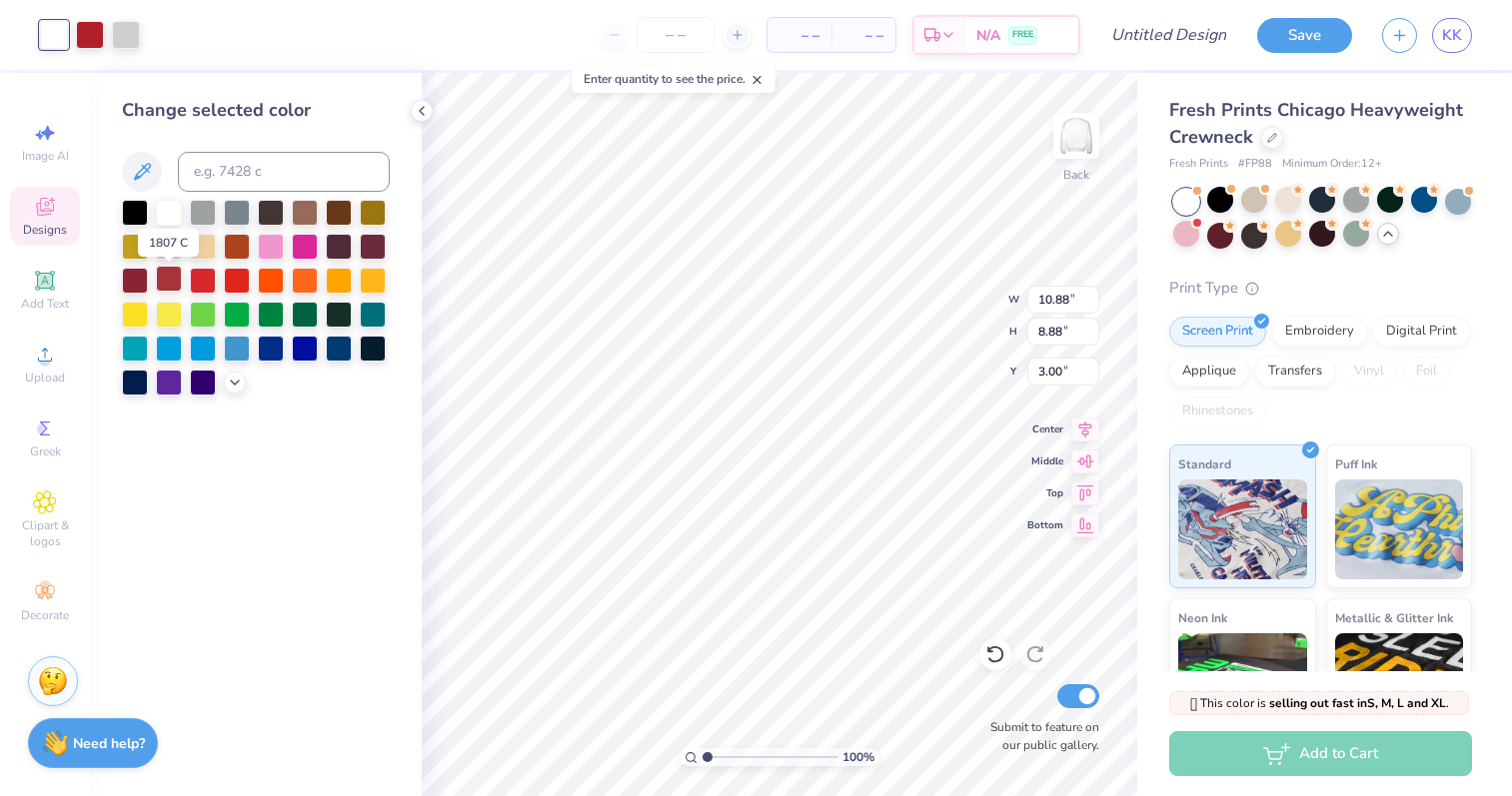 click at bounding box center (169, 279) 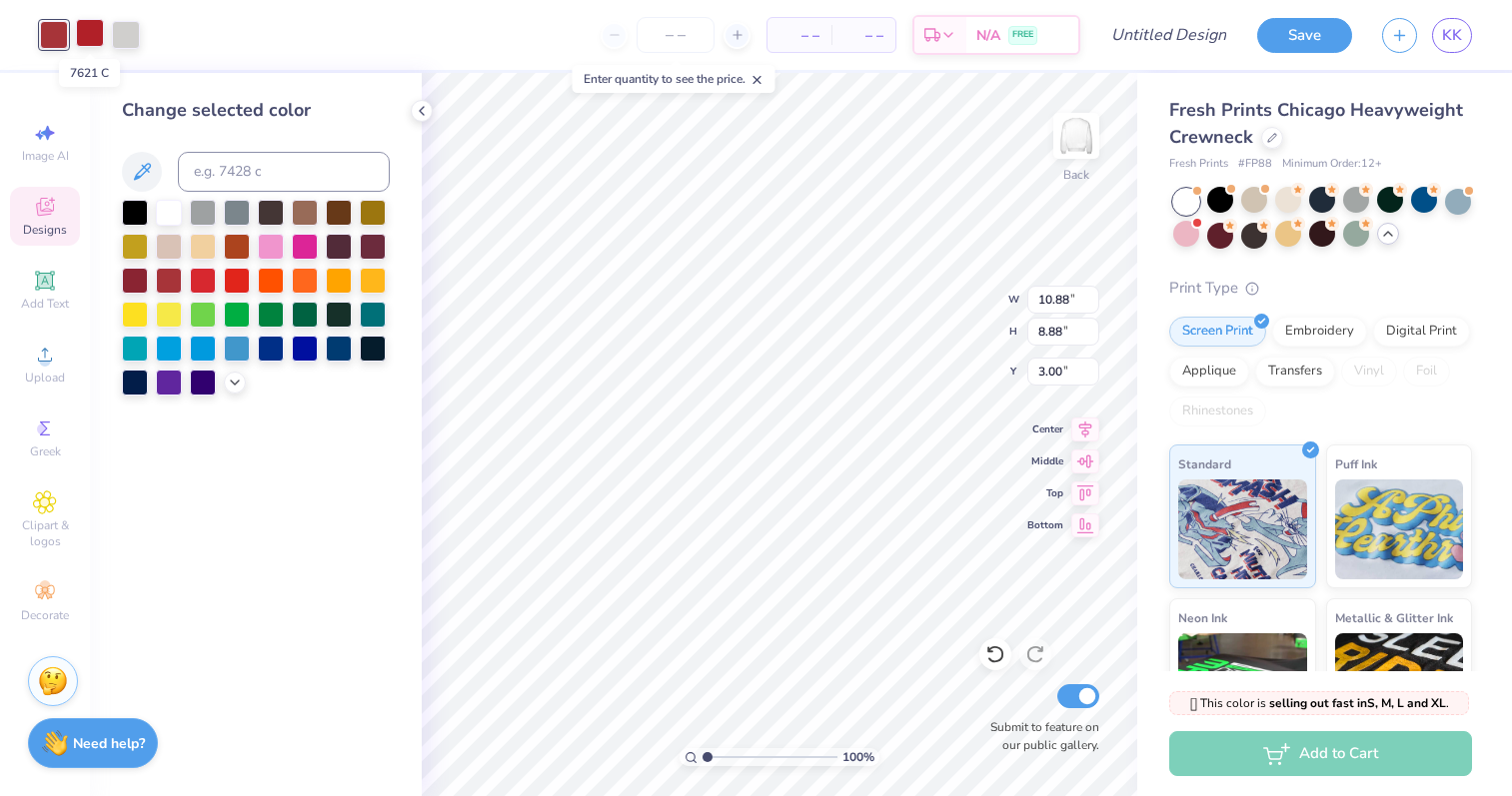 click at bounding box center [90, 33] 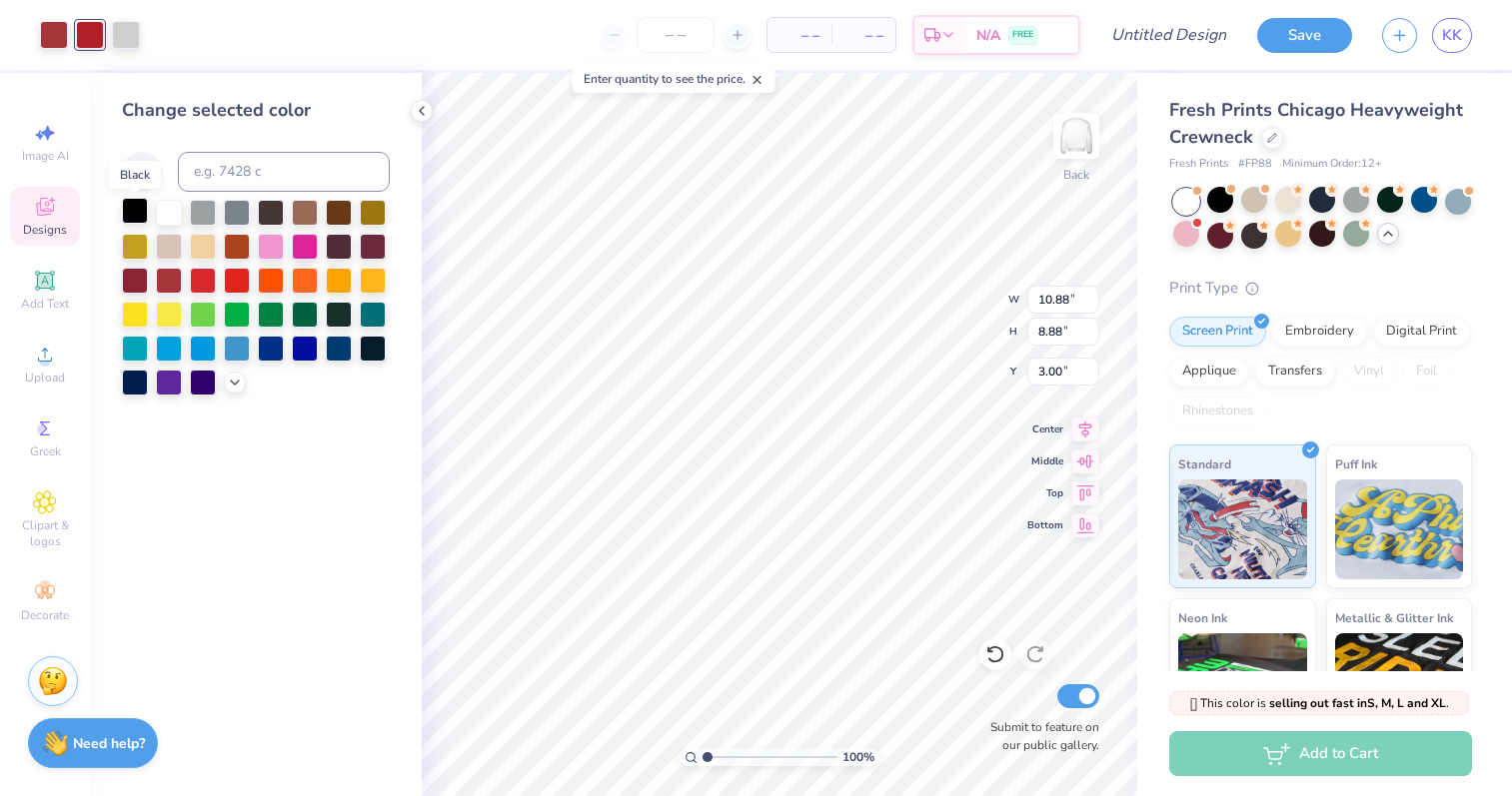 click at bounding box center (135, 211) 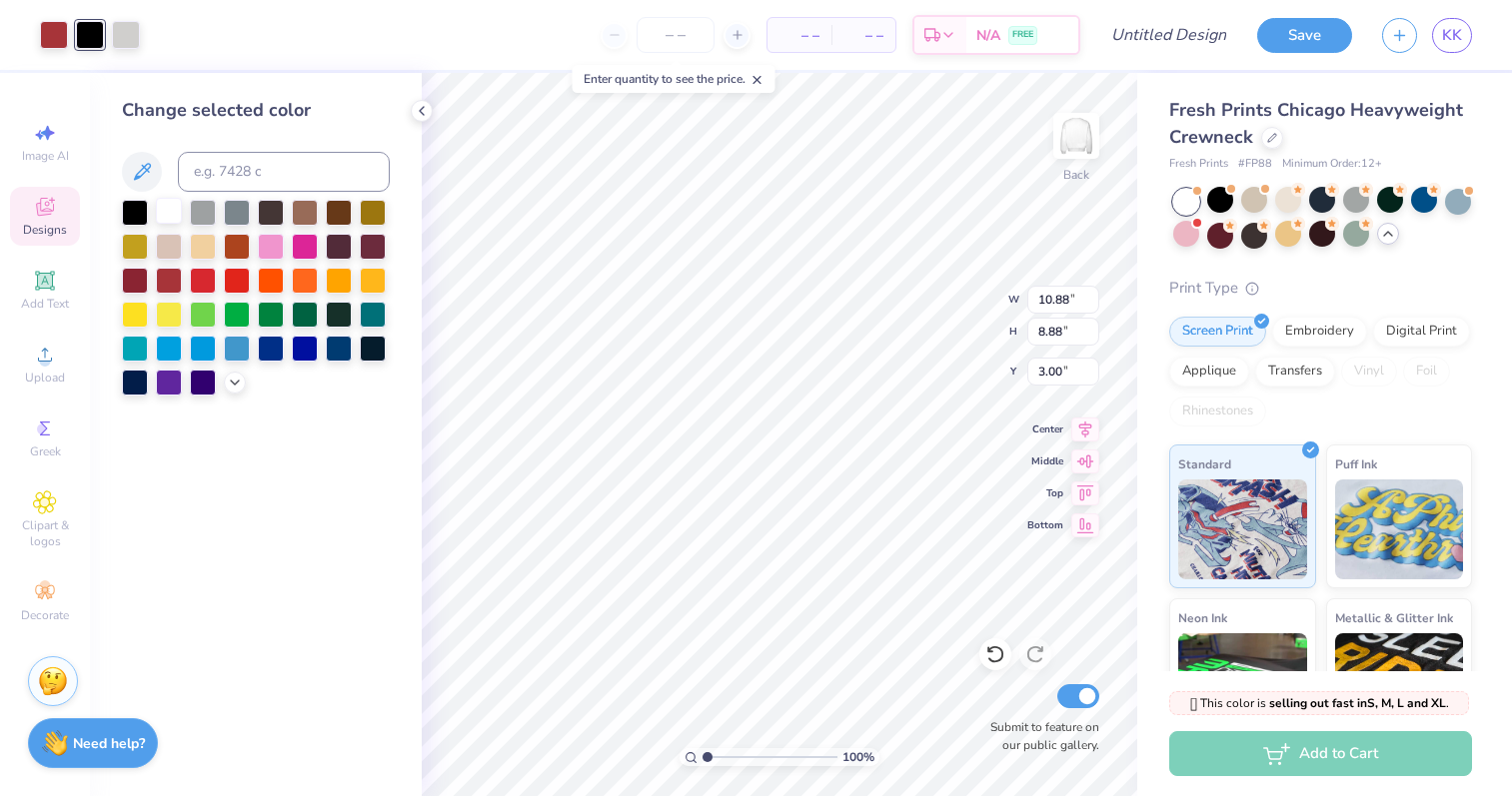 click at bounding box center (169, 211) 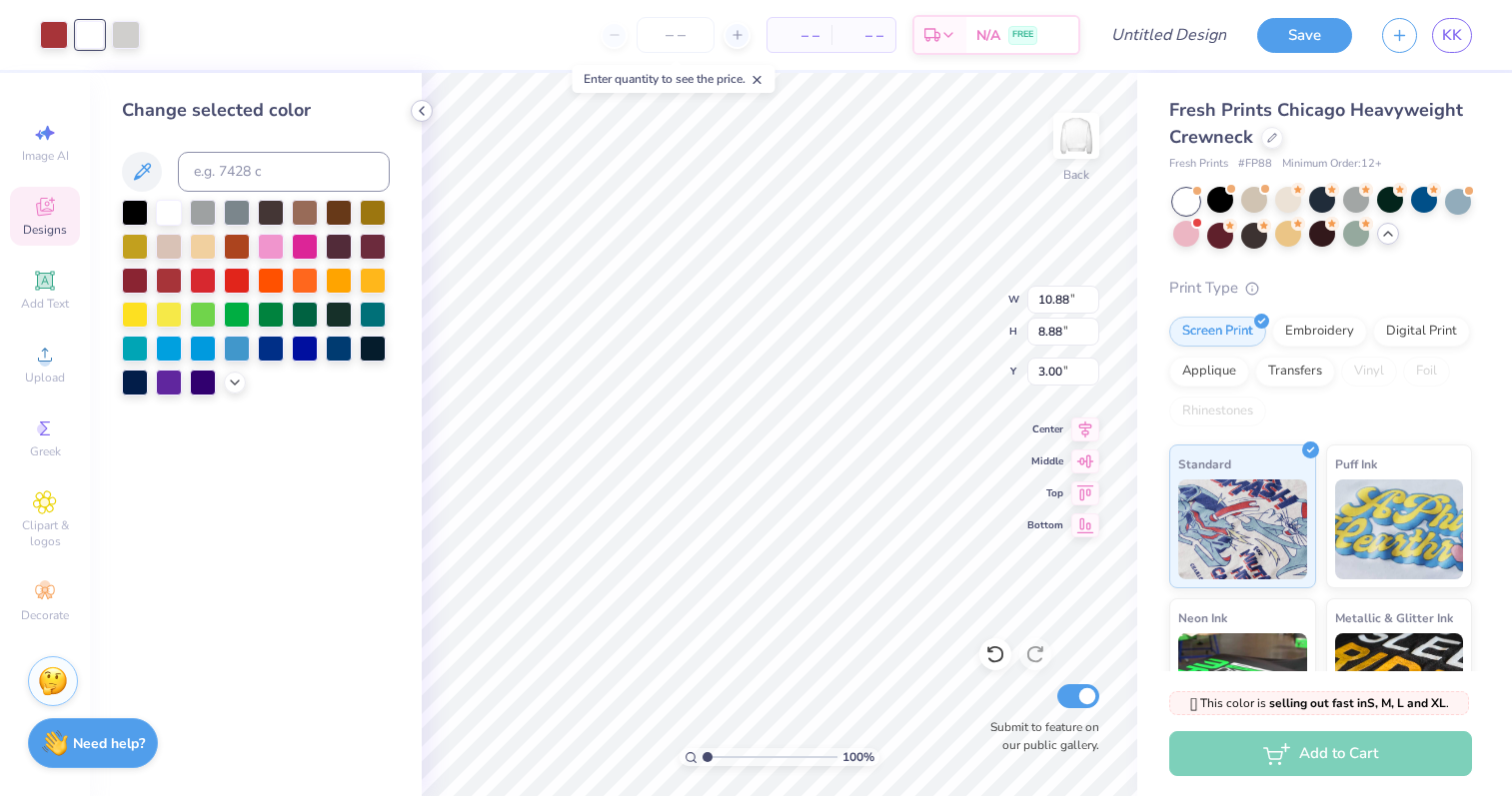 click 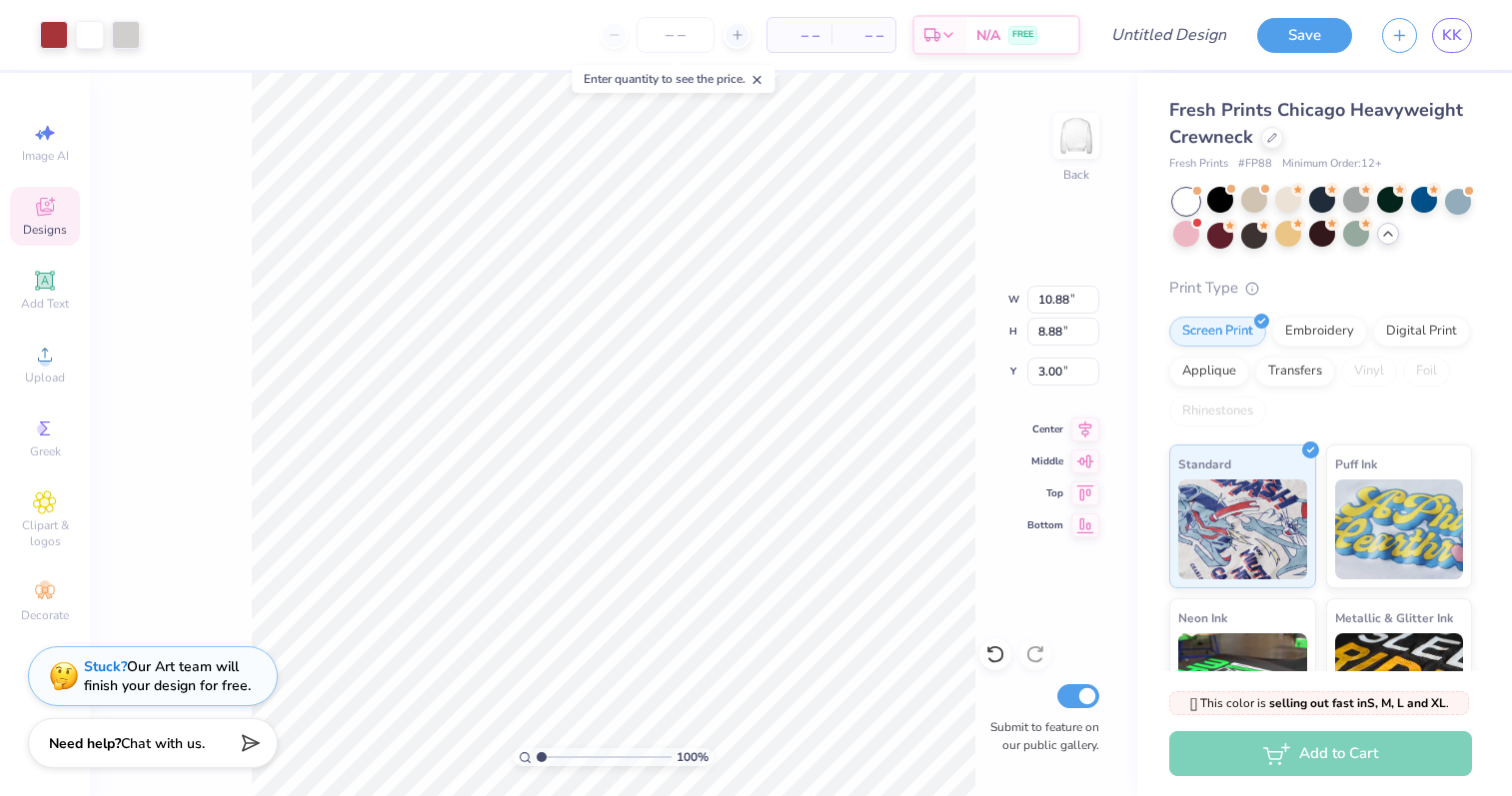 type on "3.57" 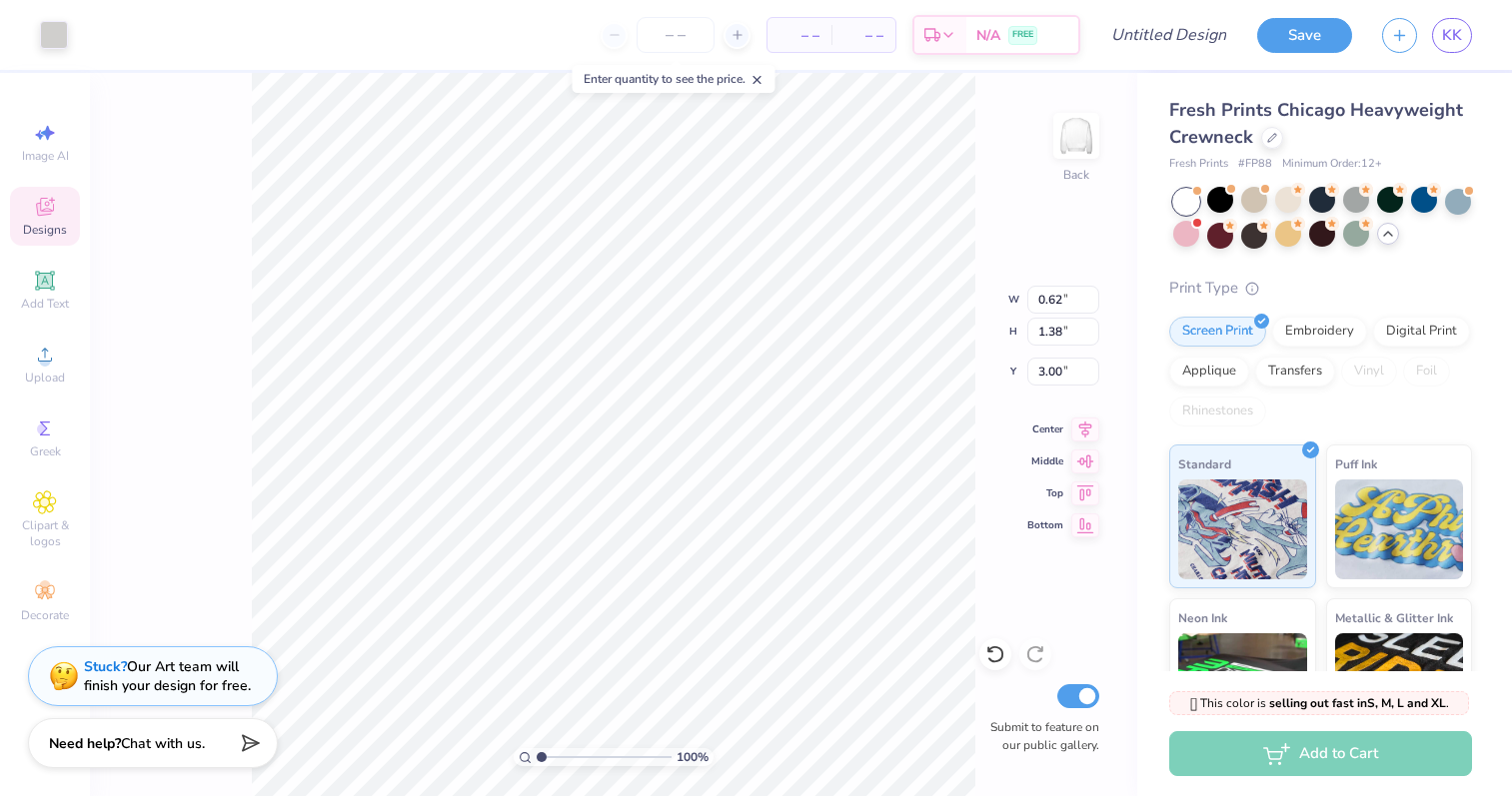 type on "0.60" 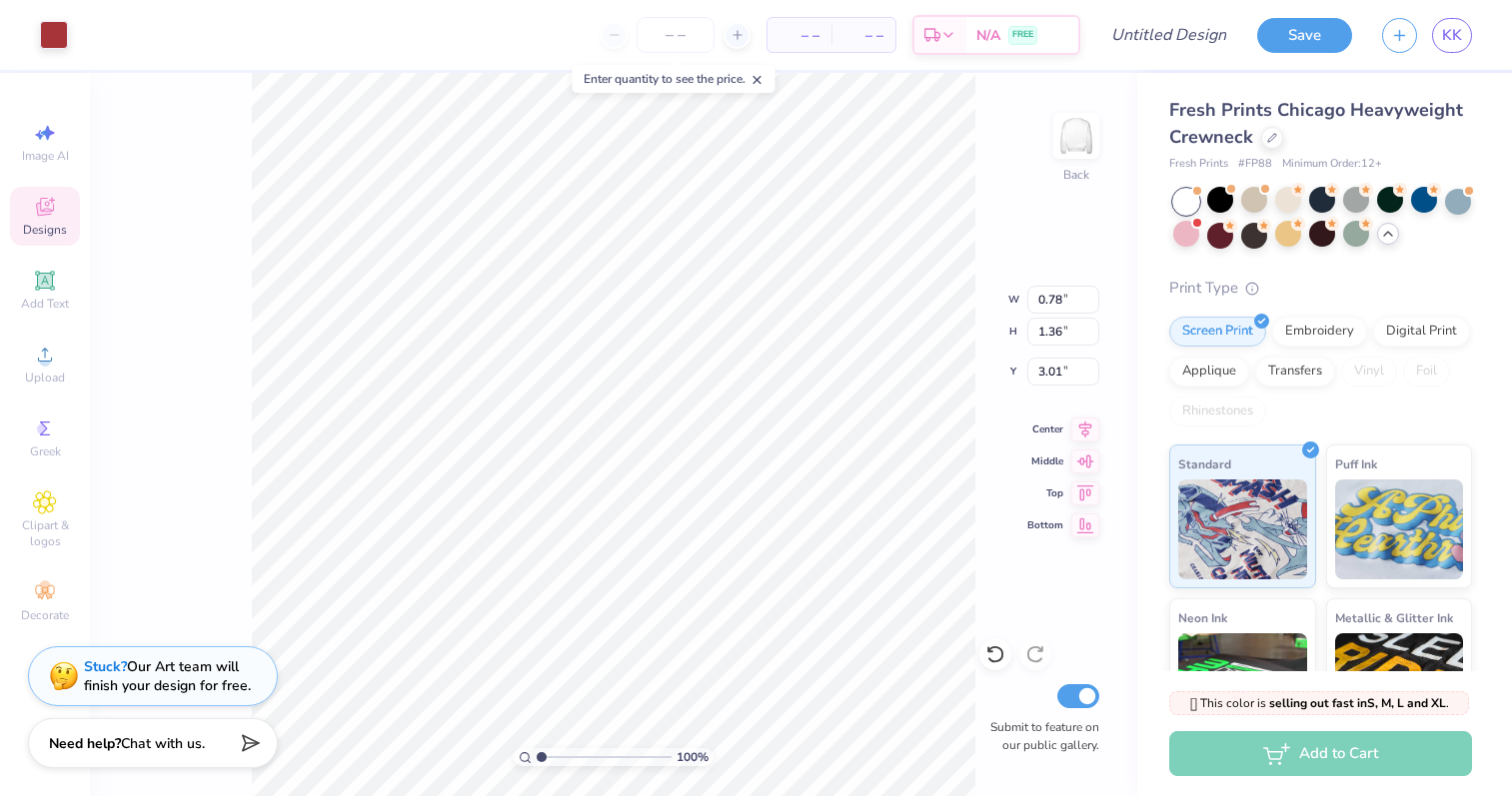 type on "8.73" 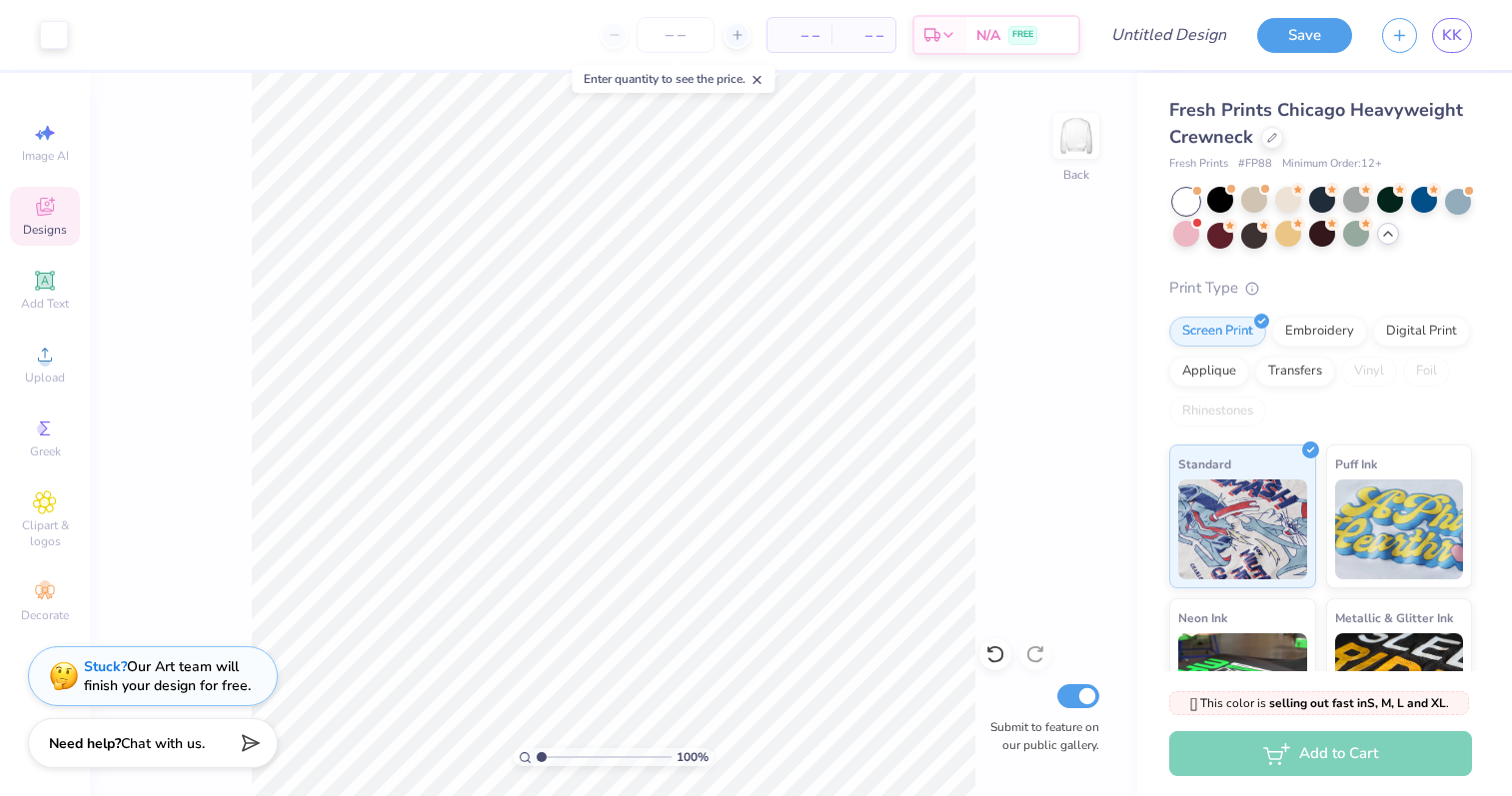 click on "Designs" at bounding box center [45, 230] 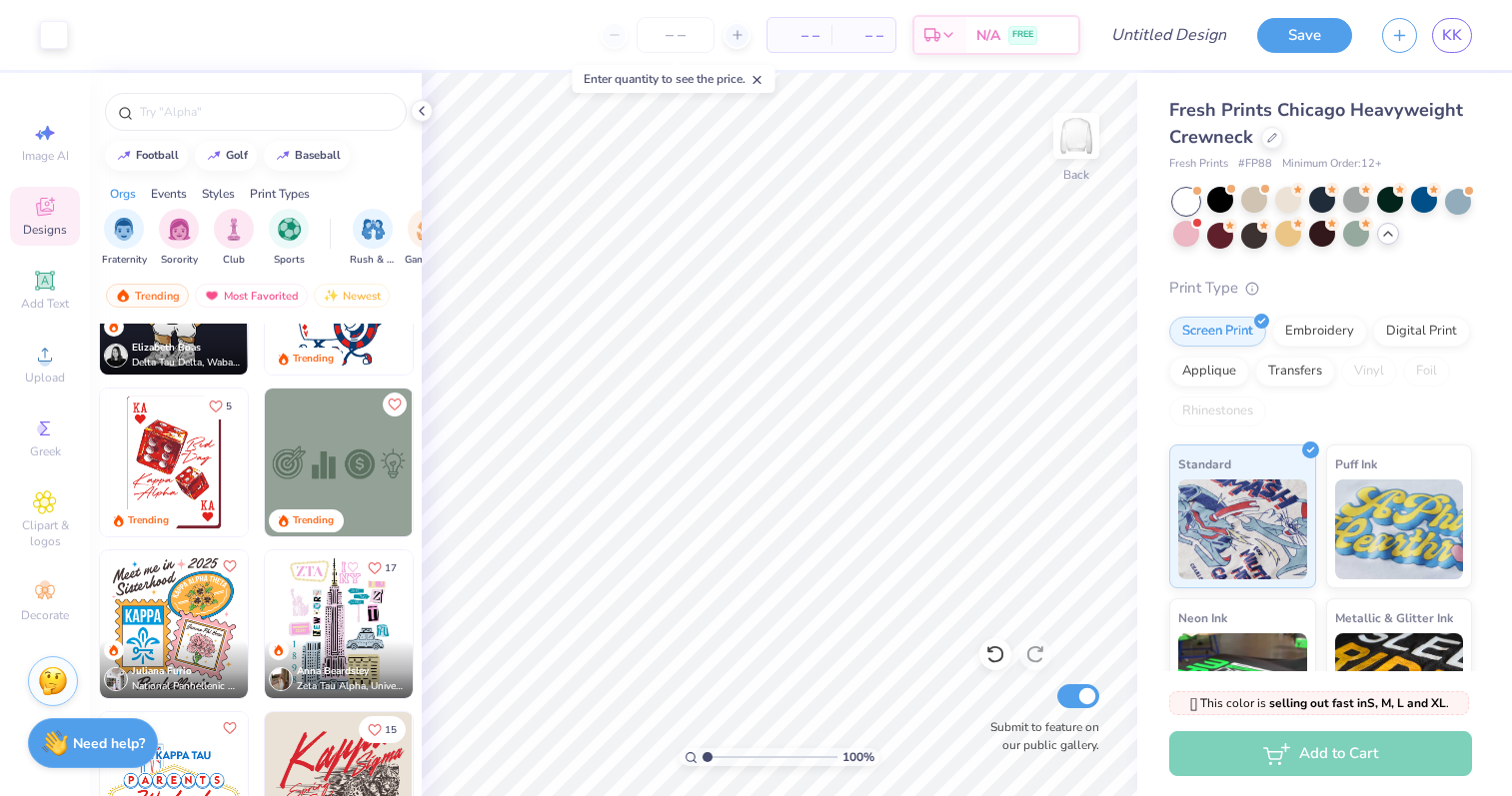 scroll, scrollTop: 6894, scrollLeft: 0, axis: vertical 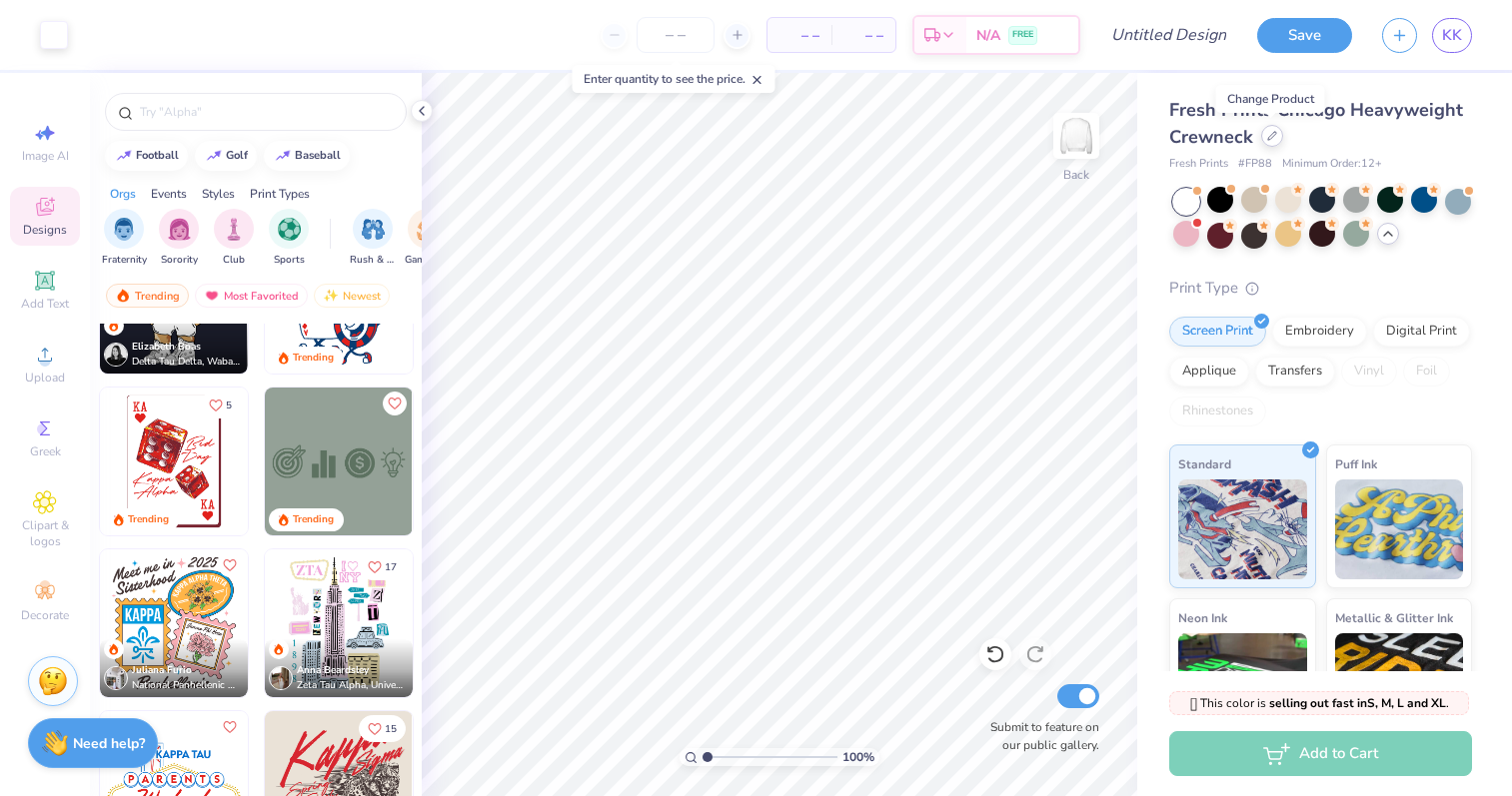 click 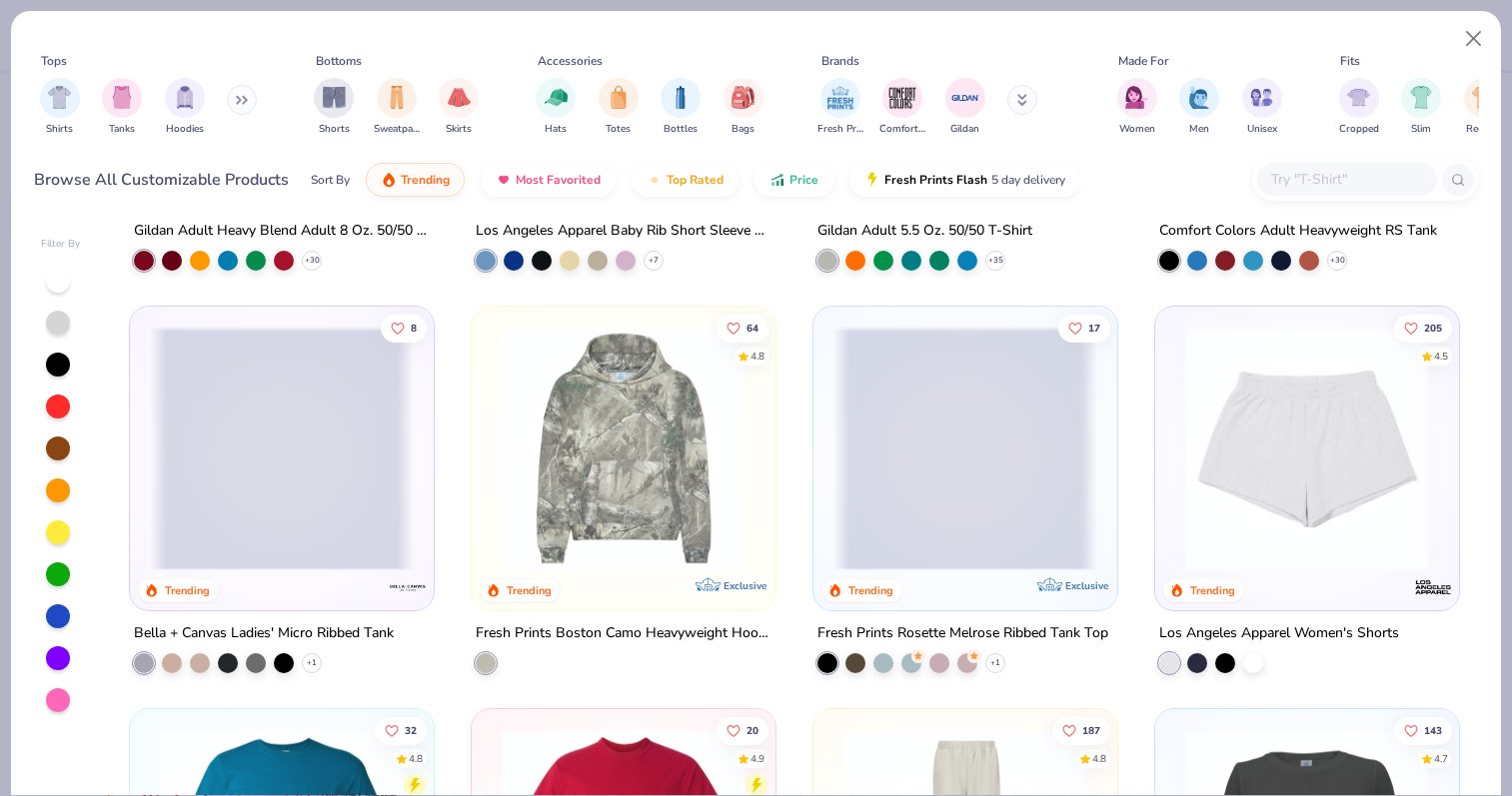 scroll, scrollTop: 3594, scrollLeft: 0, axis: vertical 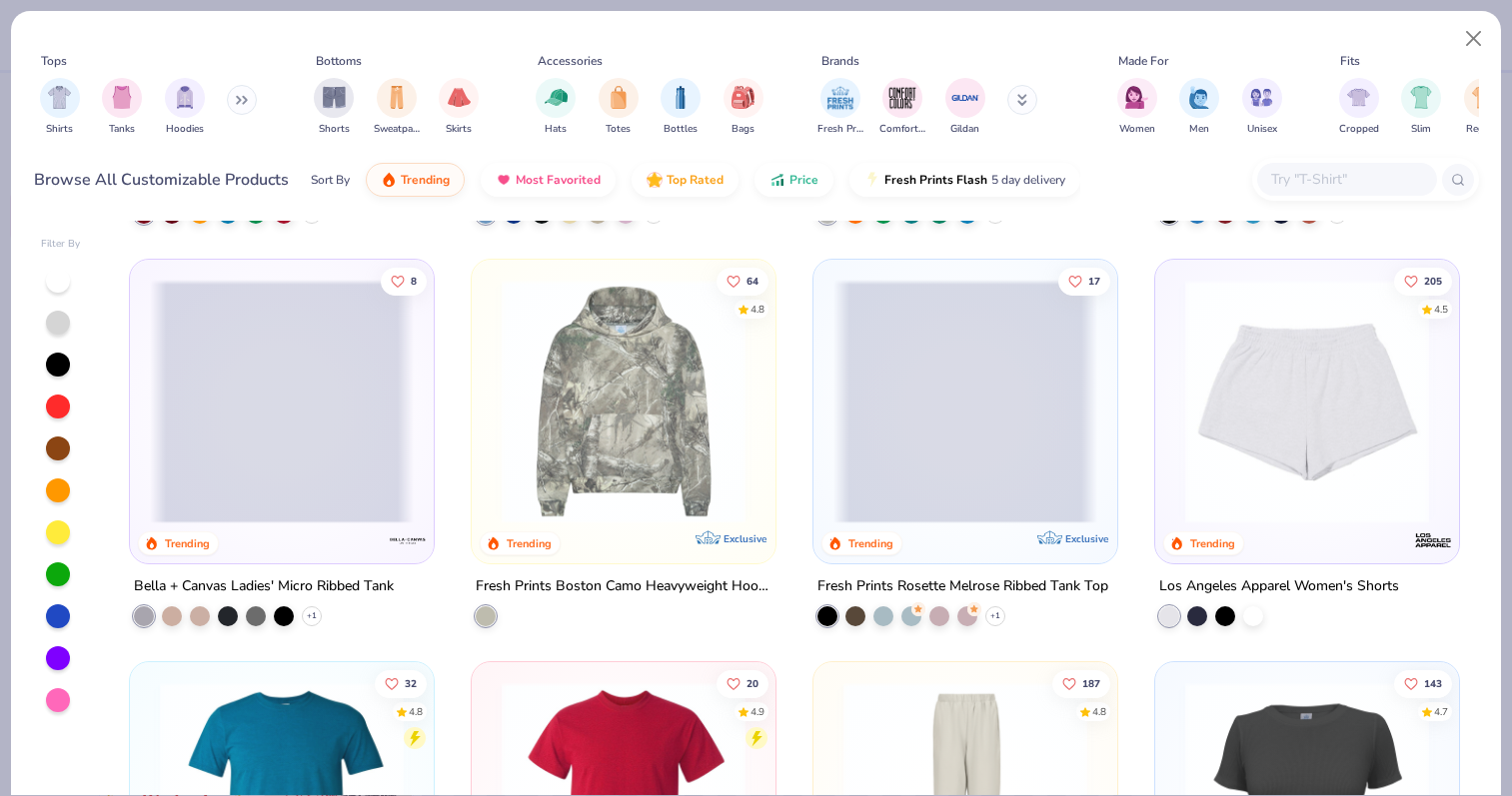 click at bounding box center (624, 401) 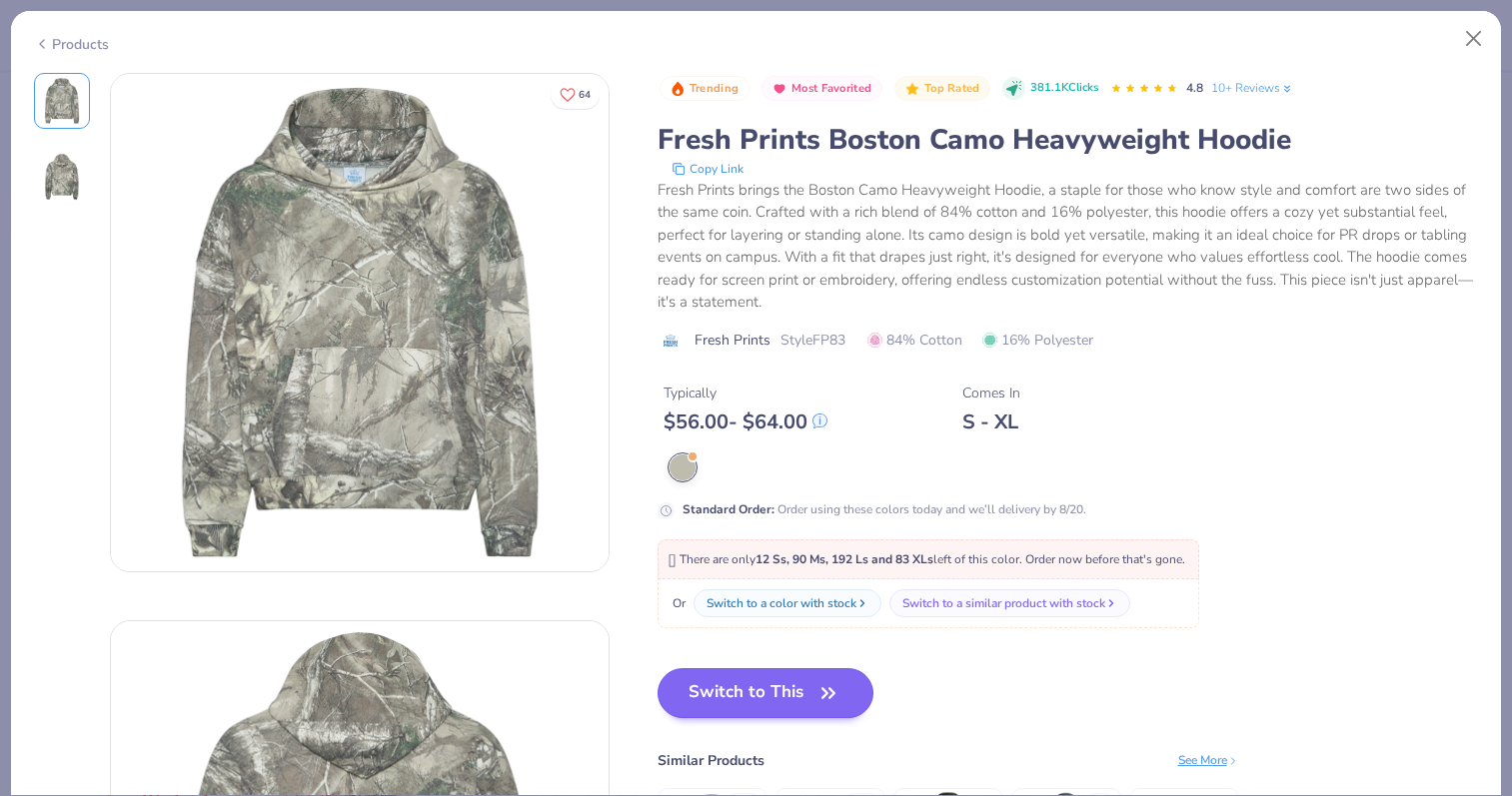 click on "Switch to This" at bounding box center (765, 693) 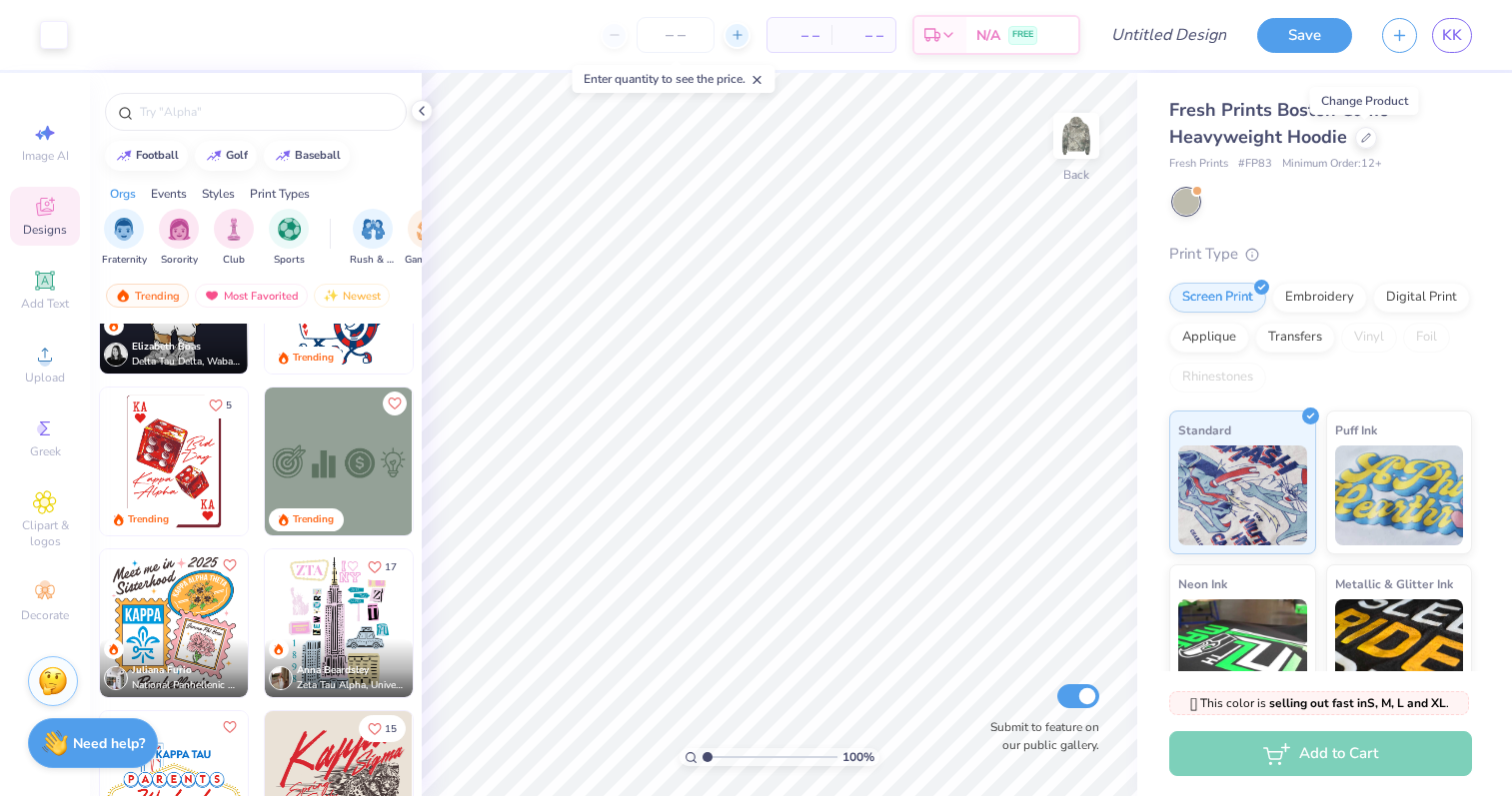click at bounding box center (737, 35) 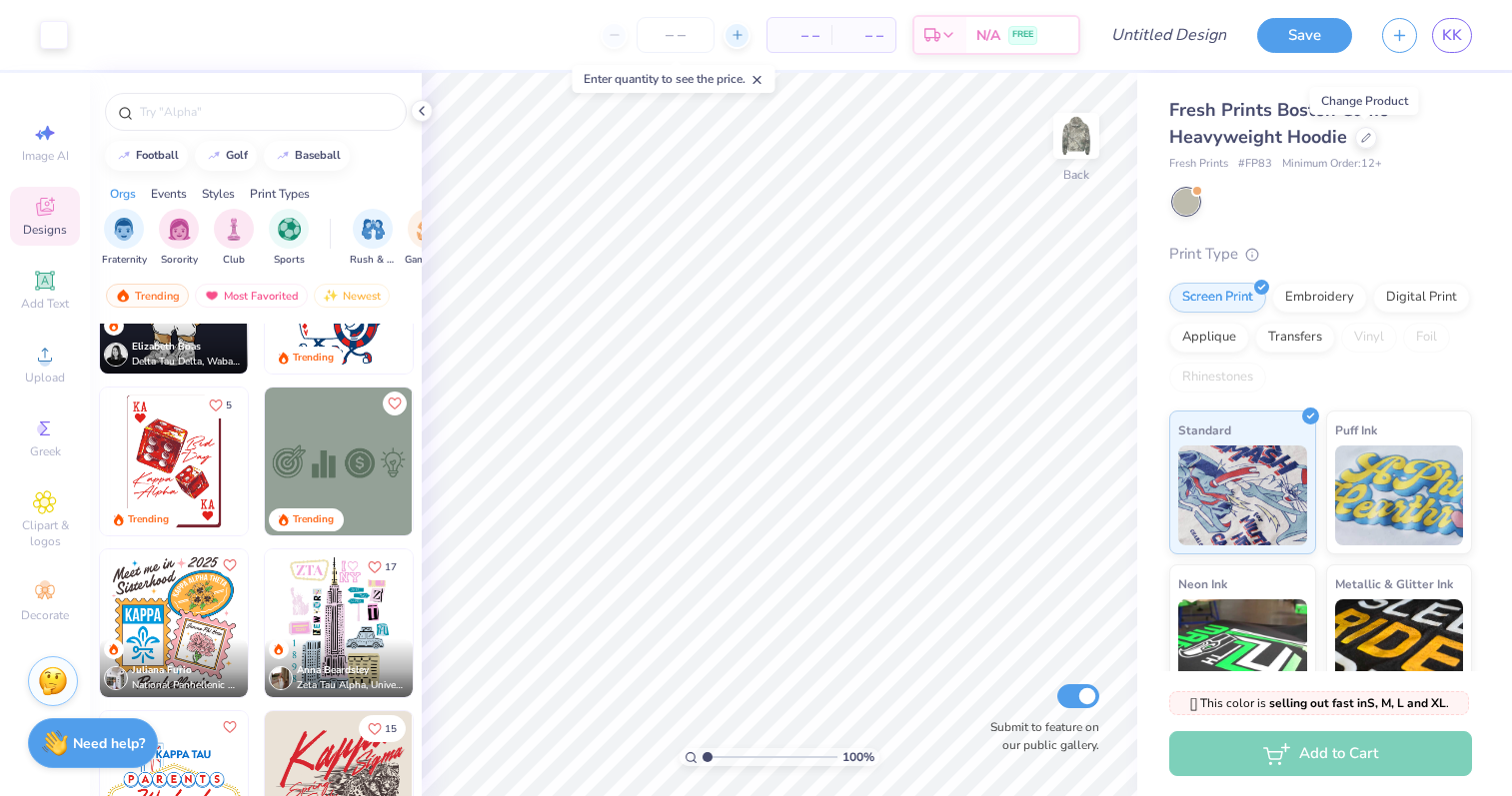 type on "12" 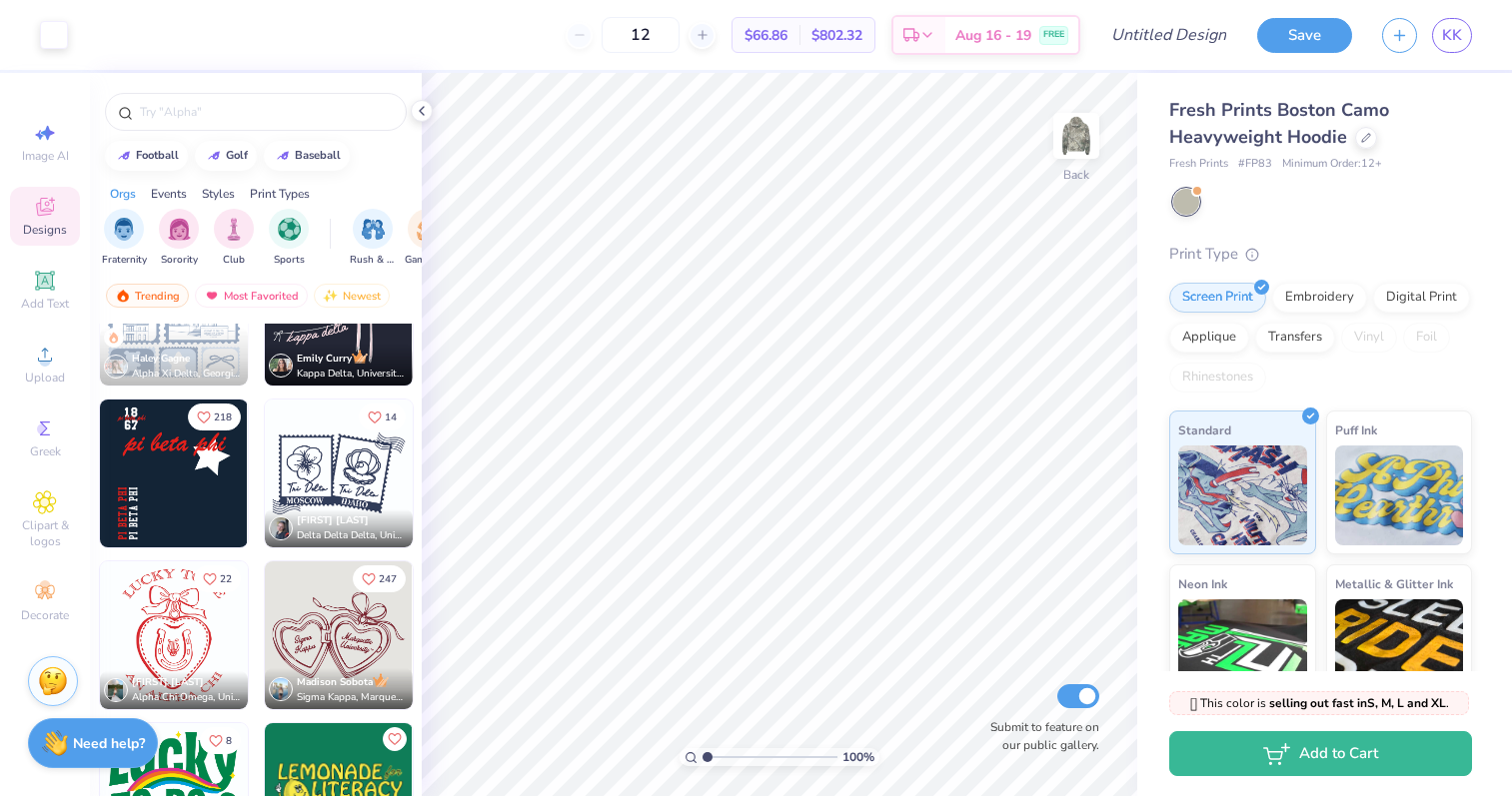 scroll, scrollTop: 14452, scrollLeft: 0, axis: vertical 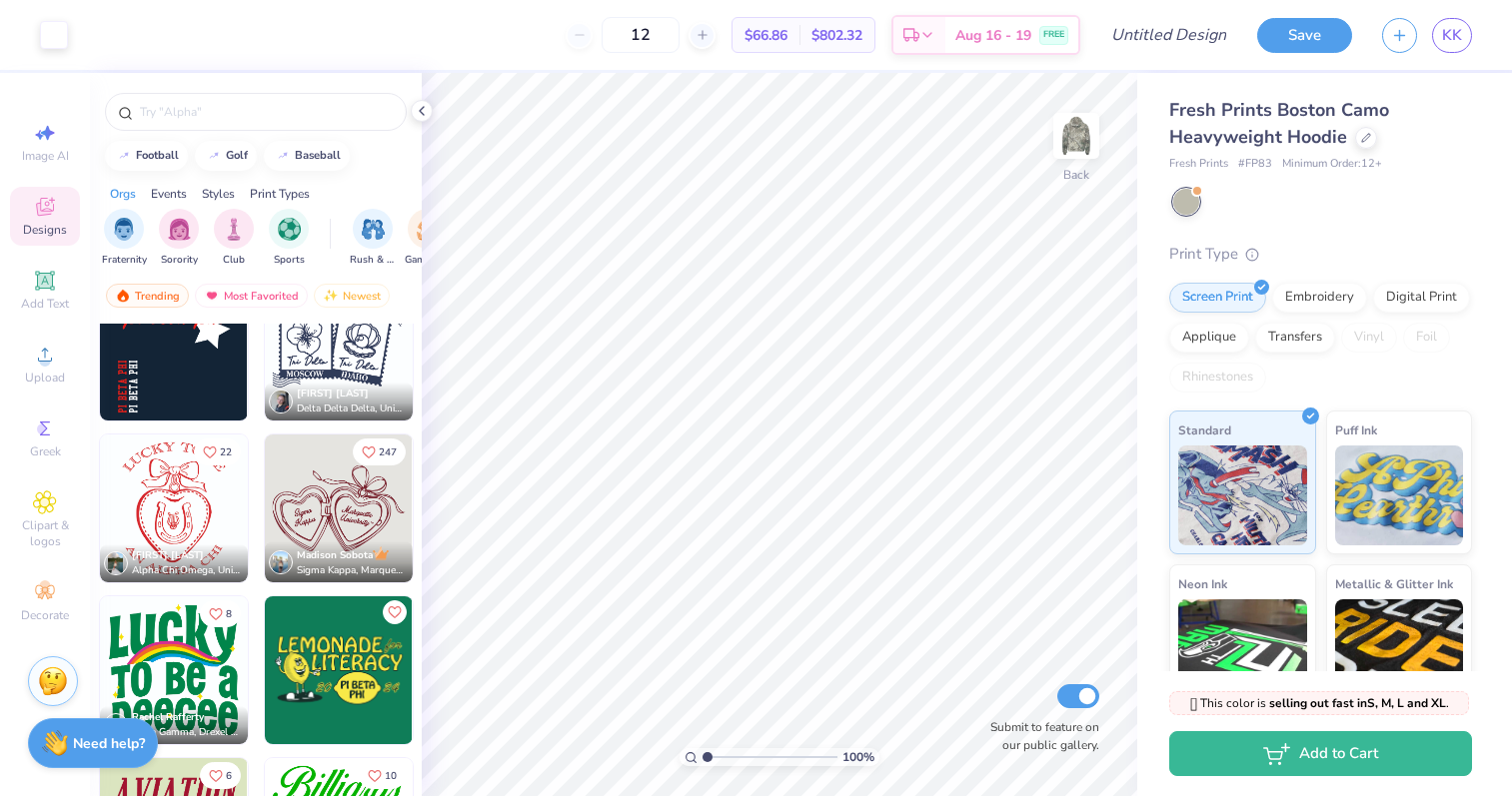 click at bounding box center (339, 508) 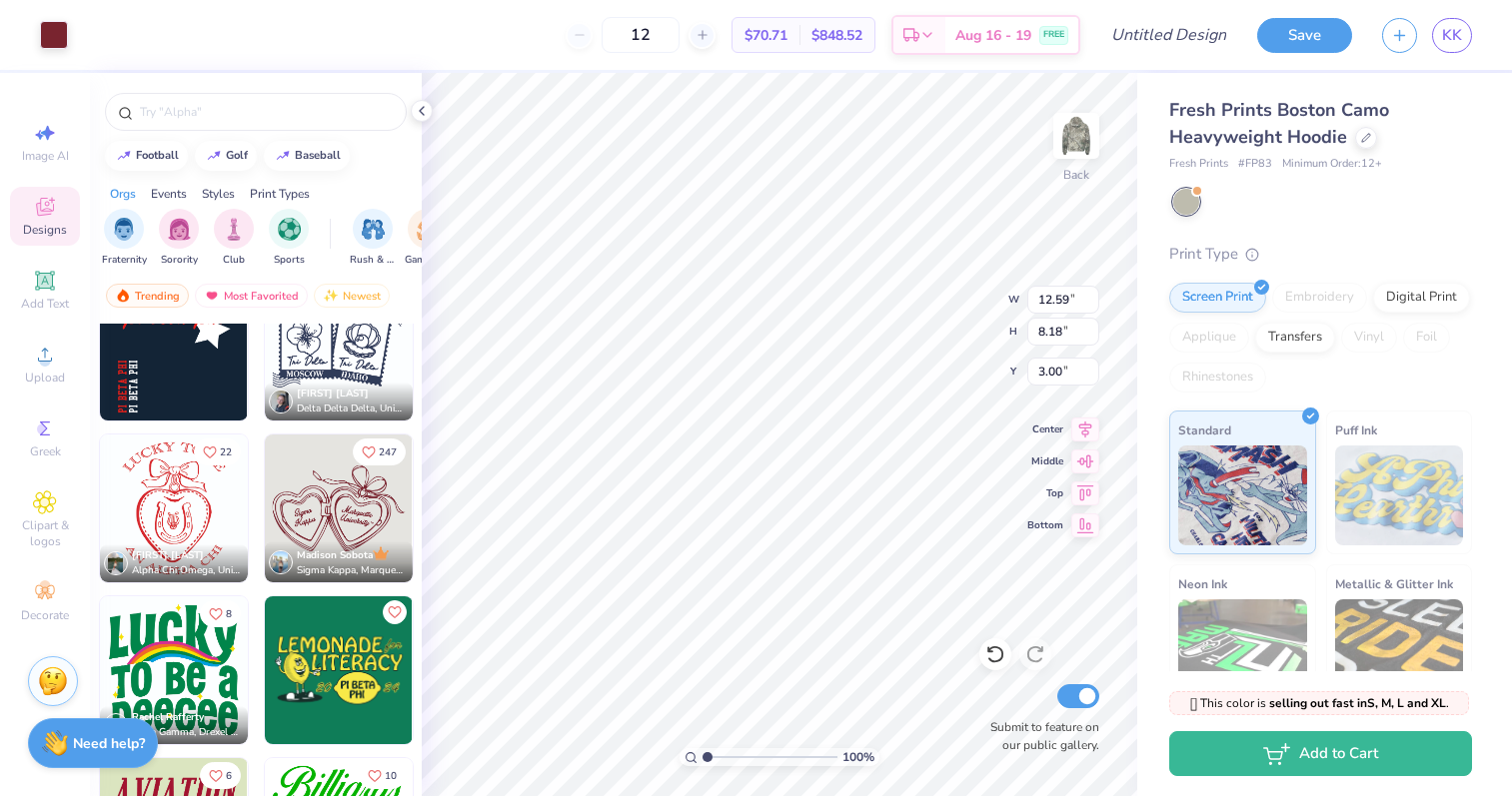 type on "1.27" 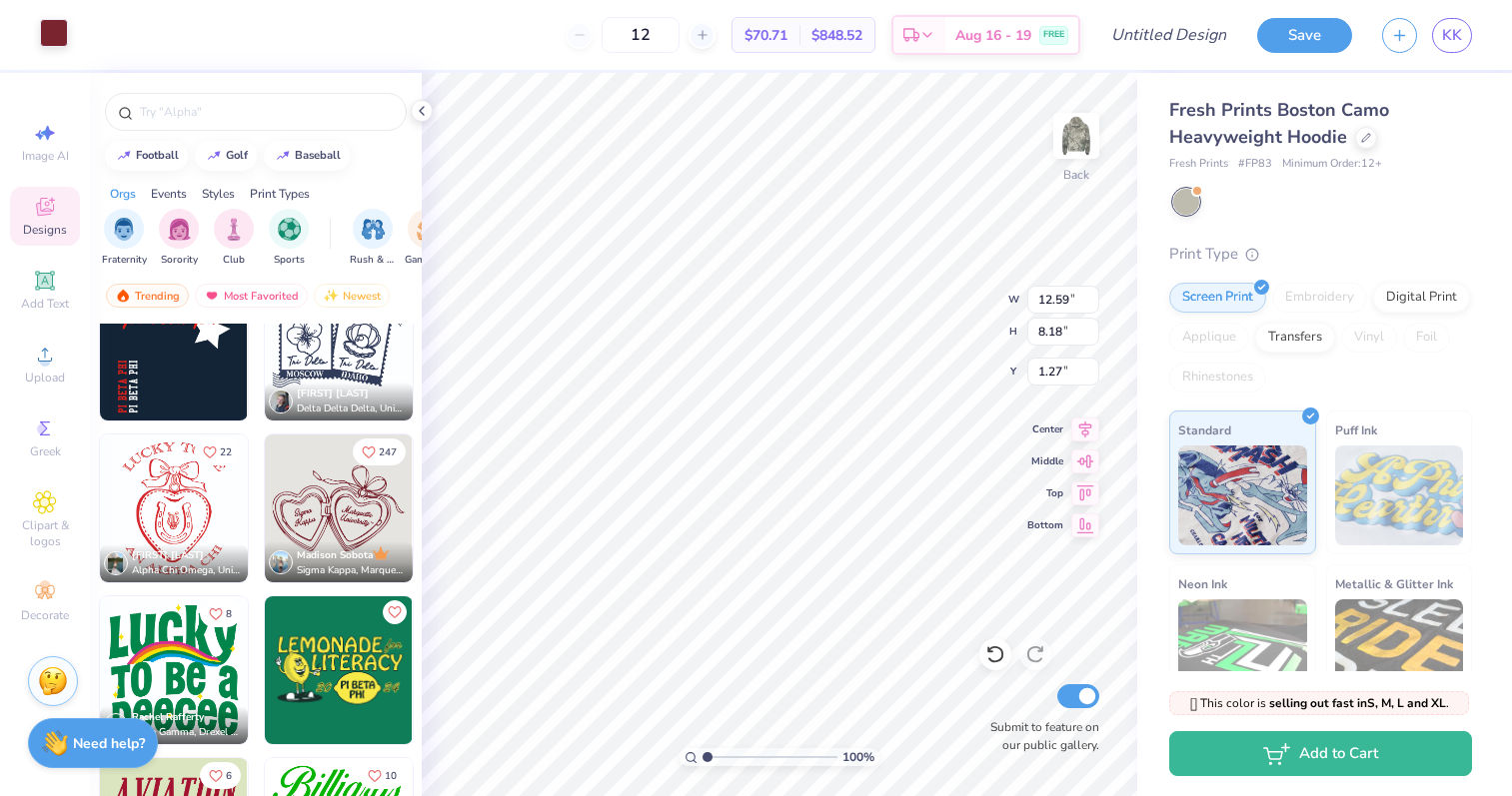 click at bounding box center [54, 33] 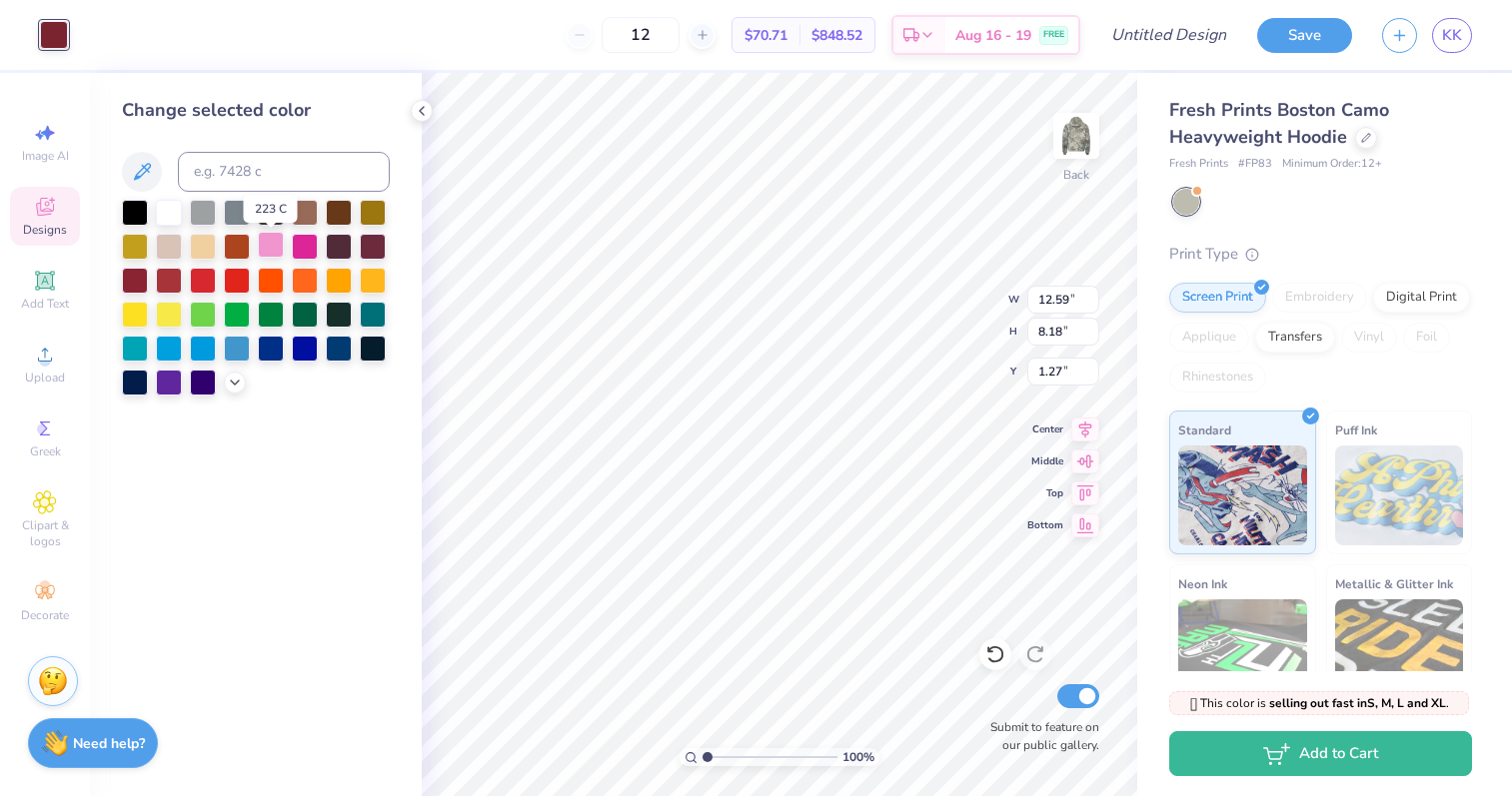 click at bounding box center (271, 245) 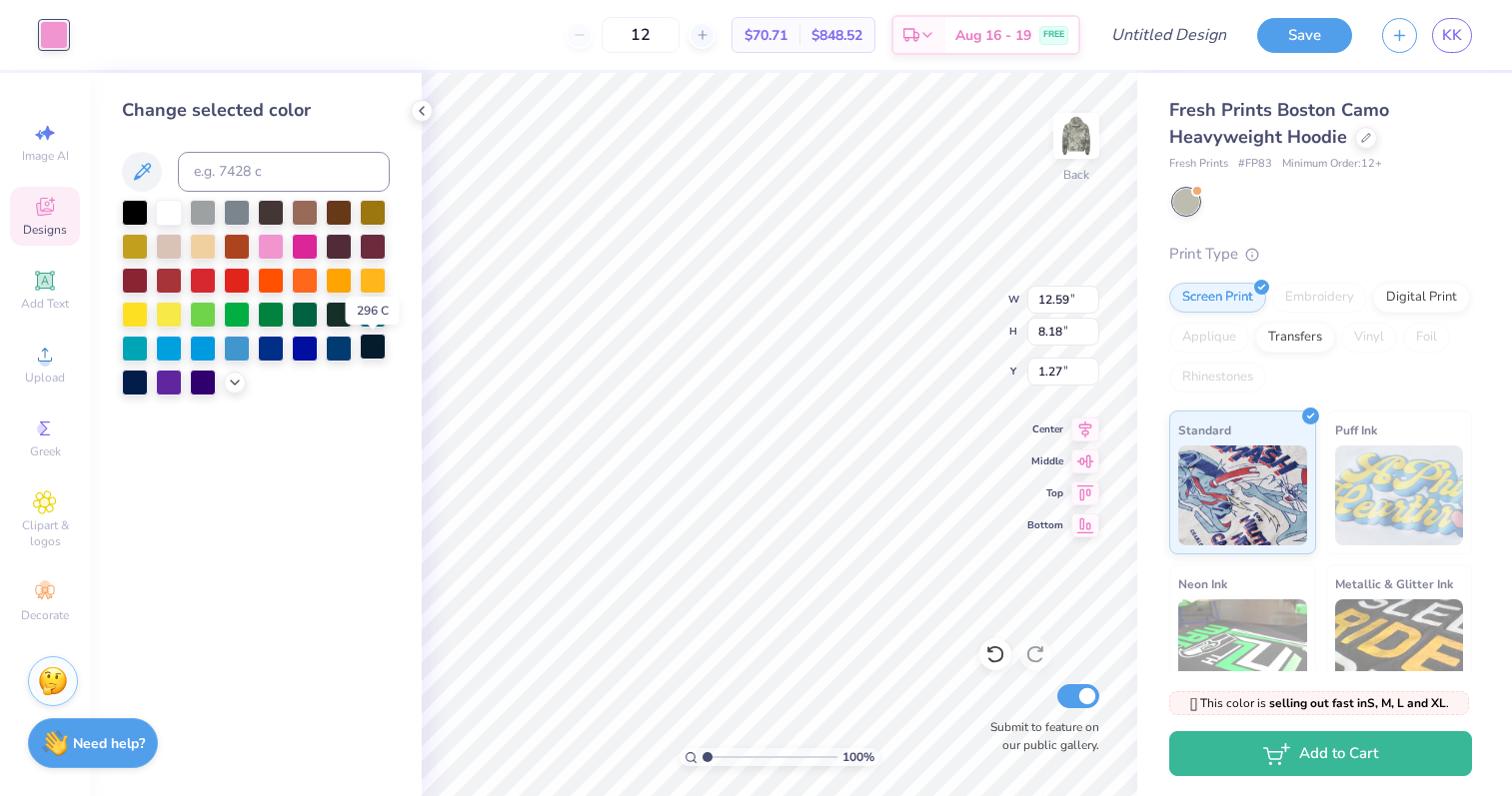 click at bounding box center (373, 347) 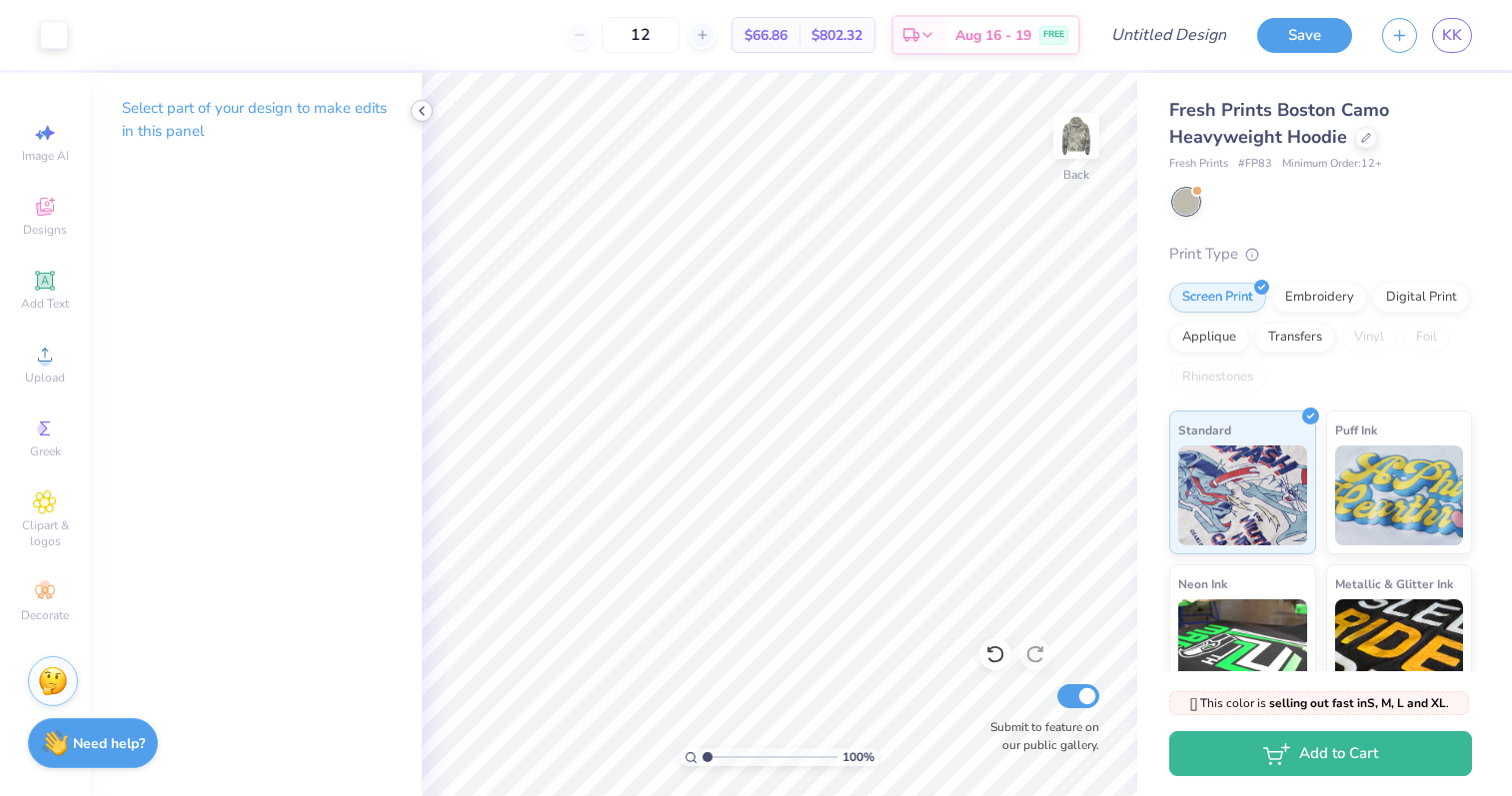 click 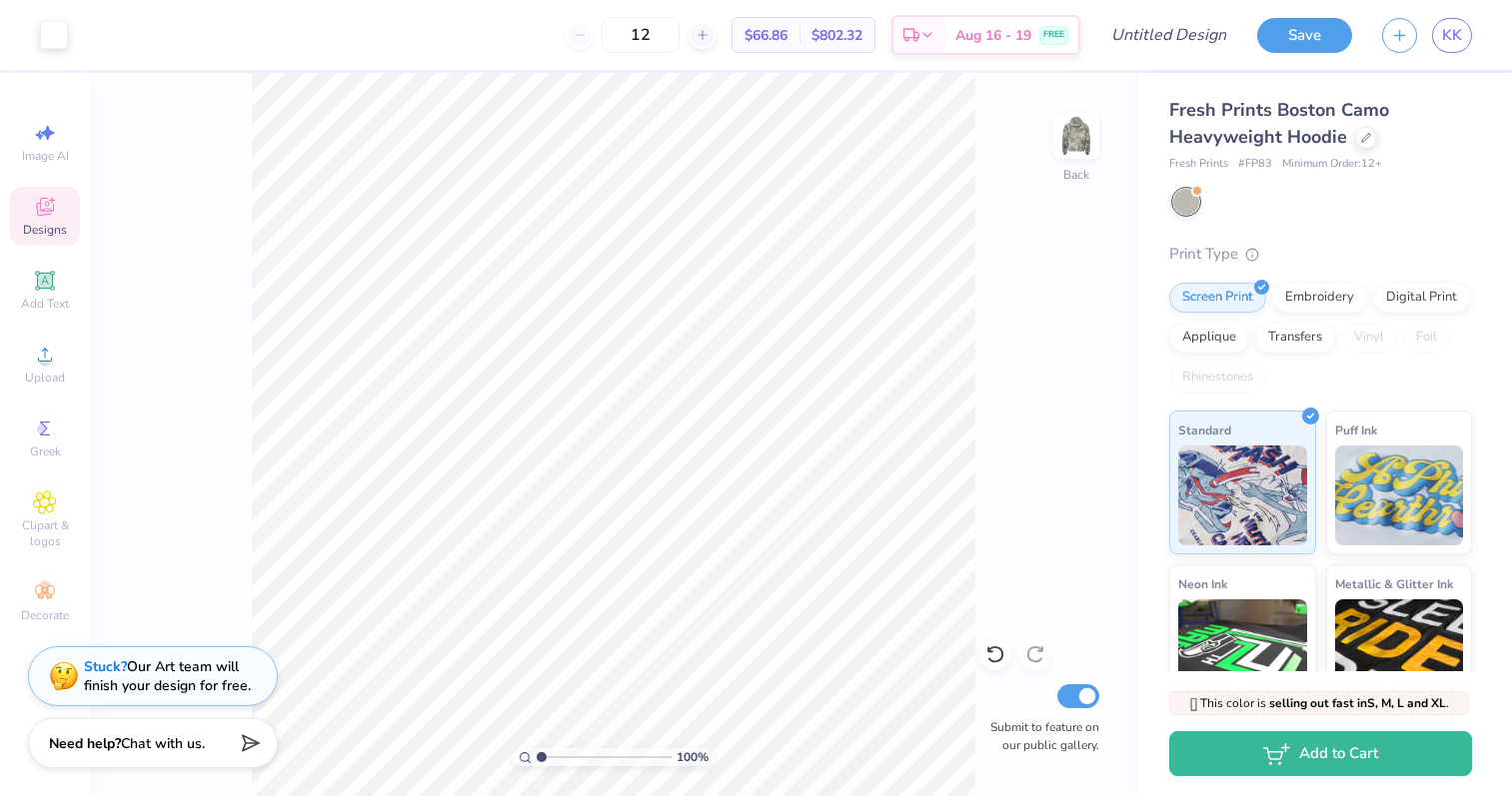 click 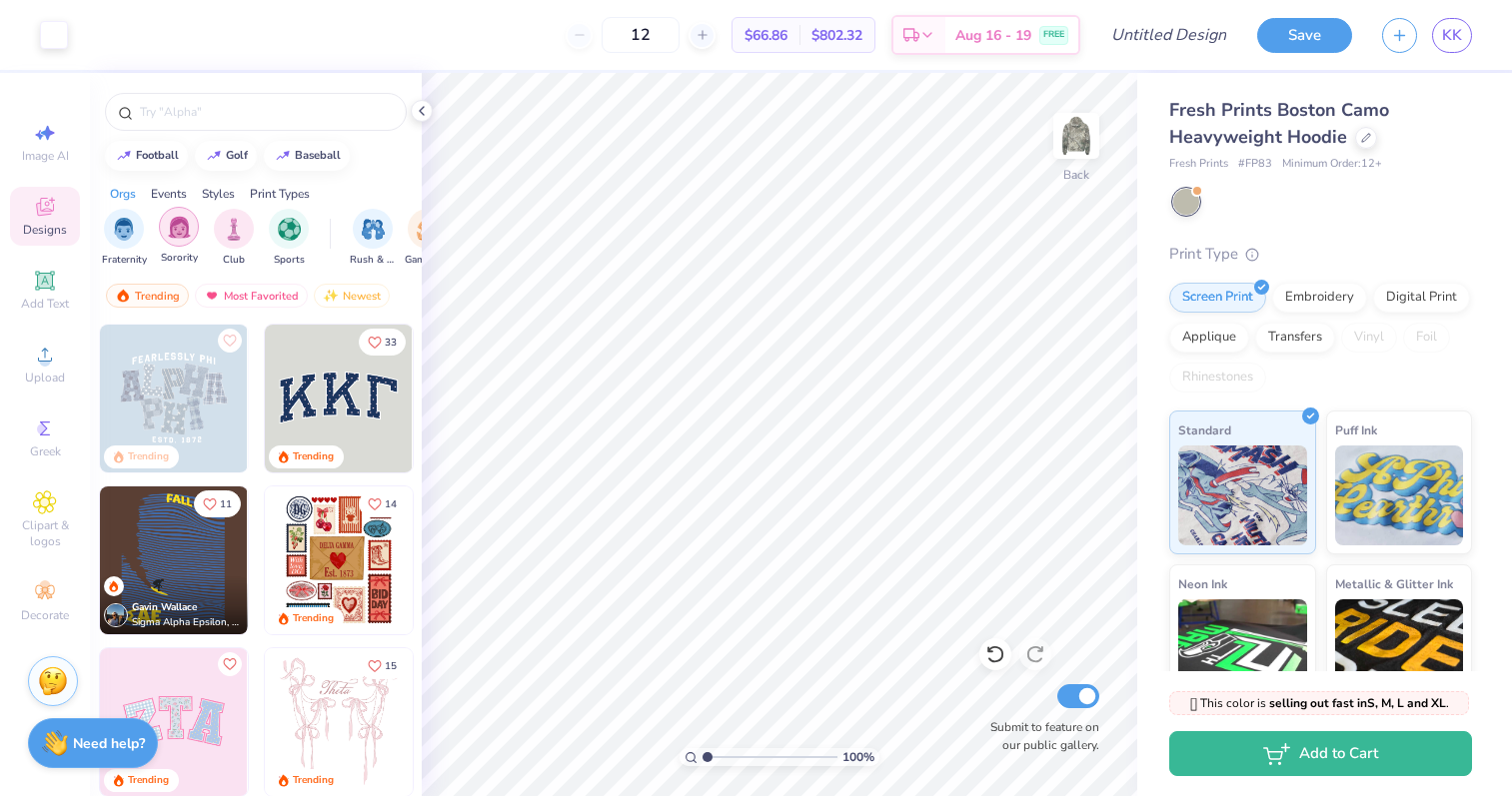 click at bounding box center [179, 227] 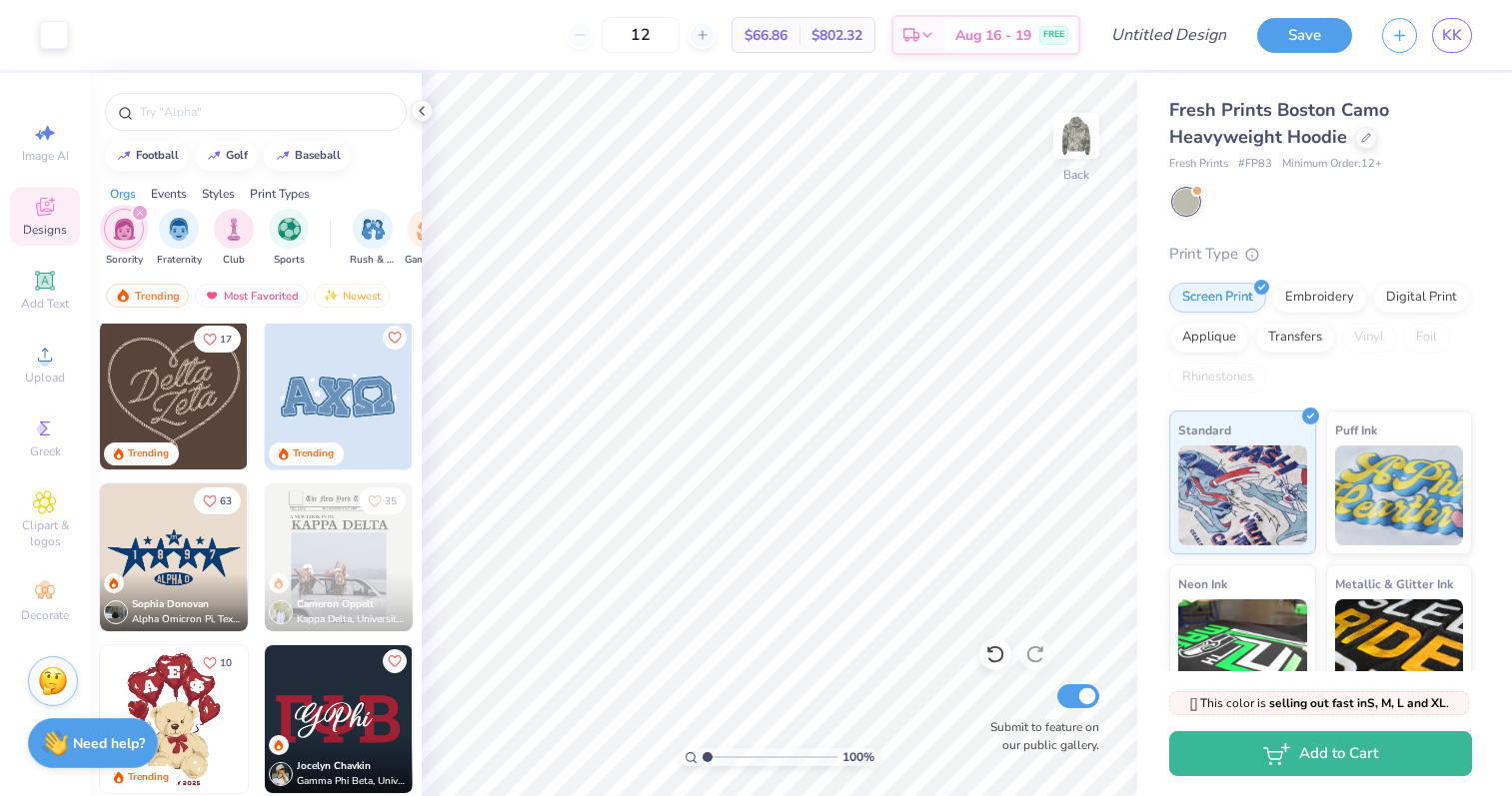 scroll, scrollTop: 490, scrollLeft: 0, axis: vertical 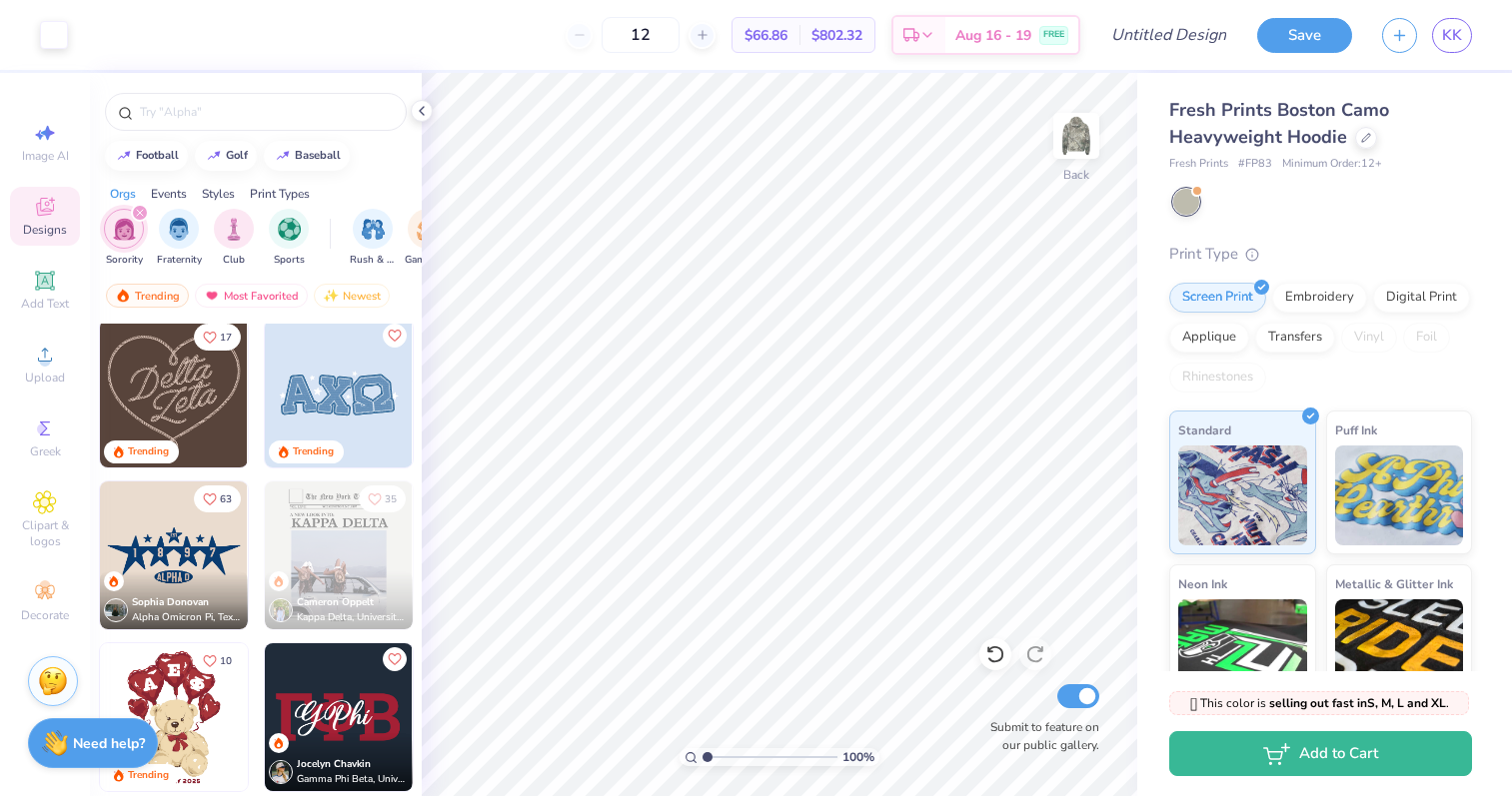 click at bounding box center [339, 394] 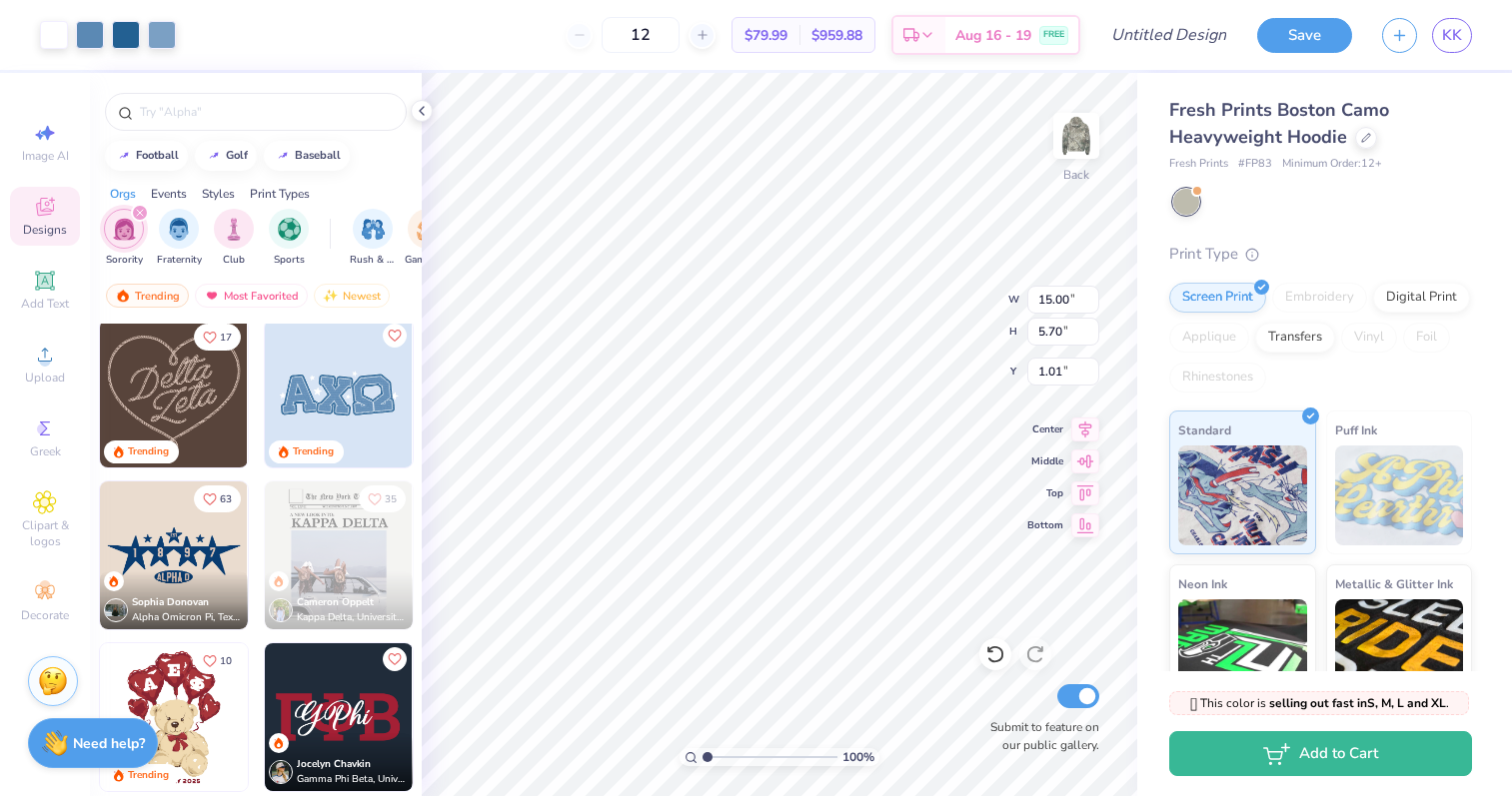 type on "3.00" 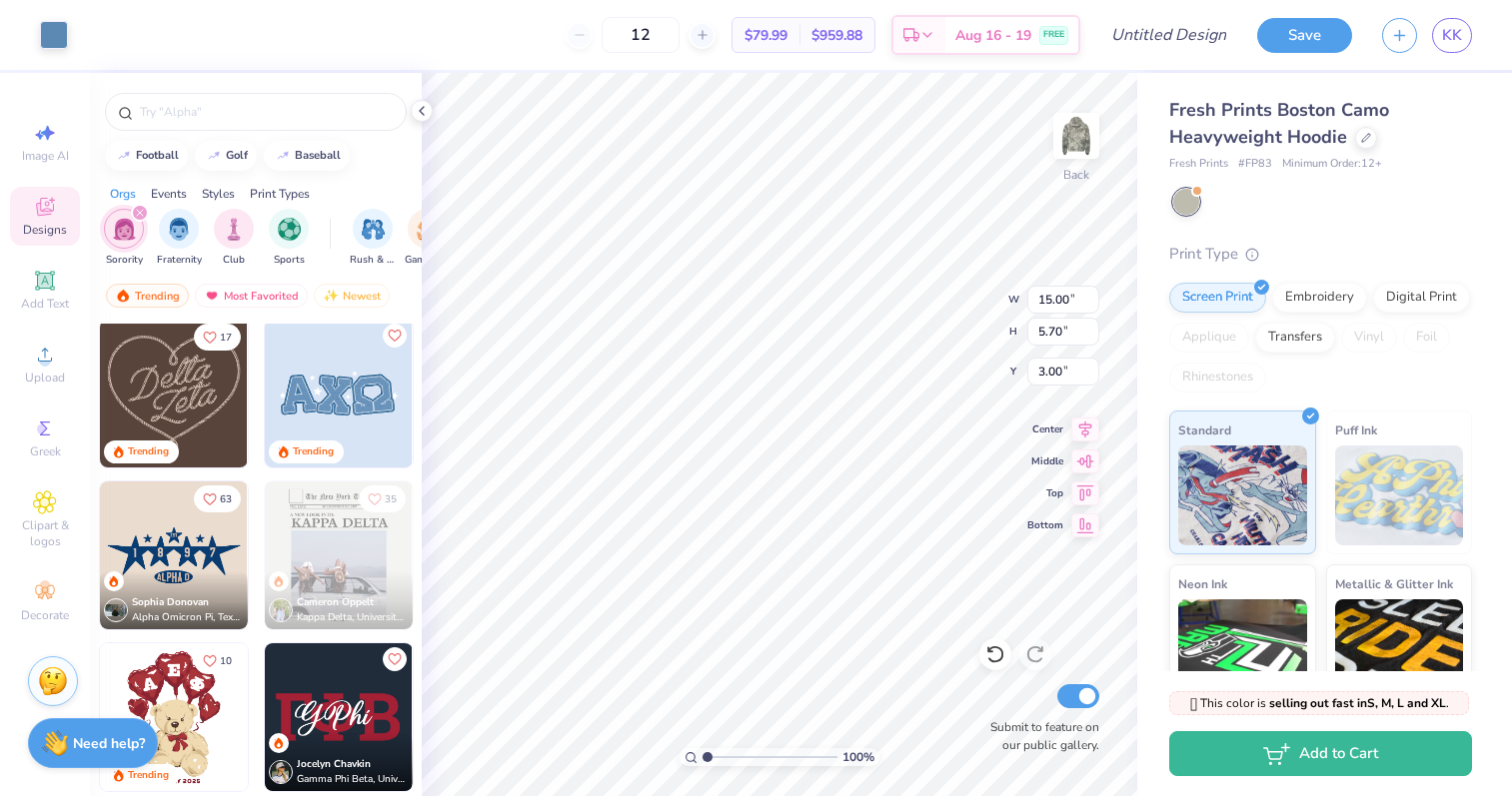 type on "4.06" 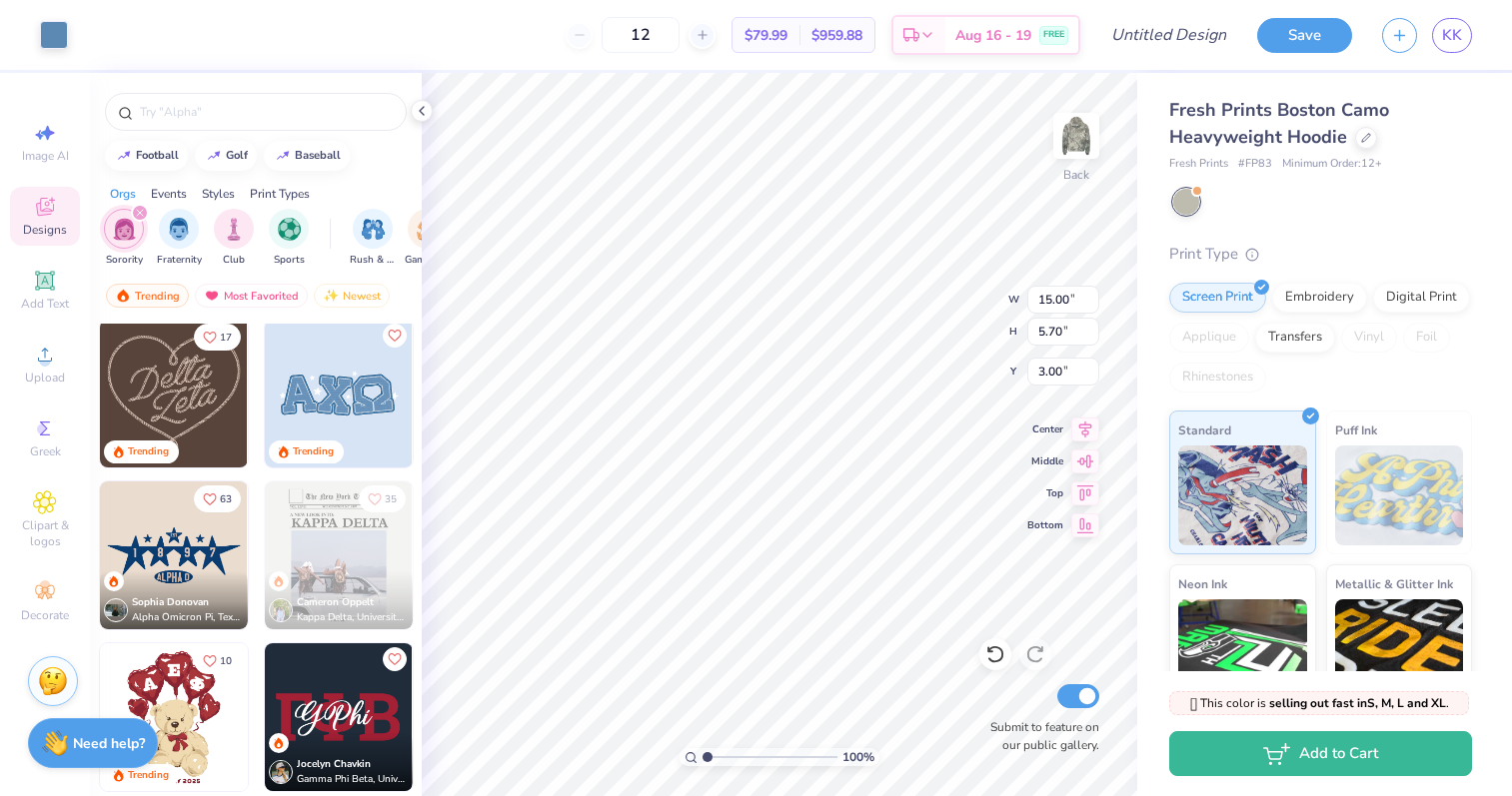 type on "4.38" 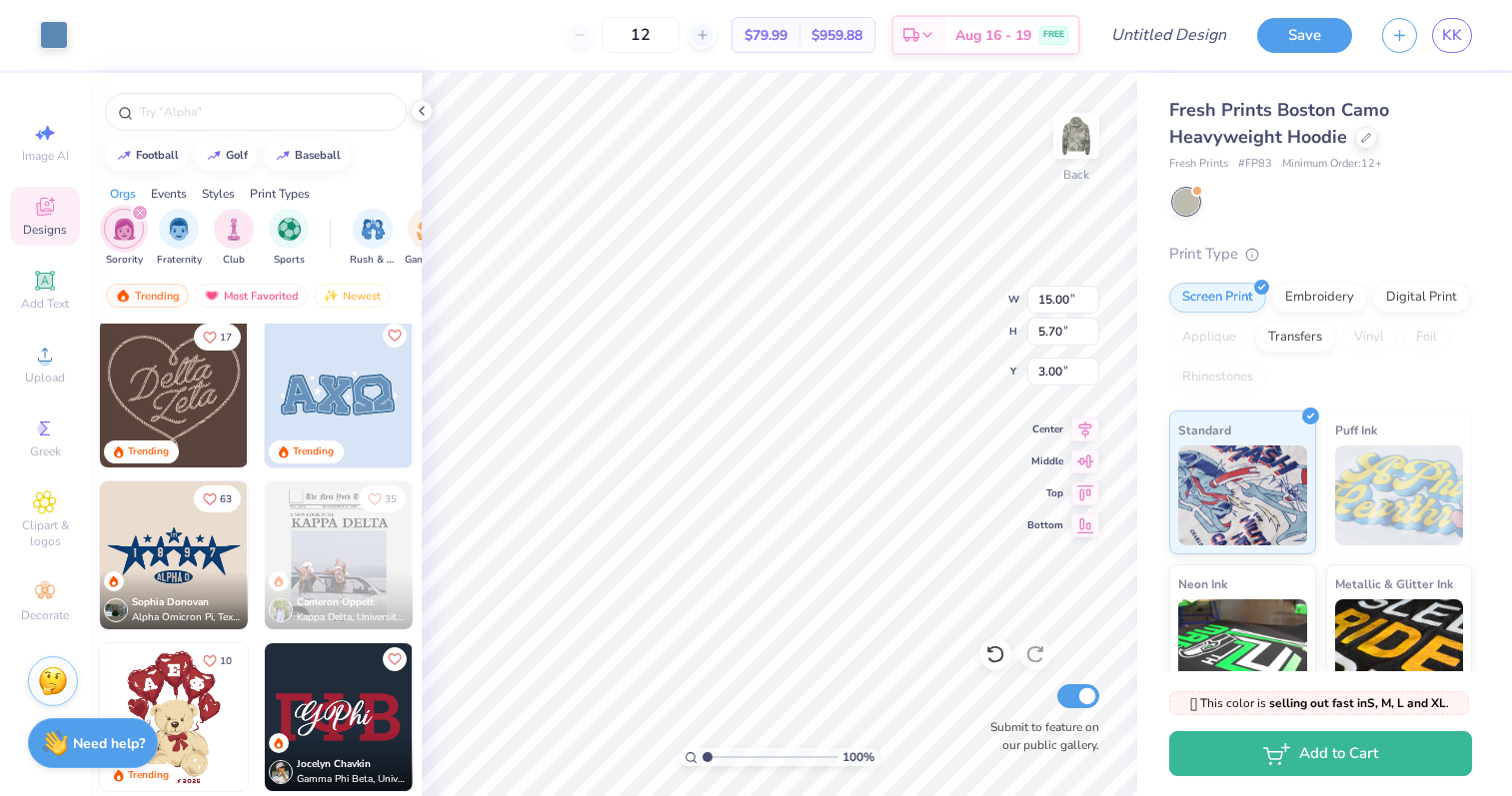 type on "3.79" 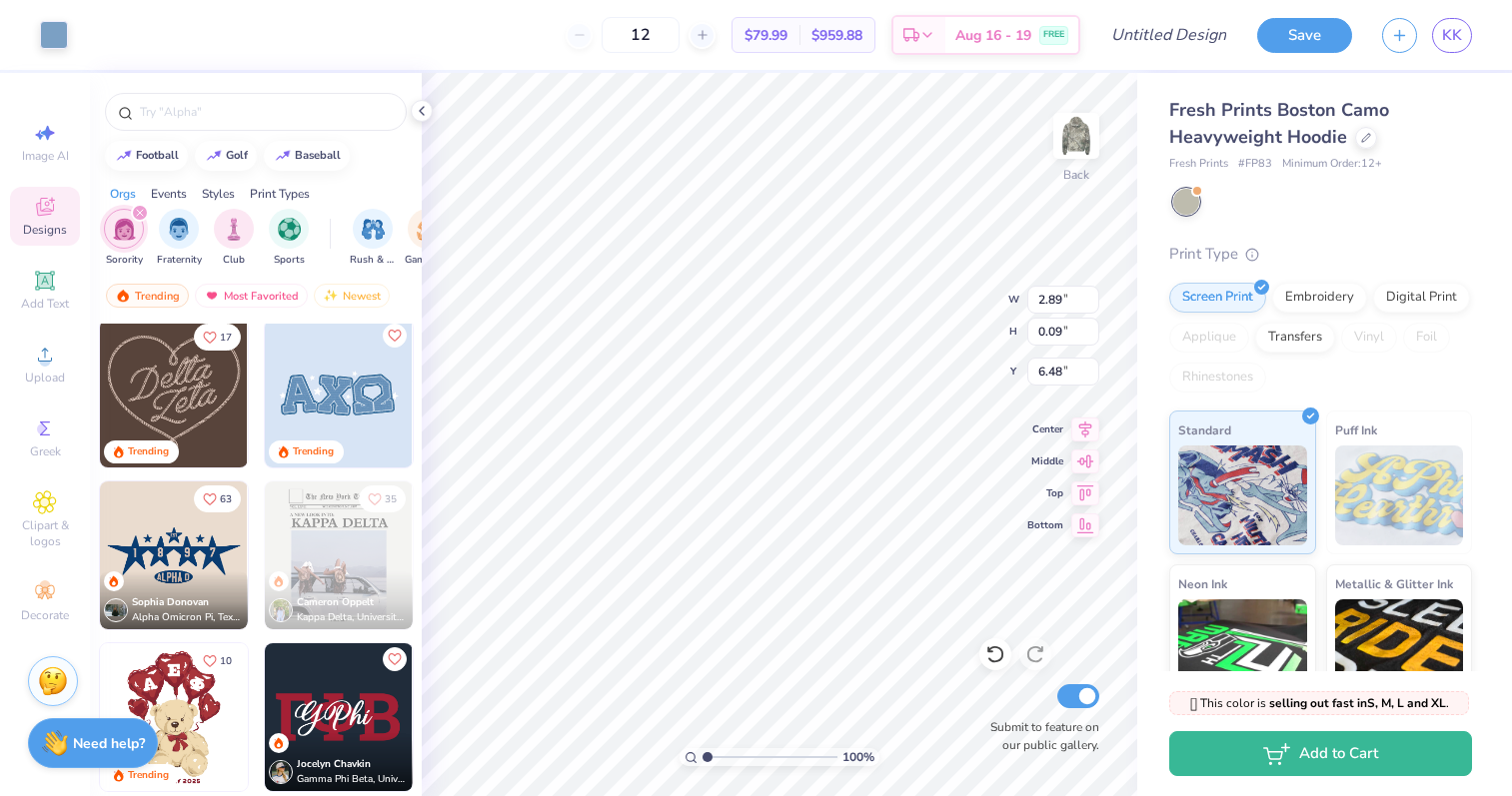type on "2.89" 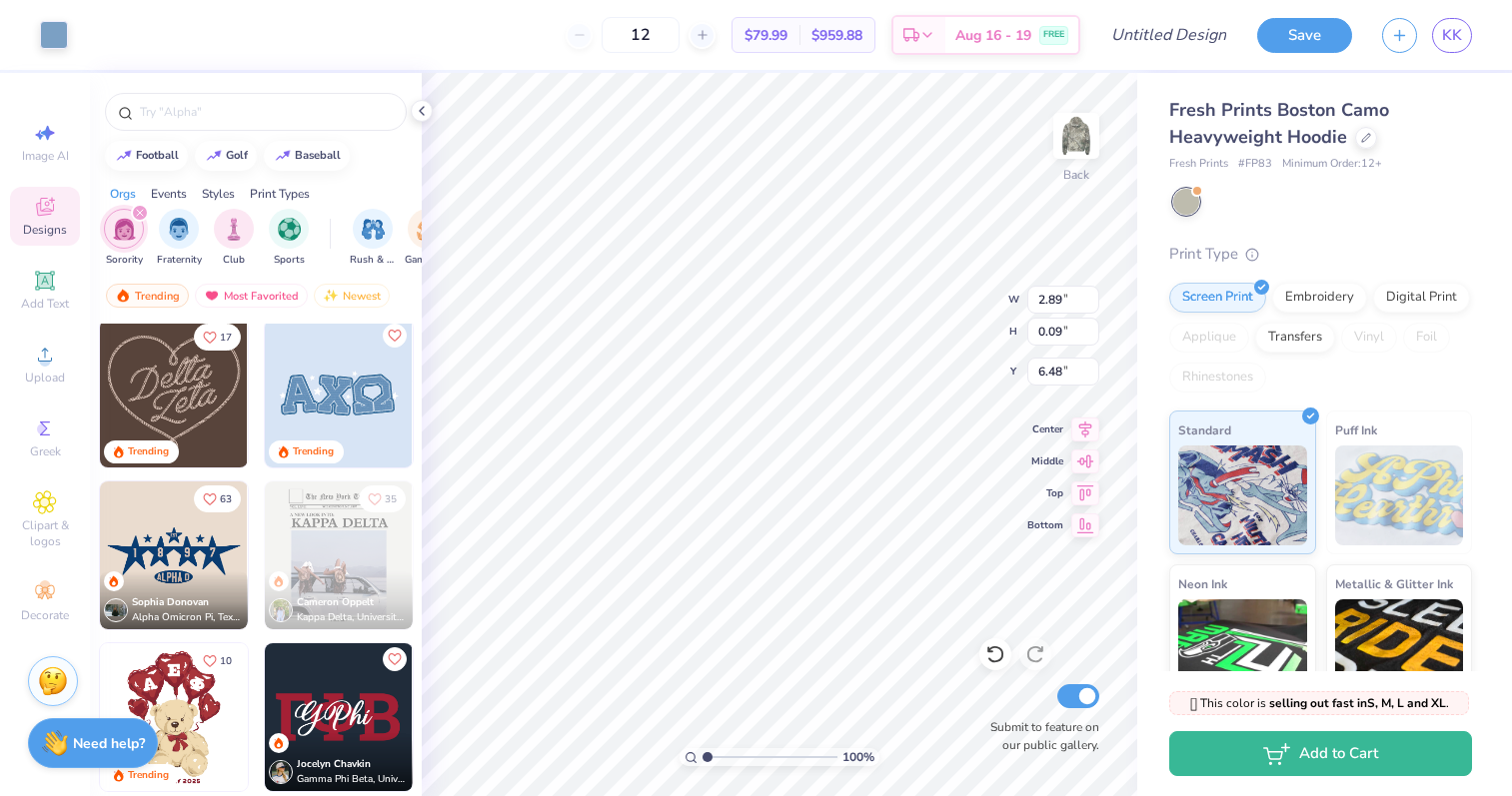 type on "0.09" 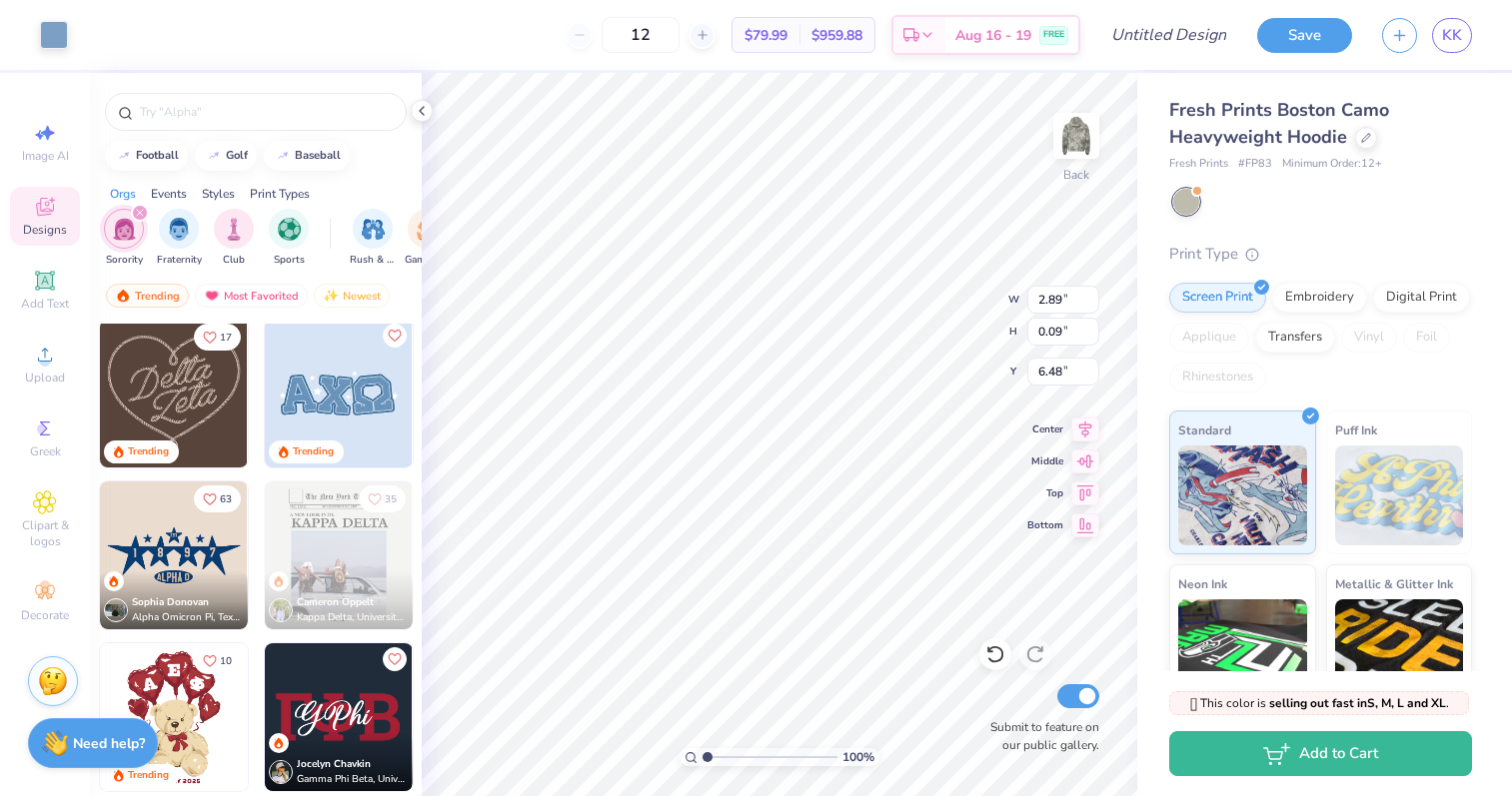 type on "6.48" 